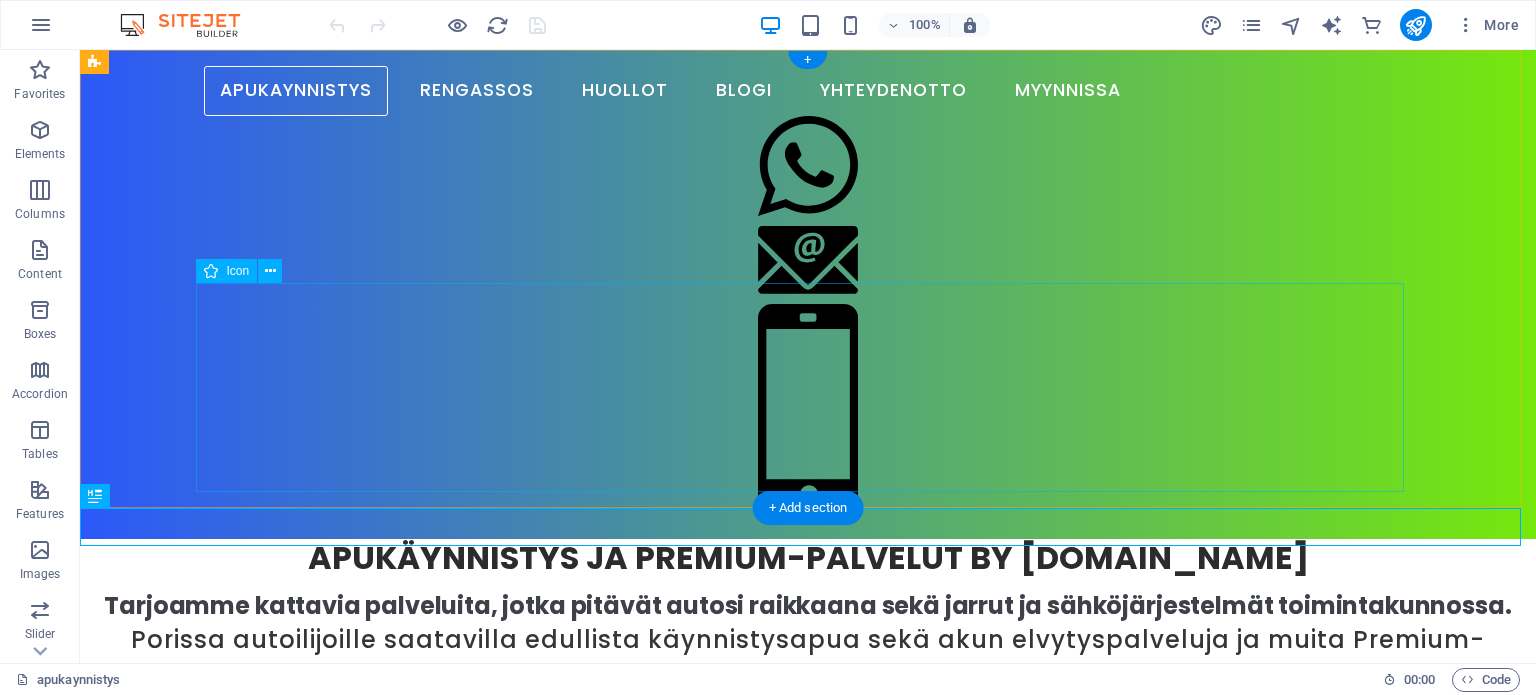 scroll, scrollTop: 300, scrollLeft: 0, axis: vertical 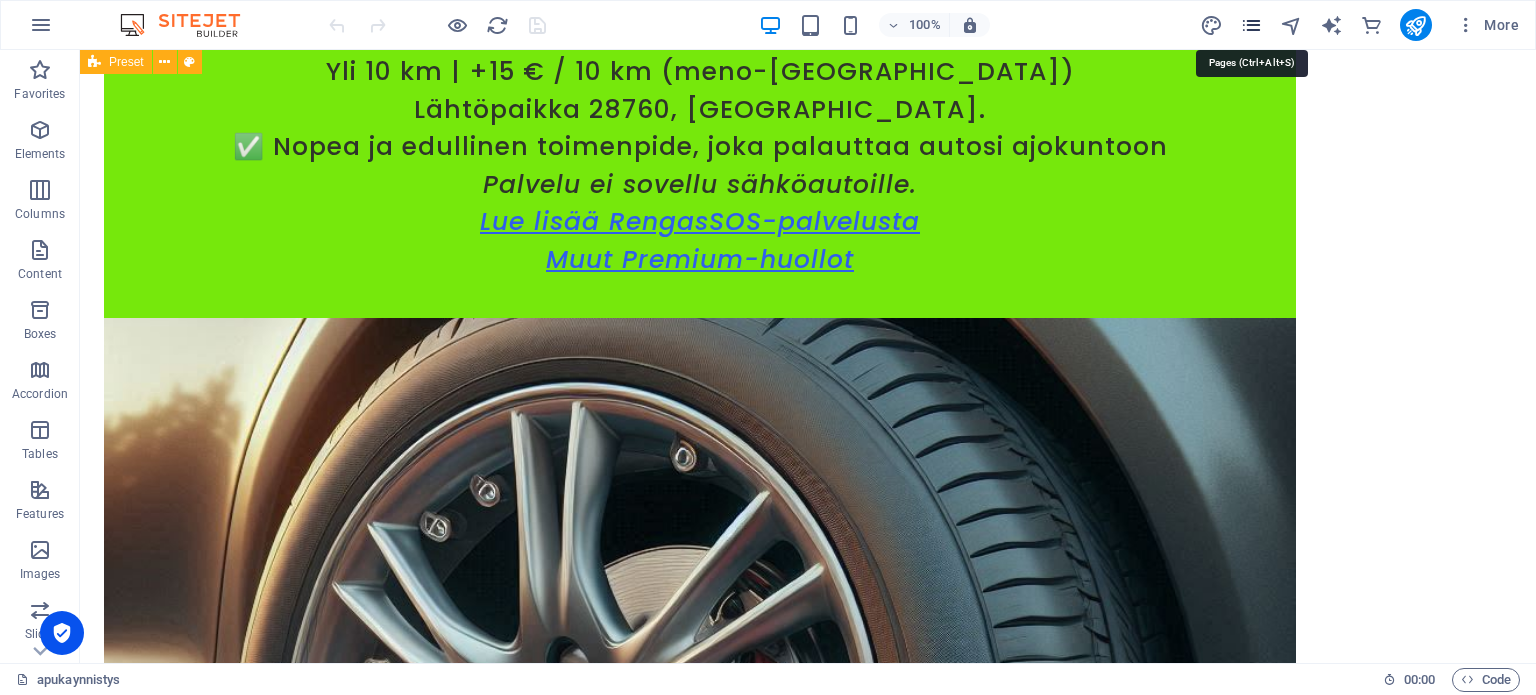 click at bounding box center [1251, 25] 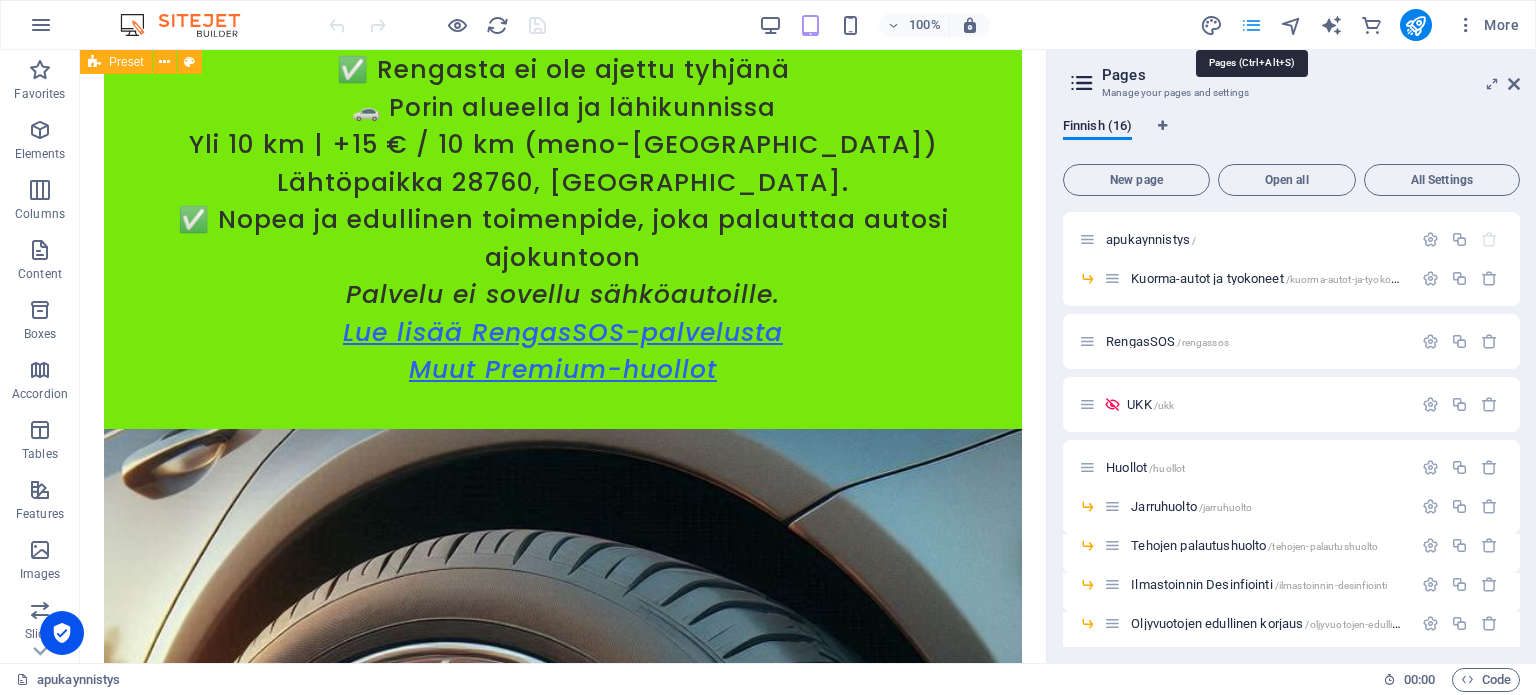 scroll, scrollTop: 1437, scrollLeft: 0, axis: vertical 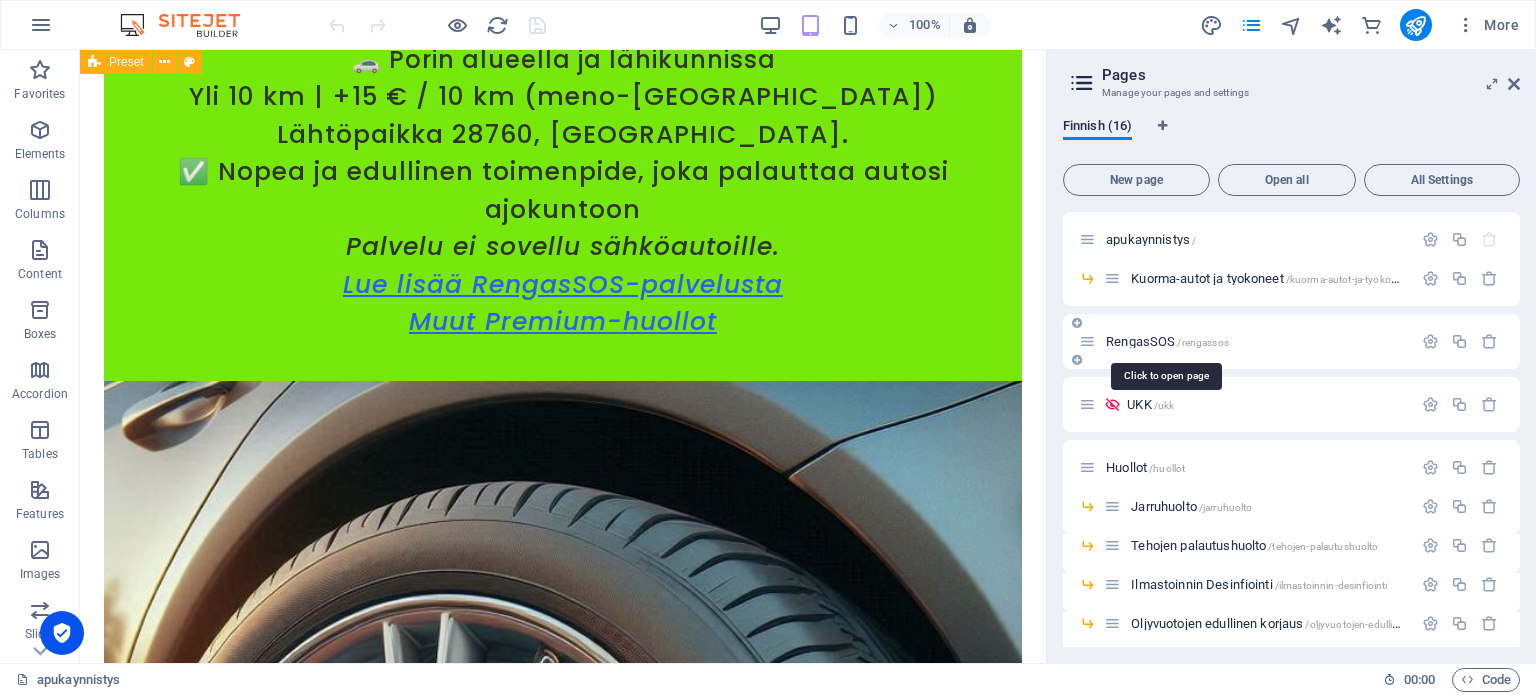 click on "RengasSOS /rengassos" at bounding box center [1167, 341] 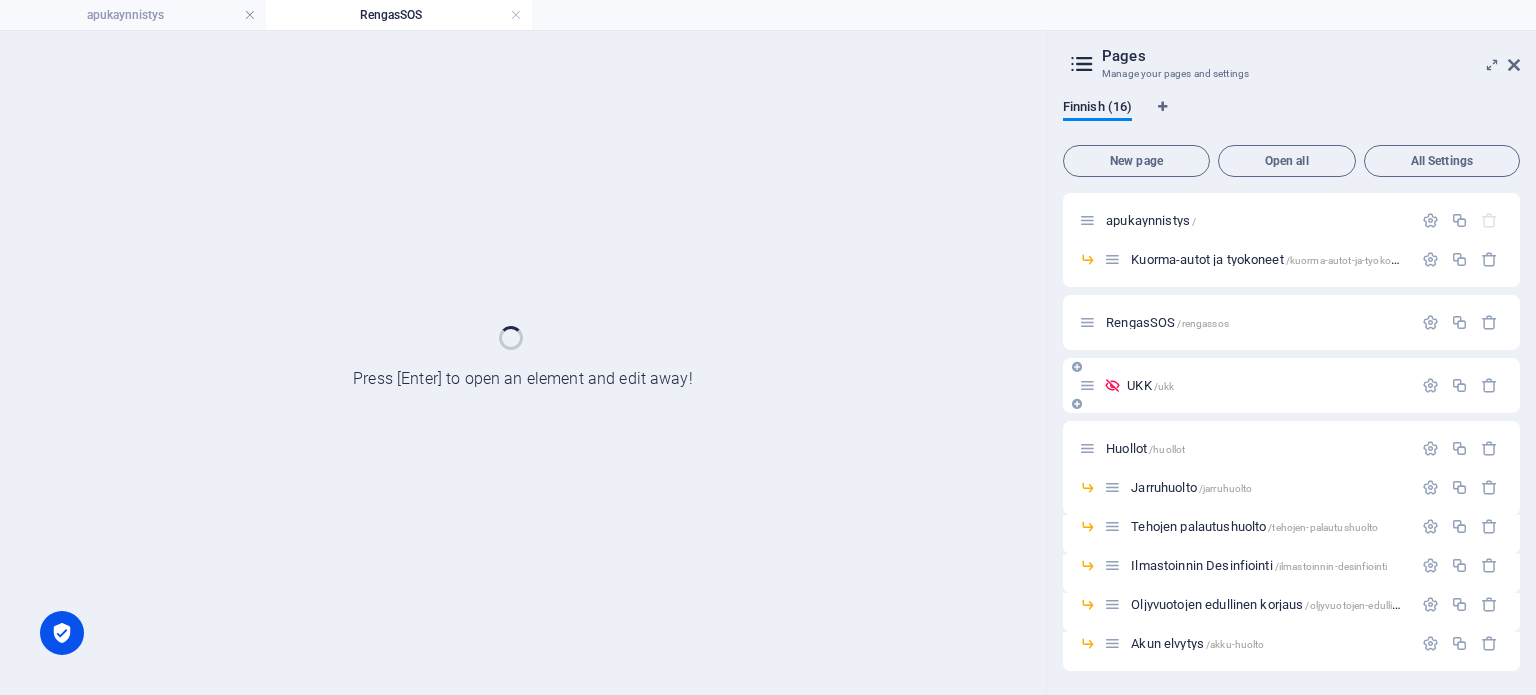 scroll, scrollTop: 0, scrollLeft: 0, axis: both 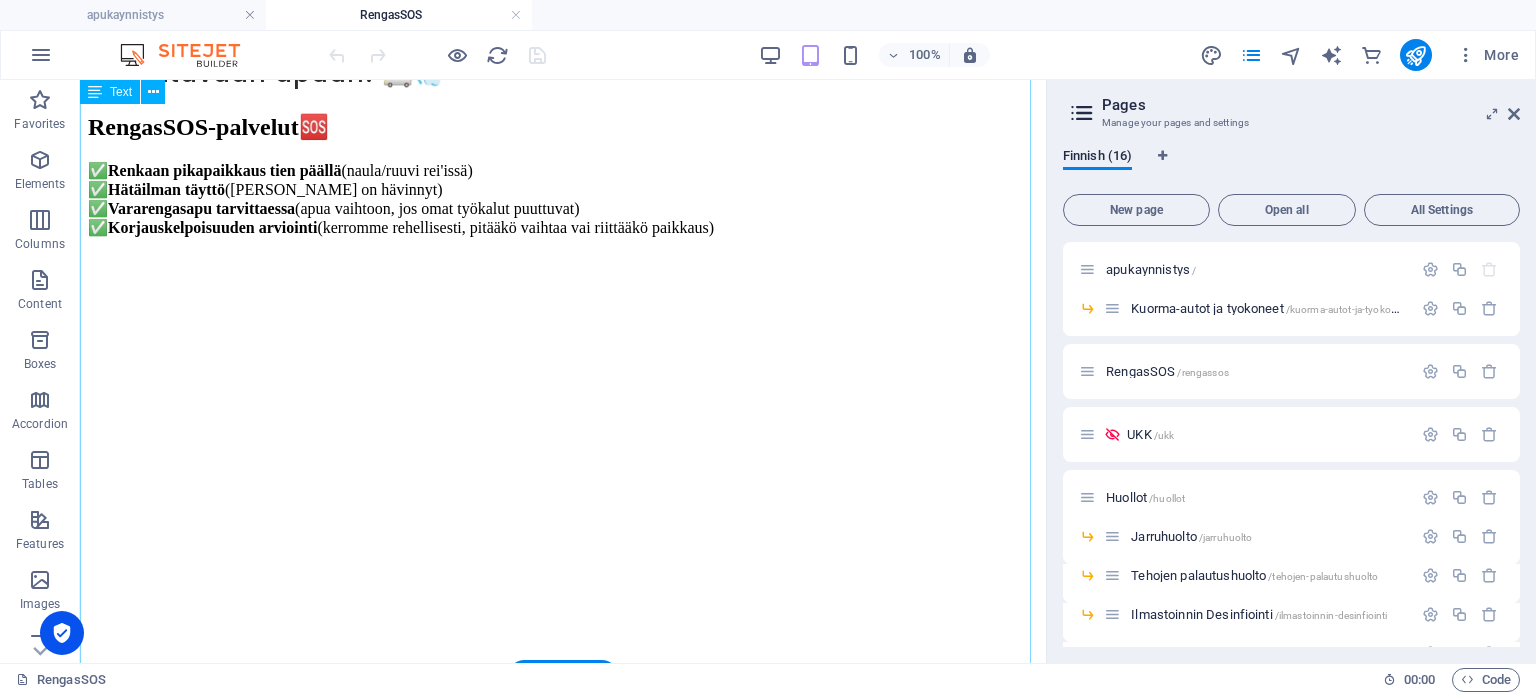 click on "Onko renkaassa naula? Perinteinen rengaskorjaamoon hinaus voi olla hankalaa ja aikaa vievää: Hinausauto vie auton korjaamolle, mutta et itse pääse kyytiin – joudut järjestämään oman kuljetuksen kotiin, mikä lisää kustannuksia. Soitat korjaamoon, jonotat ja odotat – joudut seuraamaan työn etenemistä ja noutamaan auton valmiina, mikä aiheuttaa stressiä ja vaivaa. RengasSOS   ratkaisee ongelmasi kätevästi 69€! ✅ Nopea apua laajemmalla aikavälillä – toiminta-aika klo 10–20, myös viikonloppuisin! ✅ Renkaan paikkaus kotipihalle – me tulemme paikalle ja hoidamme renkaan paikan päällä, joten voit jatkaa matkaa heti. ✅ Ei hinausauton tai taksin tarvetta – säästä aikaa, rahaa ja hermoja! Älä jää jumiin rengasrikon kanssa – soita RengasSOS:lle nopeaan ja luotettavaan apuun! 🚗💨" at bounding box center [563, -93] 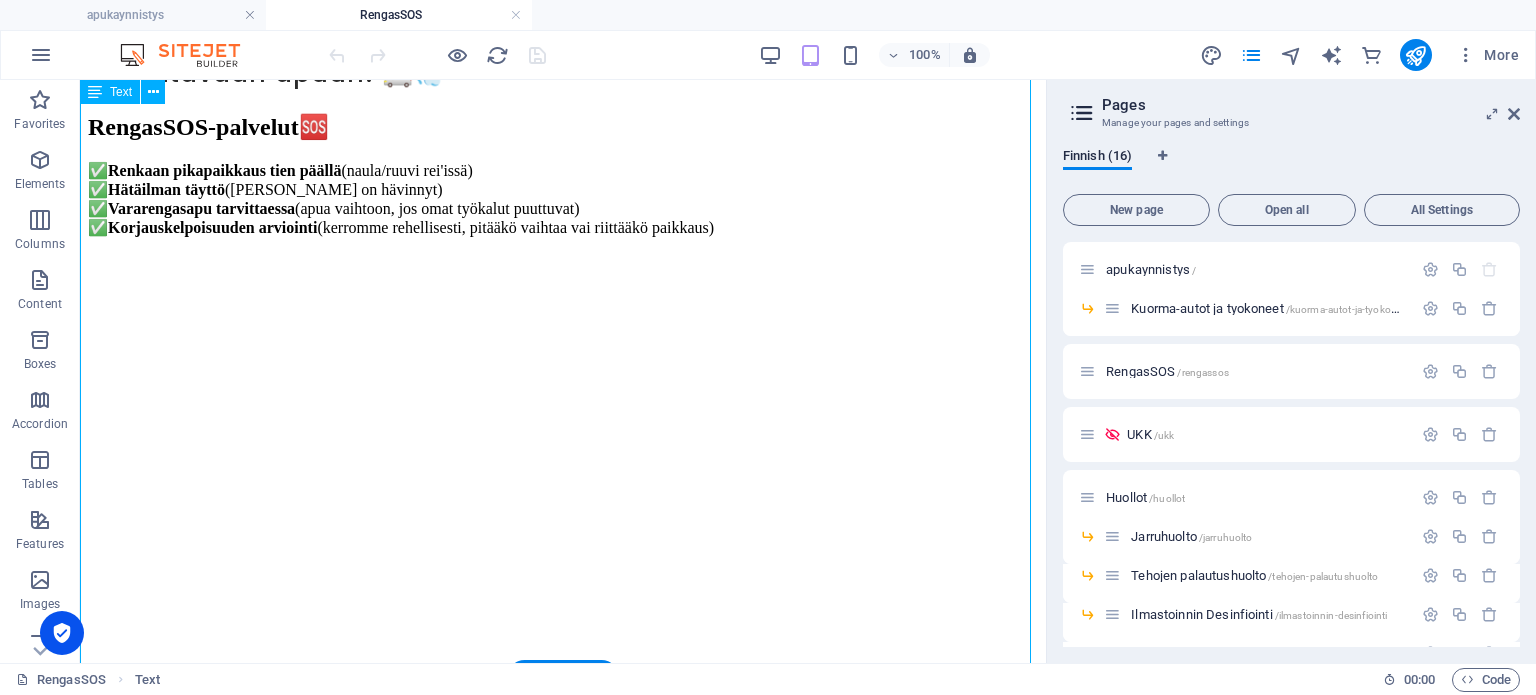 click on "Onko renkaassa naula? Perinteinen rengaskorjaamoon hinaus voi olla hankalaa ja aikaa vievää: Hinausauto vie auton korjaamolle, mutta et itse pääse kyytiin – joudut järjestämään oman kuljetuksen kotiin, mikä lisää kustannuksia. Soitat korjaamoon, jonotat ja odotat – joudut seuraamaan työn etenemistä ja noutamaan auton valmiina, mikä aiheuttaa stressiä ja vaivaa. RengasSOS   ratkaisee ongelmasi kätevästi 69€! ✅ Nopea apua laajemmalla aikavälillä – toiminta-aika klo 10–20, myös viikonloppuisin! ✅ Renkaan paikkaus kotipihalle – me tulemme paikalle ja hoidamme renkaan paikan päällä, joten voit jatkaa matkaa heti. ✅ Ei hinausauton tai taksin tarvetta – säästä aikaa, rahaa ja hermoja! Älä jää jumiin rengasrikon kanssa – soita RengasSOS:lle nopeaan ja luotettavaan apuun! 🚗💨" at bounding box center [563, -93] 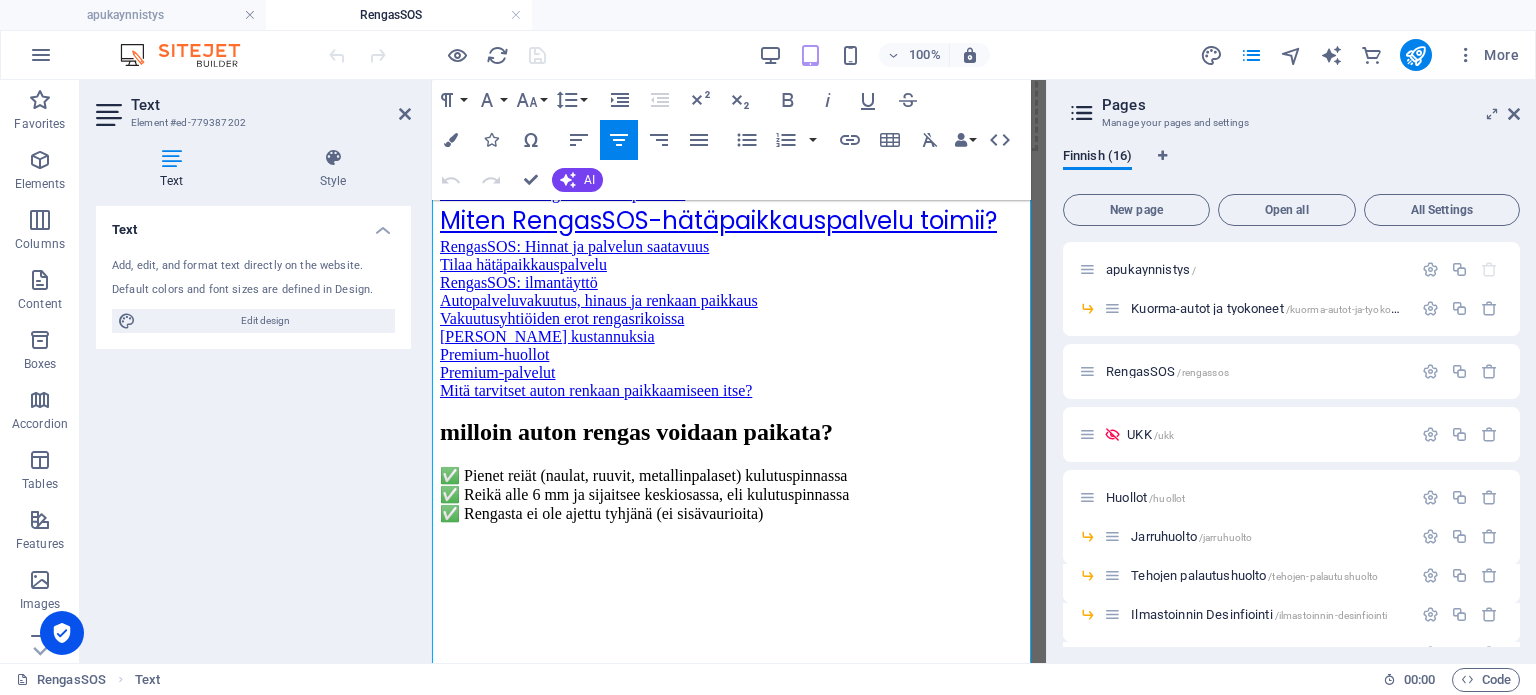 scroll, scrollTop: 2049, scrollLeft: 0, axis: vertical 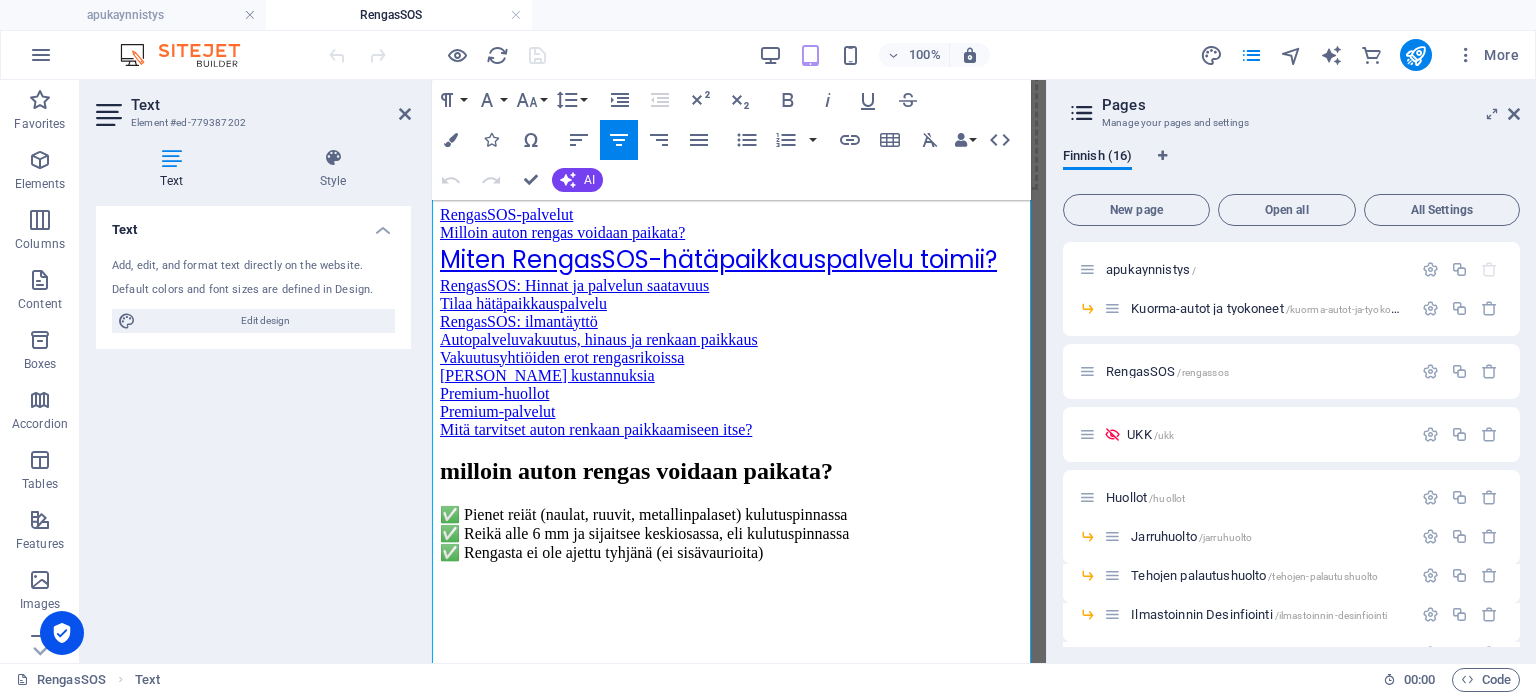 click on "✅ Ei hinausauton tai taksin tarvetta – säästä aikaa, [PERSON_NAME] ja hermoja!" at bounding box center [739, -519] 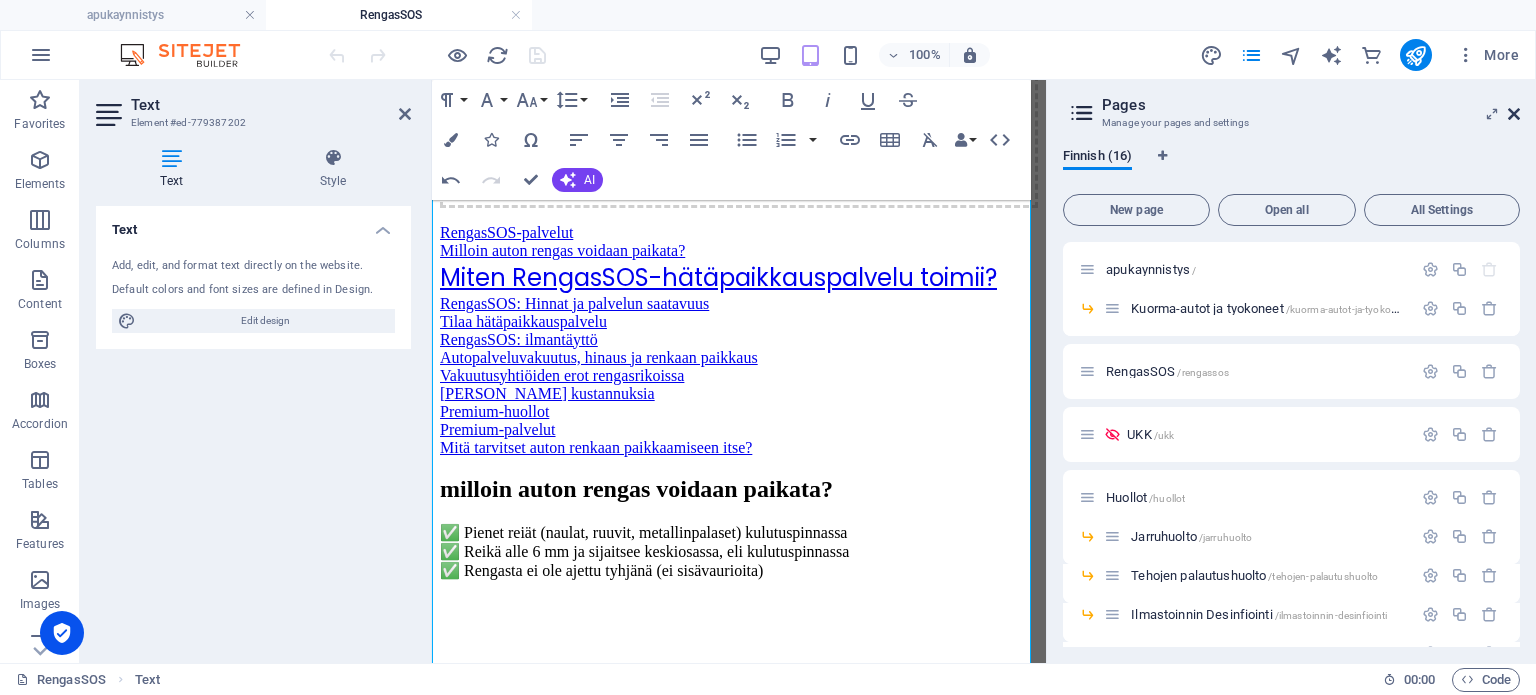 drag, startPoint x: 1516, startPoint y: 114, endPoint x: 932, endPoint y: 116, distance: 584.0034 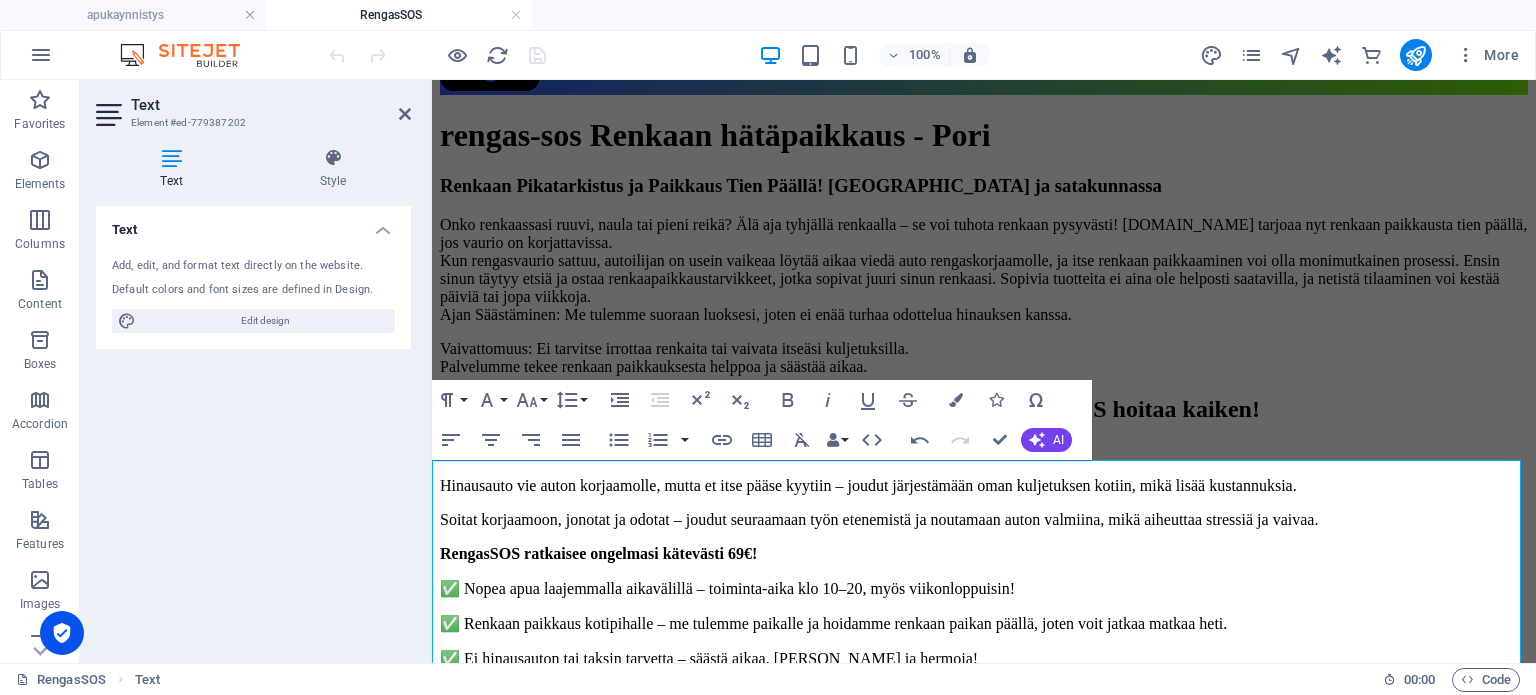 scroll, scrollTop: 600, scrollLeft: 0, axis: vertical 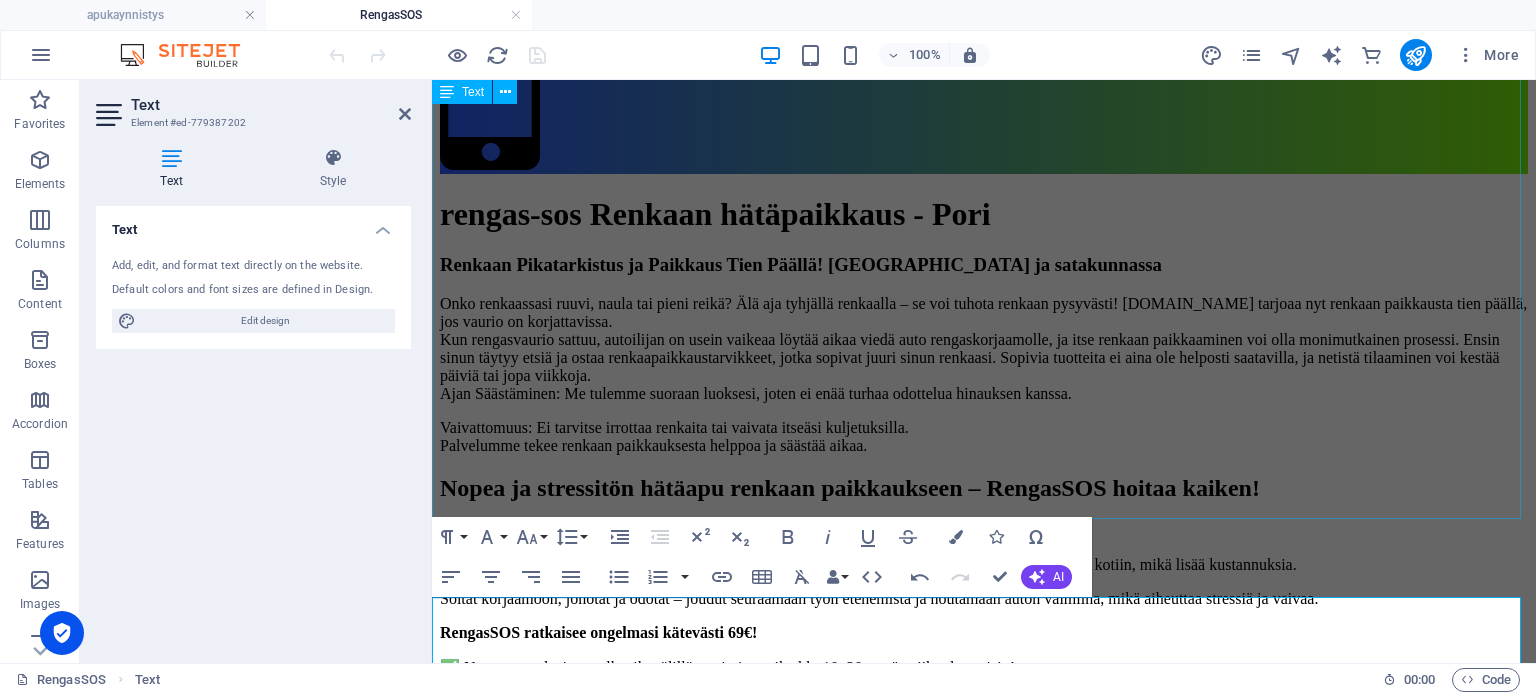 click on "Renkaan Pikatarkistus ja Paikkaus Tien Päällä! Porissa ja satakunnassa Onko renkaassasi ruuvi, naula tai pieni reikä? Älä aja tyhjällä renkaalla – se voi tuhota renkaan pysyvästi! [DOMAIN_NAME] tarjoaa nyt renkaan paikkausta tien päällä, jos vaurio on korjattavissa. Kun rengasvaurio sattuu, autoilijan on usein vaikeaa löytää aikaa viedä auto rengaskorjaamolle, ja itse renkaan paikkaaminen voi olla monimutkainen prosessi. Ensin sinun täytyy etsiä ja ostaa renkaapaikkaustarvikkeet, jotka sopivat juuri sinun renkaasi. Sopivia tuotteita ei aina ole helposti saatavilla, ja netistä tilaaminen voi kestää päiviä tai jopa viikkoja. Ajan Säästäminen: Me tulemme suoraan luoksesi, joten ei enää turhaa odottelua hinauksen kanssa. Vaivattomuus: Ei tarvitse irrottaa renkaita tai vaivata itseäsi kuljetuksilla. Palvelumme tekee renkaan paikkauksesta helppoa ja säästää aikaa." at bounding box center (984, 354) 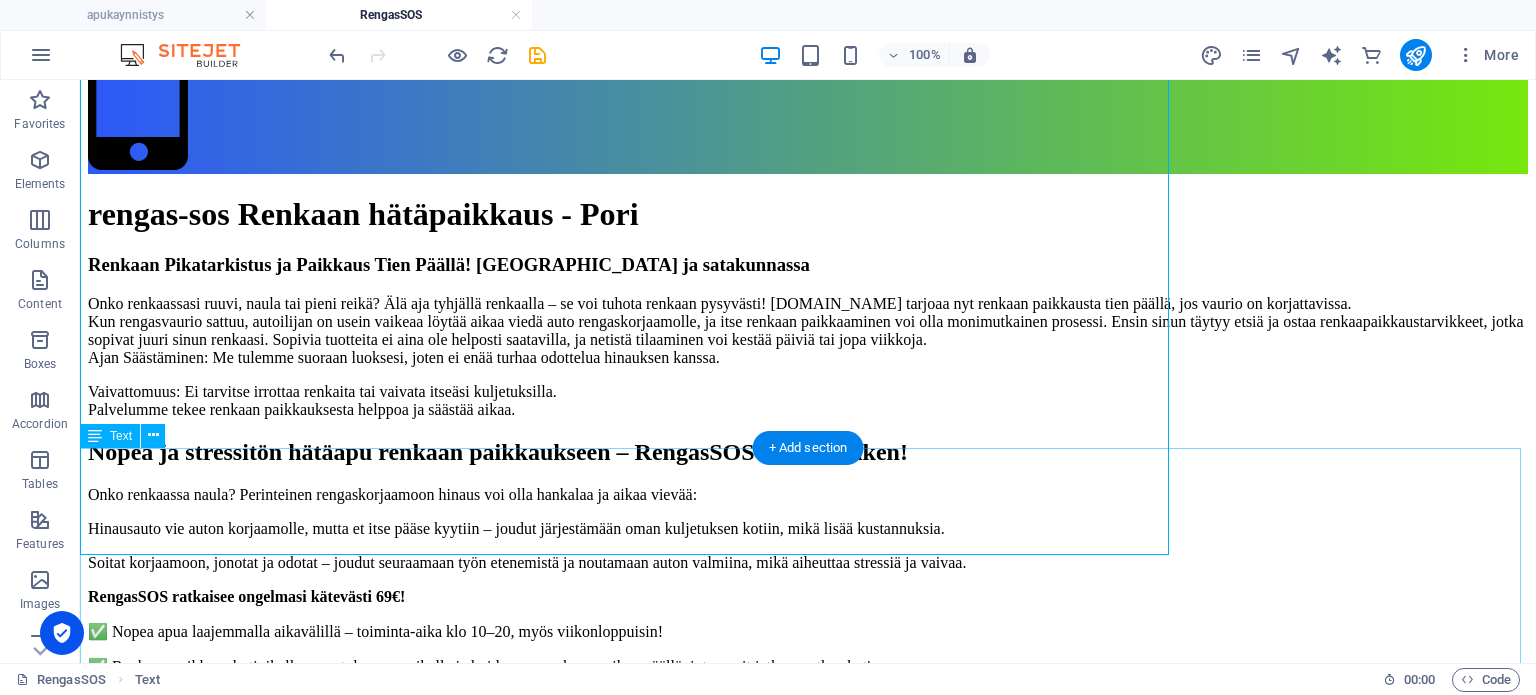scroll, scrollTop: 564, scrollLeft: 0, axis: vertical 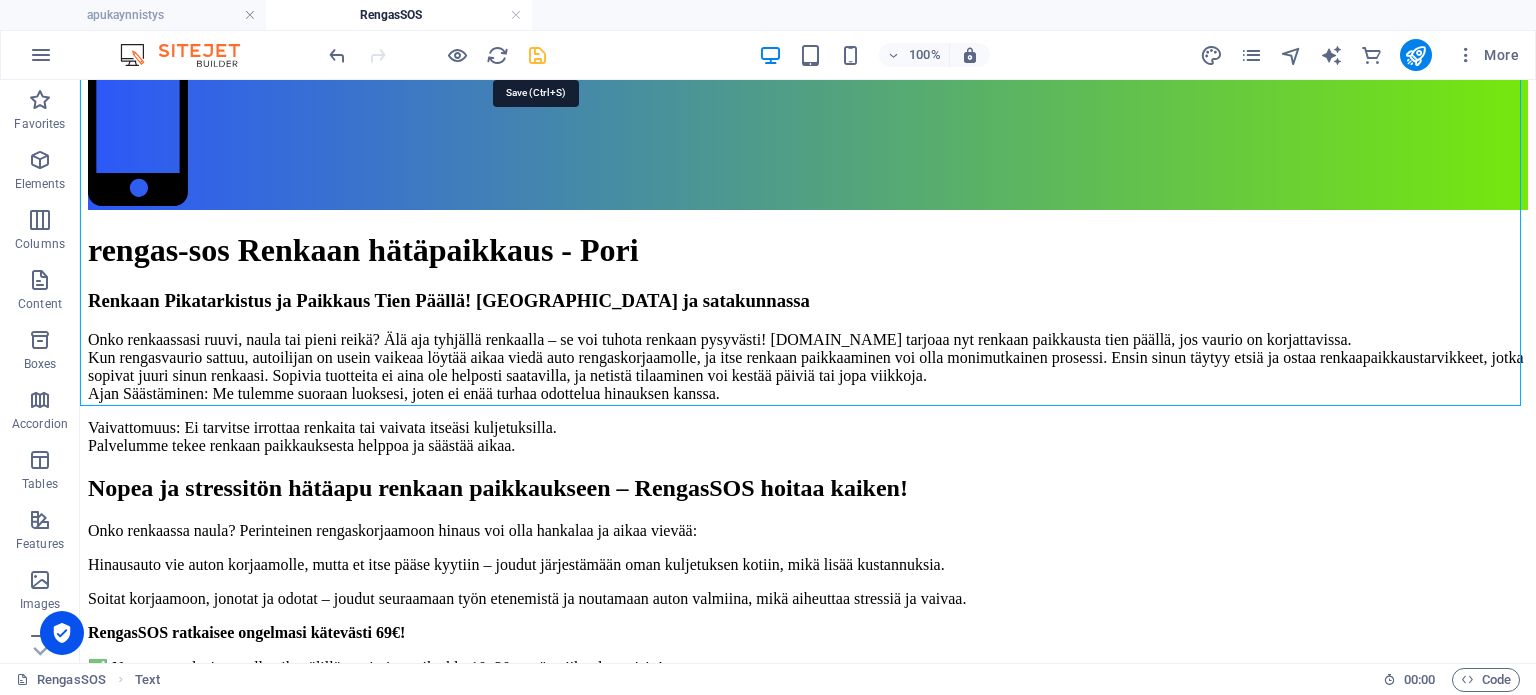click at bounding box center [537, 55] 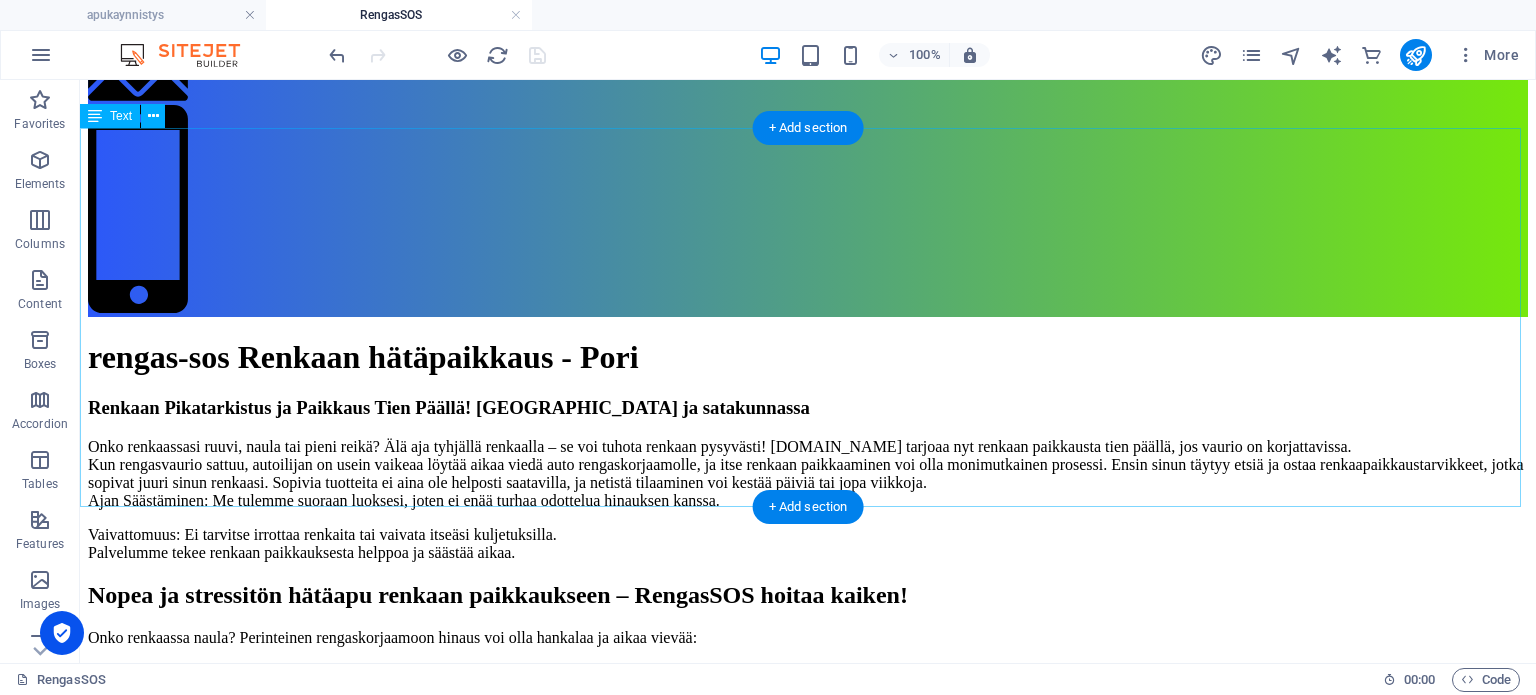 scroll, scrollTop: 464, scrollLeft: 0, axis: vertical 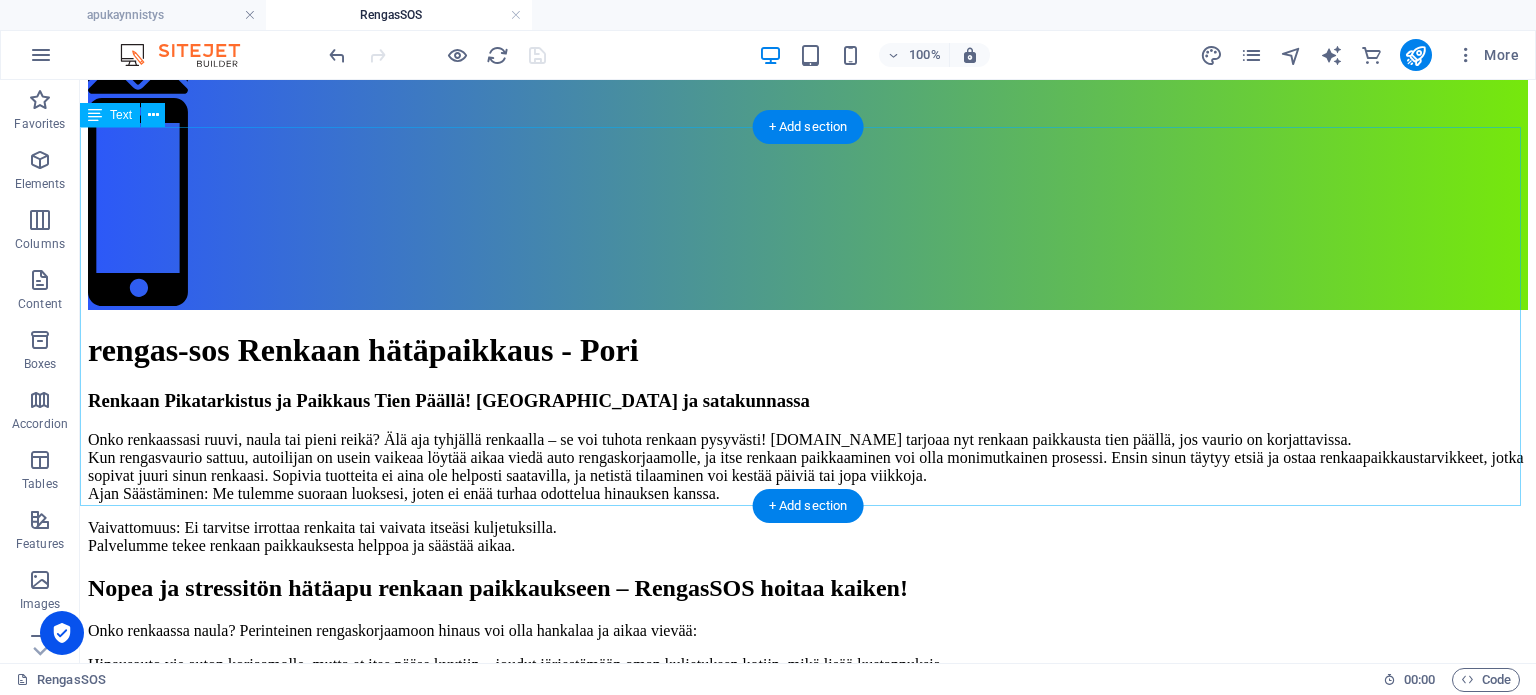 click on "Renkaan Pikatarkistus ja Paikkaus Tien Päällä! Porissa ja satakunnassa Onko renkaassasi ruuvi, naula tai pieni reikä? Älä aja tyhjällä renkaalla – se voi tuhota renkaan pysyvästi! [DOMAIN_NAME] tarjoaa nyt renkaan paikkausta tien päällä, jos vaurio on korjattavissa. Kun rengasvaurio sattuu, autoilijan on usein vaikeaa löytää aikaa viedä auto rengaskorjaamolle, ja itse renkaan paikkaaminen voi olla monimutkainen prosessi. Ensin sinun täytyy etsiä ja ostaa renkaapaikkaustarvikkeet, jotka sopivat juuri sinun renkaasi. Sopivia tuotteita ei aina ole helposti saatavilla, ja netistä tilaaminen voi kestää päiviä tai jopa viikkoja. Ajan Säästäminen: Me tulemme suoraan luoksesi, joten ei enää turhaa odottelua hinauksen kanssa. Vaivattomuus: Ei tarvitse irrottaa renkaita tai vaivata itseäsi kuljetuksilla. Palvelumme tekee renkaan paikkauksesta helppoa ja säästää aikaa." at bounding box center (808, 472) 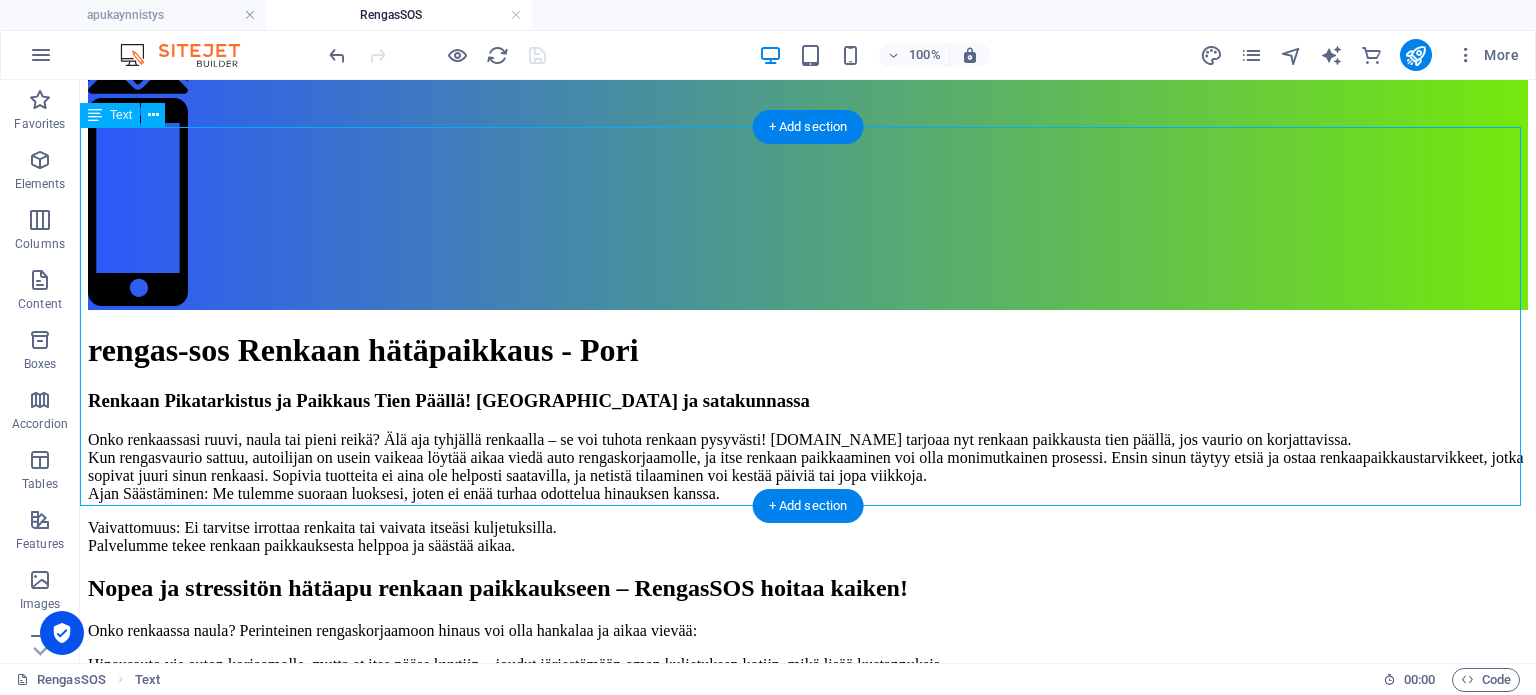 click on "Renkaan Pikatarkistus ja Paikkaus Tien Päällä! Porissa ja satakunnassa Onko renkaassasi ruuvi, naula tai pieni reikä? Älä aja tyhjällä renkaalla – se voi tuhota renkaan pysyvästi! [DOMAIN_NAME] tarjoaa nyt renkaan paikkausta tien päällä, jos vaurio on korjattavissa. Kun rengasvaurio sattuu, autoilijan on usein vaikeaa löytää aikaa viedä auto rengaskorjaamolle, ja itse renkaan paikkaaminen voi olla monimutkainen prosessi. Ensin sinun täytyy etsiä ja ostaa renkaapaikkaustarvikkeet, jotka sopivat juuri sinun renkaasi. Sopivia tuotteita ei aina ole helposti saatavilla, ja netistä tilaaminen voi kestää päiviä tai jopa viikkoja. Ajan Säästäminen: Me tulemme suoraan luoksesi, joten ei enää turhaa odottelua hinauksen kanssa. Vaivattomuus: Ei tarvitse irrottaa renkaita tai vaivata itseäsi kuljetuksilla. Palvelumme tekee renkaan paikkauksesta helppoa ja säästää aikaa." at bounding box center [808, 472] 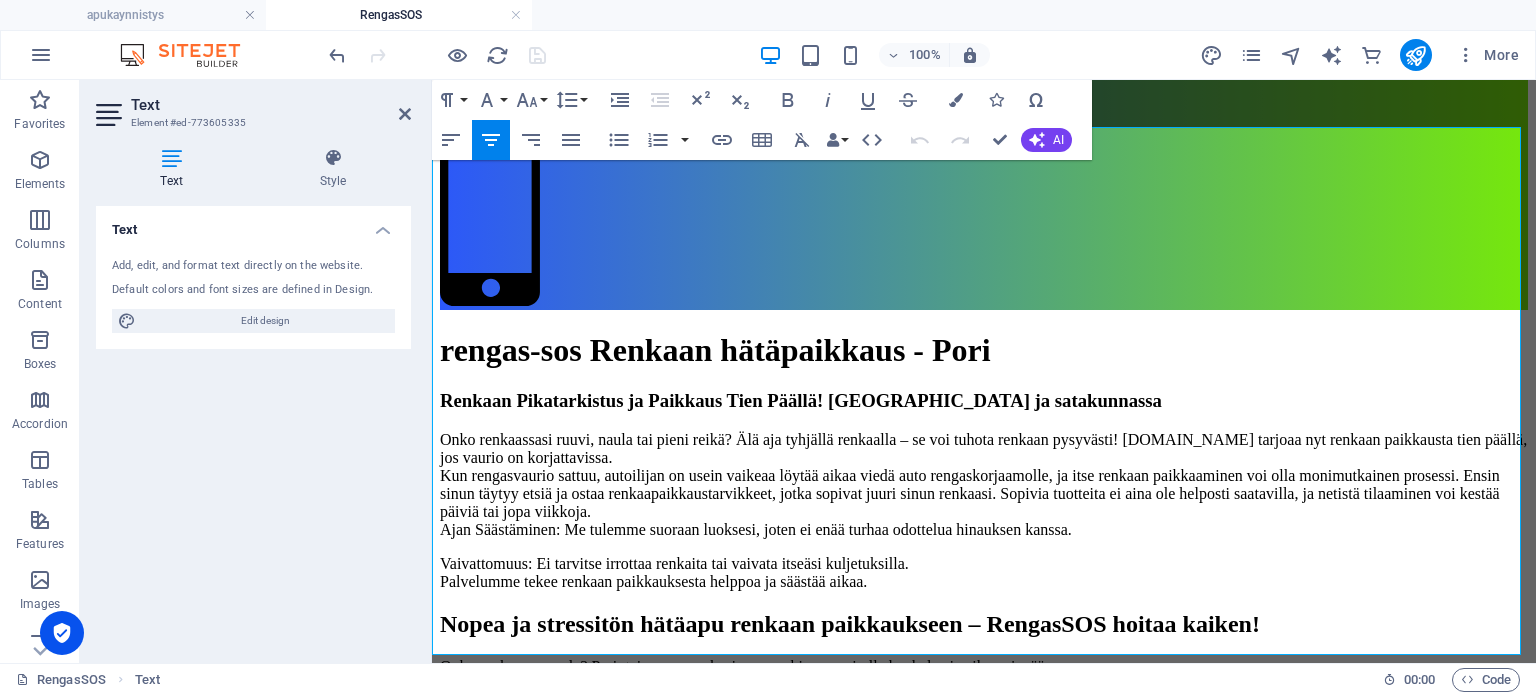 scroll, scrollTop: 564, scrollLeft: 0, axis: vertical 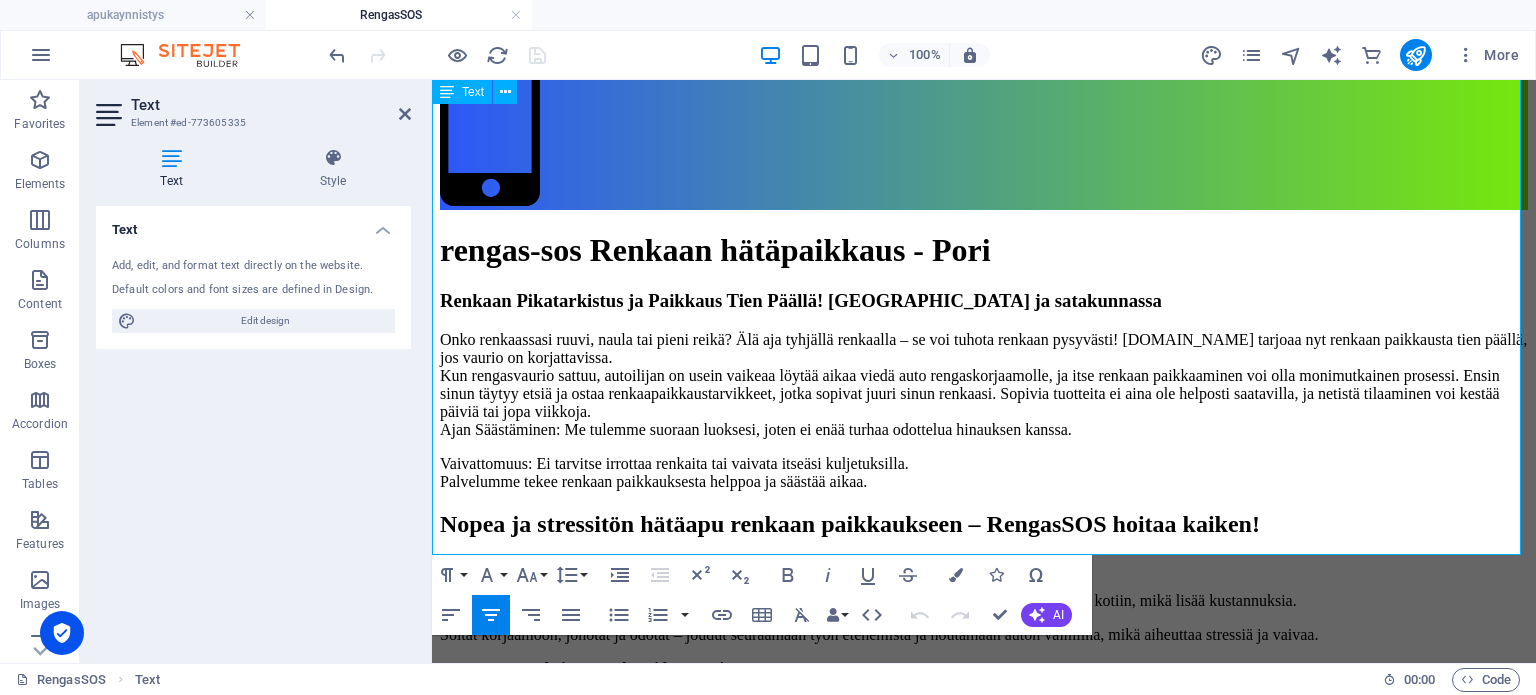 click on "Onko renkaassasi ruuvi, naula tai pieni reikä? Älä aja tyhjällä renkaalla – se voi tuhota renkaan pysyvästi! [DOMAIN_NAME] tarjoaa nyt renkaan paikkausta tien päällä, jos vaurio on korjattavissa. Kun rengasvaurio sattuu, autoilijan on usein vaikeaa löytää aikaa viedä auto rengaskorjaamolle, ja itse renkaan paikkaaminen voi olla monimutkainen prosessi. Ensin sinun täytyy etsiä ja ostaa renkaapaikkaustarvikkeet, jotka sopivat juuri sinun renkaasi. Sopivia tuotteita ei aina ole helposti saatavilla, ja netistä tilaaminen voi kestää päiviä tai jopa viikkoja. Ajan Säästäminen: Me tulemme suoraan luoksesi, joten ei enää turhaa odottelua hinauksen kanssa." at bounding box center [984, 385] 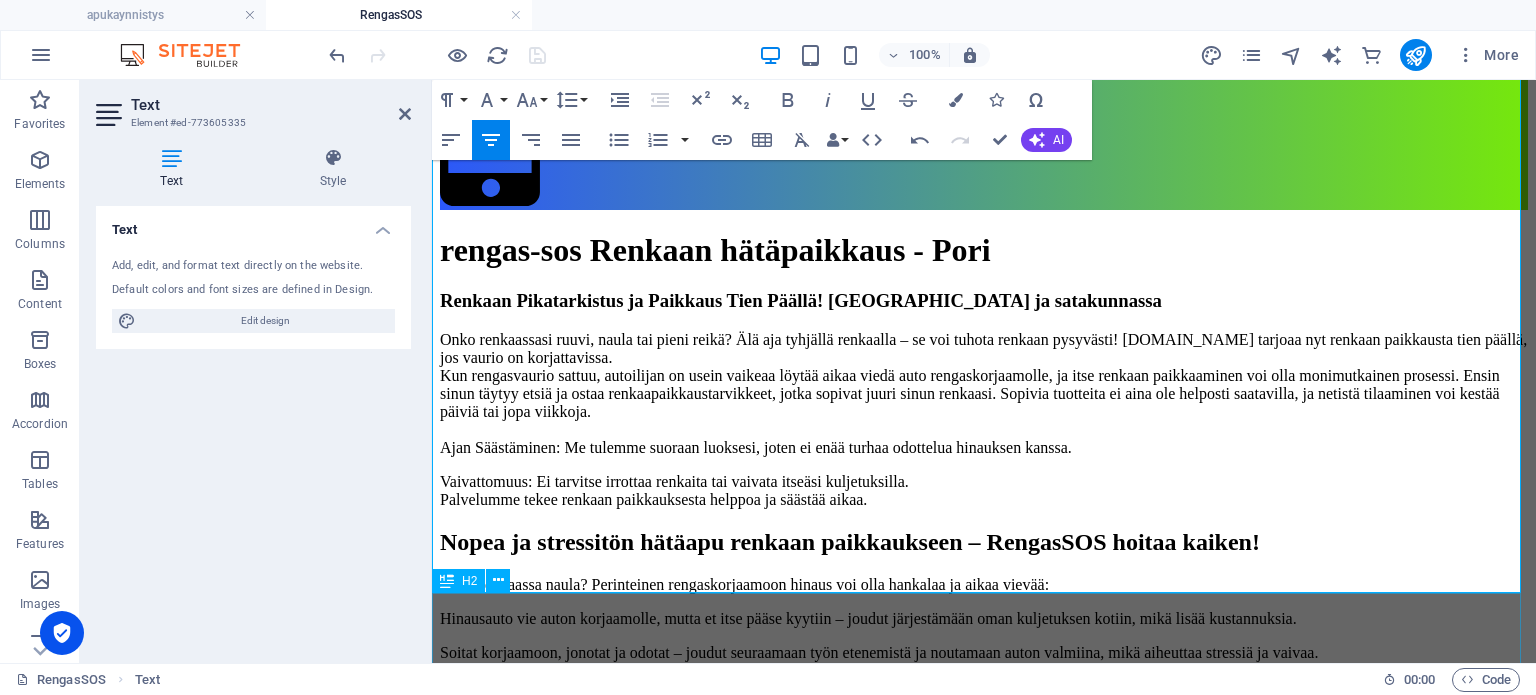 click on "Nopea ja stressitön hätäapu renkaan paikkaukseen – RengasSOS hoitaa kaiken!" at bounding box center (984, 542) 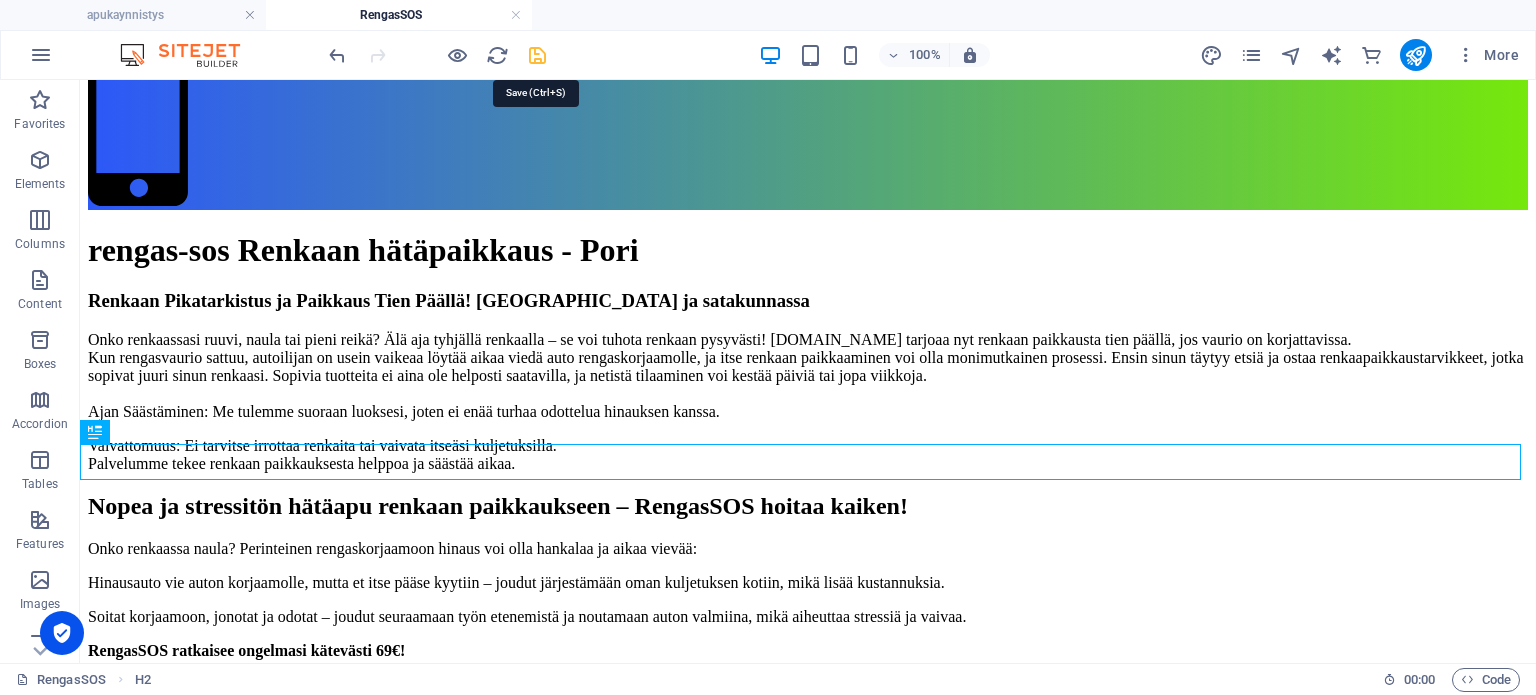 click at bounding box center (537, 55) 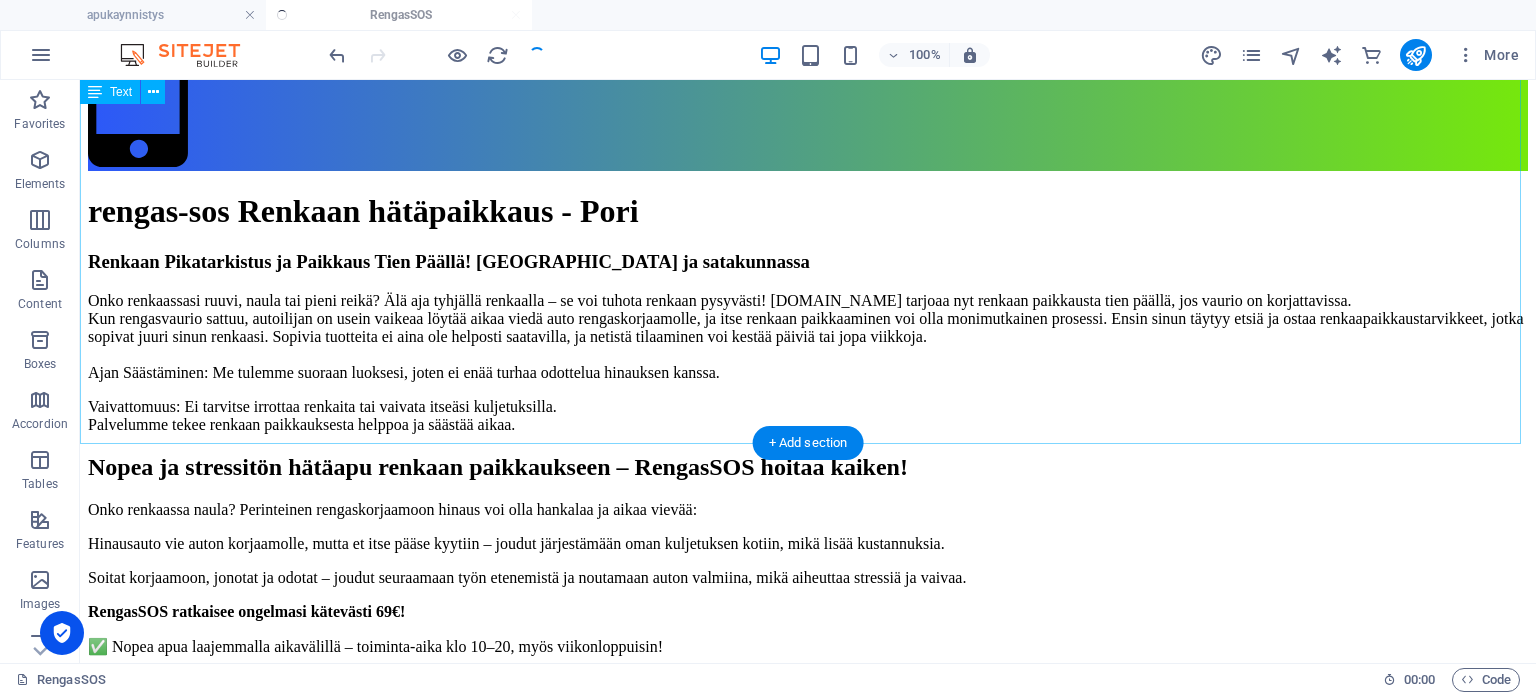 scroll, scrollTop: 664, scrollLeft: 0, axis: vertical 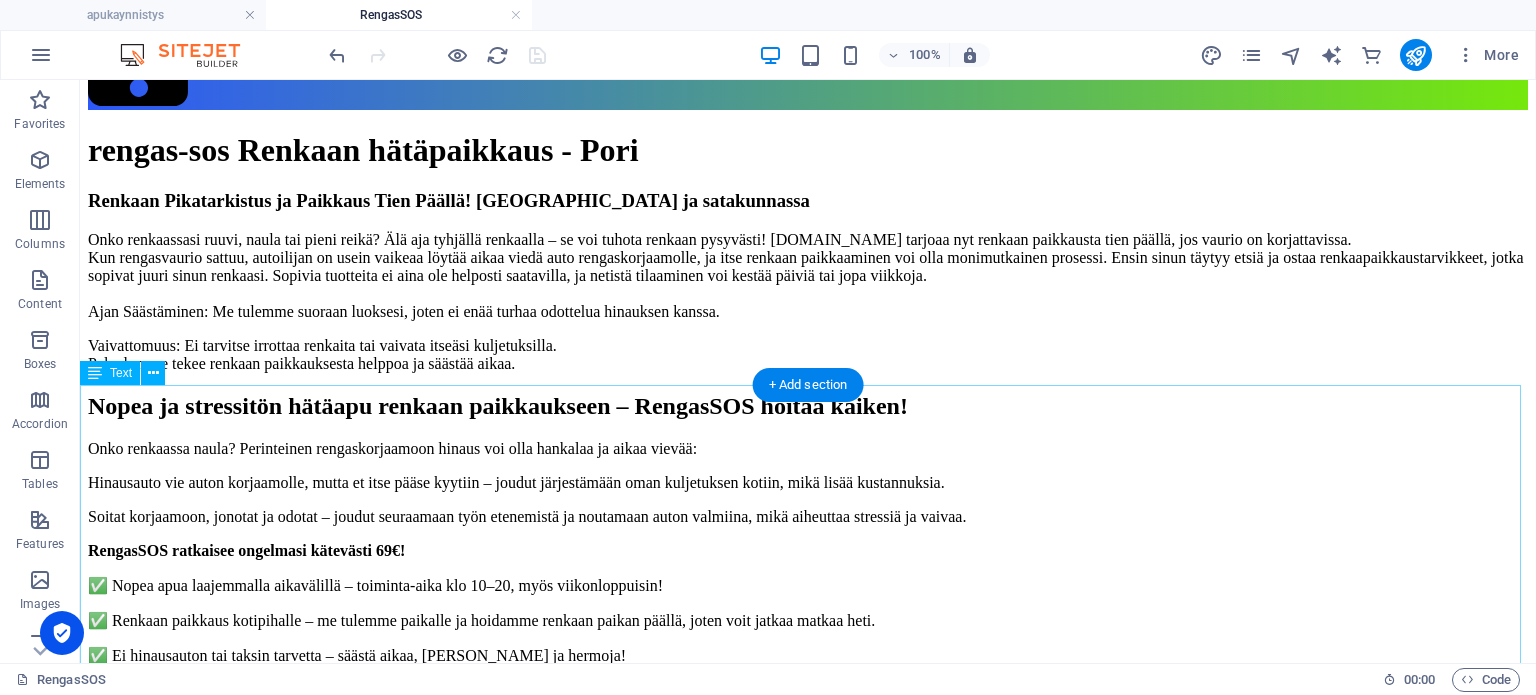 click on "Onko renkaassa naula? Perinteinen rengaskorjaamoon hinaus voi olla hankalaa ja aikaa vievää: Hinausauto vie auton korjaamolle, mutta et itse pääse kyytiin – joudut järjestämään oman kuljetuksen kotiin, mikä lisää kustannuksia. Soitat korjaamoon, jonotat ja odotat – joudut seuraamaan työn etenemistä ja noutamaan auton valmiina, mikä aiheuttaa stressiä ja vaivaa. RengasSOS   ratkaisee ongelmasi kätevästi 69€! ✅ Nopea apua laajemmalla aikavälillä – toiminta-aika klo 10–20, myös viikonloppuisin! ✅ Renkaan paikkaus kotipihalle – me tulemme paikalle ja hoidamme renkaan paikan päällä, joten voit jatkaa matkaa heti. ✅ Ei hinausauton tai taksin tarvetta – säästä aikaa, rahaa ja hermoja! Älä jää jumiin rengasrikon kanssa – soita RengasSOS:lle nopeaan ja luotettavaan apuun! 🚗💨" at bounding box center [808, 606] 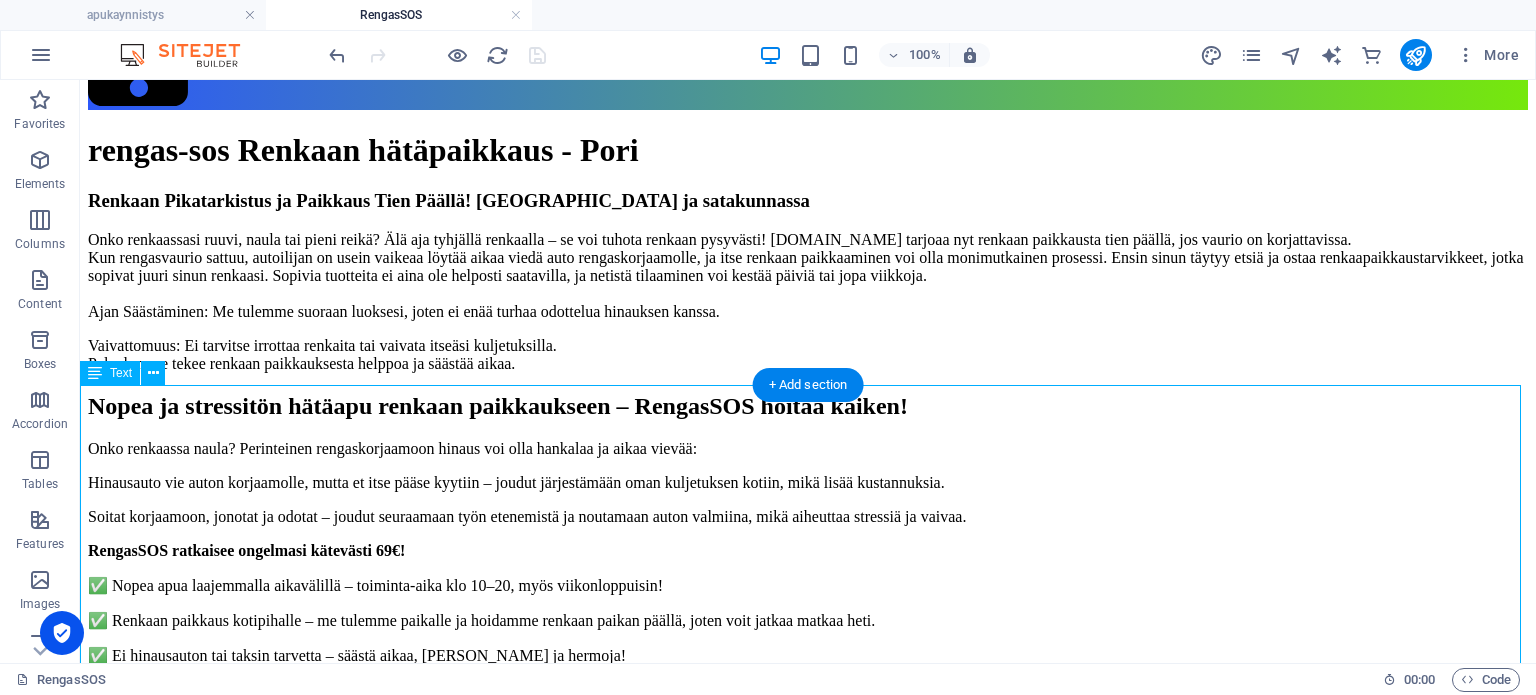 click on "Onko renkaassa naula? Perinteinen rengaskorjaamoon hinaus voi olla hankalaa ja aikaa vievää: Hinausauto vie auton korjaamolle, mutta et itse pääse kyytiin – joudut järjestämään oman kuljetuksen kotiin, mikä lisää kustannuksia. Soitat korjaamoon, jonotat ja odotat – joudut seuraamaan työn etenemistä ja noutamaan auton valmiina, mikä aiheuttaa stressiä ja vaivaa. RengasSOS   ratkaisee ongelmasi kätevästi 69€! ✅ Nopea apua laajemmalla aikavälillä – toiminta-aika klo 10–20, myös viikonloppuisin! ✅ Renkaan paikkaus kotipihalle – me tulemme paikalle ja hoidamme renkaan paikan päällä, joten voit jatkaa matkaa heti. ✅ Ei hinausauton tai taksin tarvetta – säästä aikaa, rahaa ja hermoja! Älä jää jumiin rengasrikon kanssa – soita RengasSOS:lle nopeaan ja luotettavaan apuun! 🚗💨" at bounding box center (808, 606) 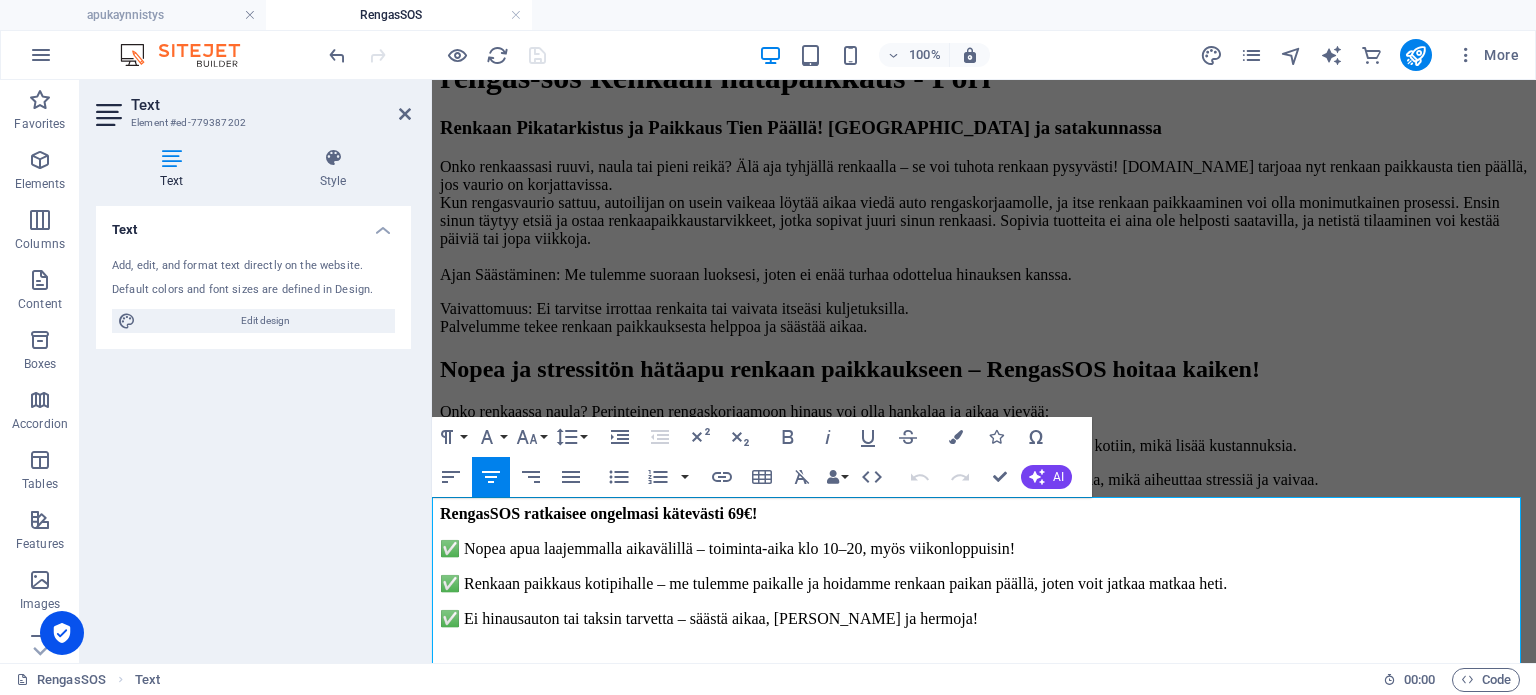 scroll, scrollTop: 837, scrollLeft: 0, axis: vertical 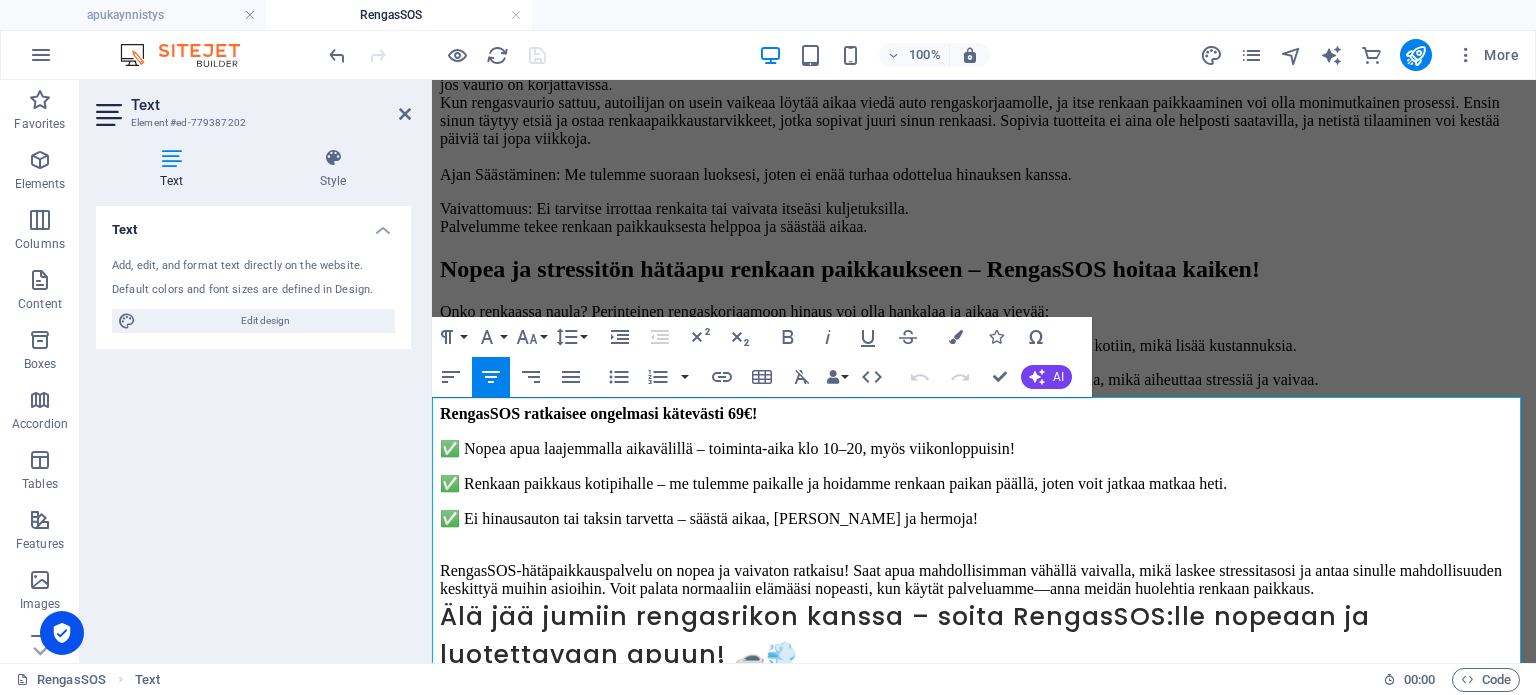 click on "Hinausauto vie auton korjaamolle, mutta et itse pääse kyytiin – joudut järjestämään oman kuljetuksen kotiin, mikä lisää kustannuksia." at bounding box center (984, 346) 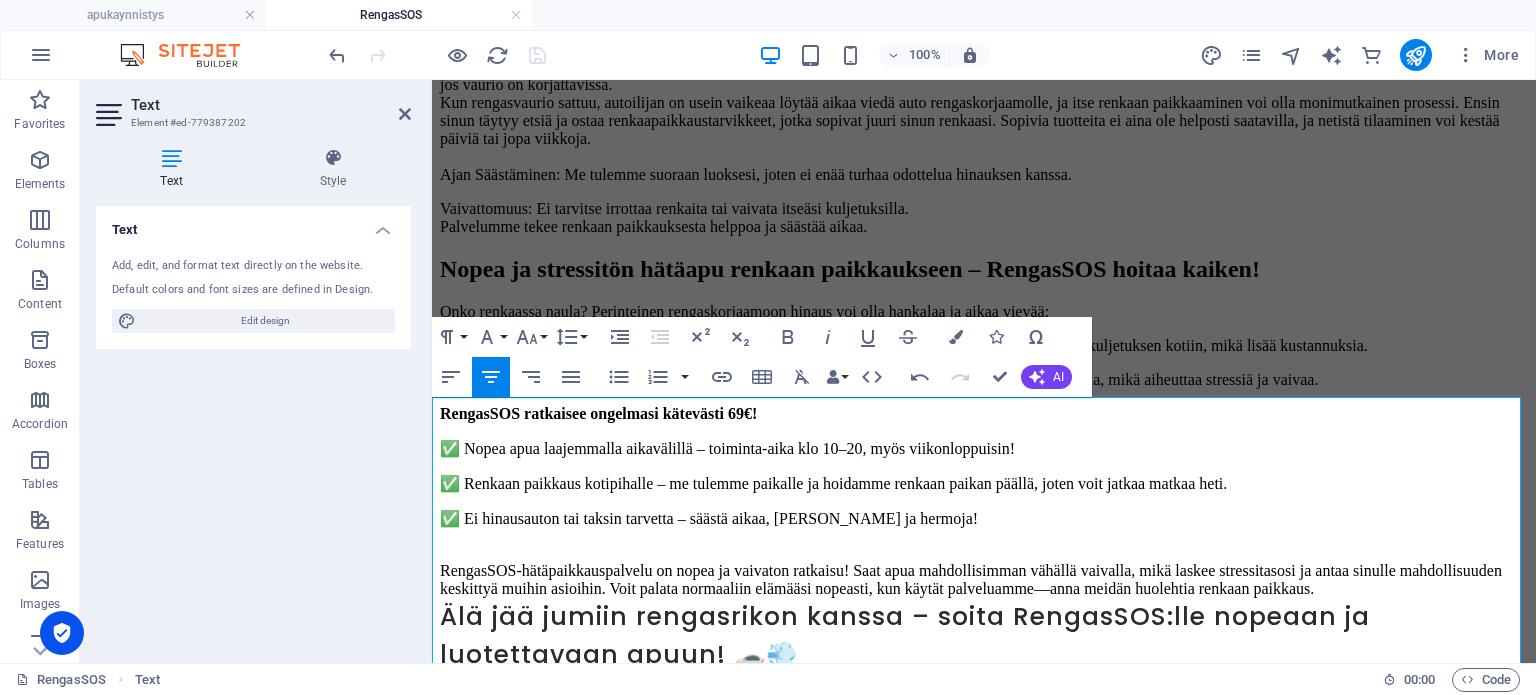 click on "Hinausauto vie auton korjaamolle, mutta et itse pääse välttämättä  kyytiin – joudut järjestämään oman kuljetuksen kotiin, mikä lisää kustannuksia." at bounding box center [984, 346] 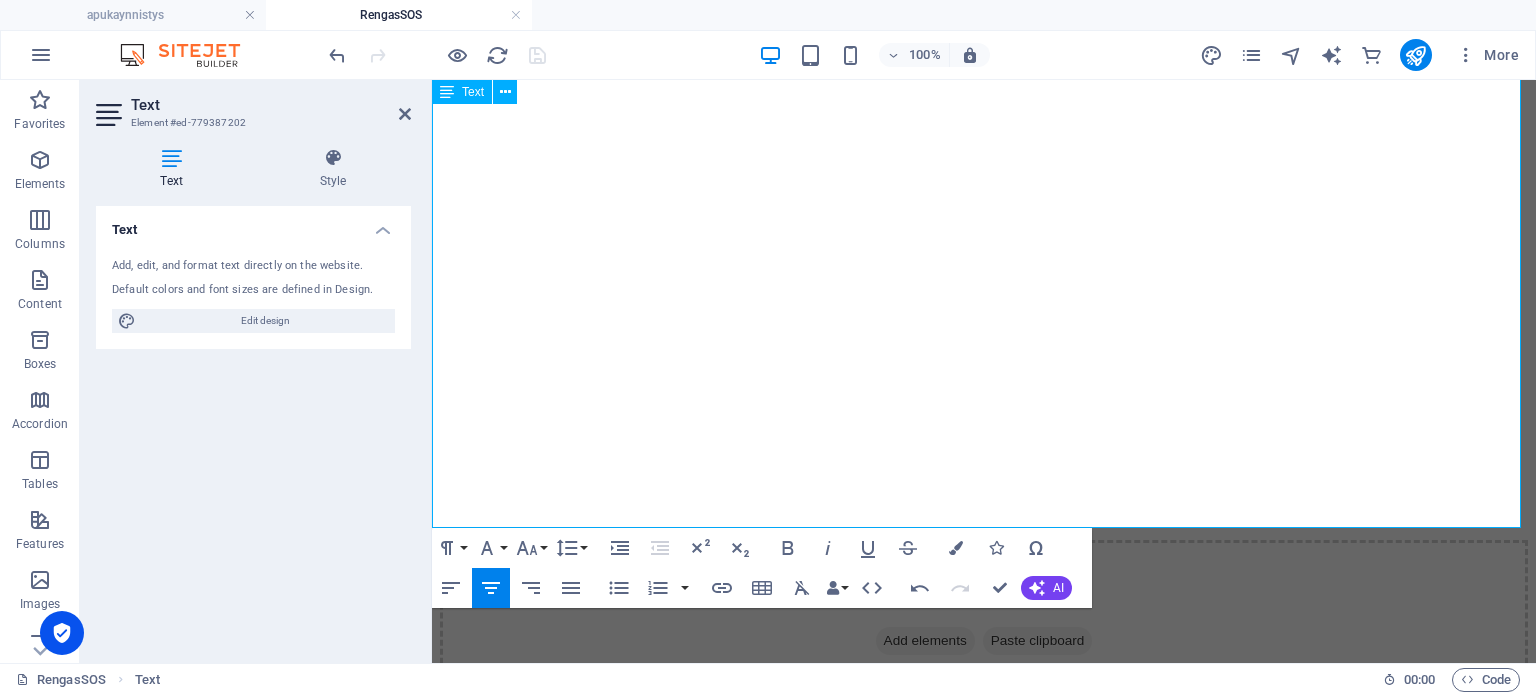 scroll, scrollTop: 1837, scrollLeft: 0, axis: vertical 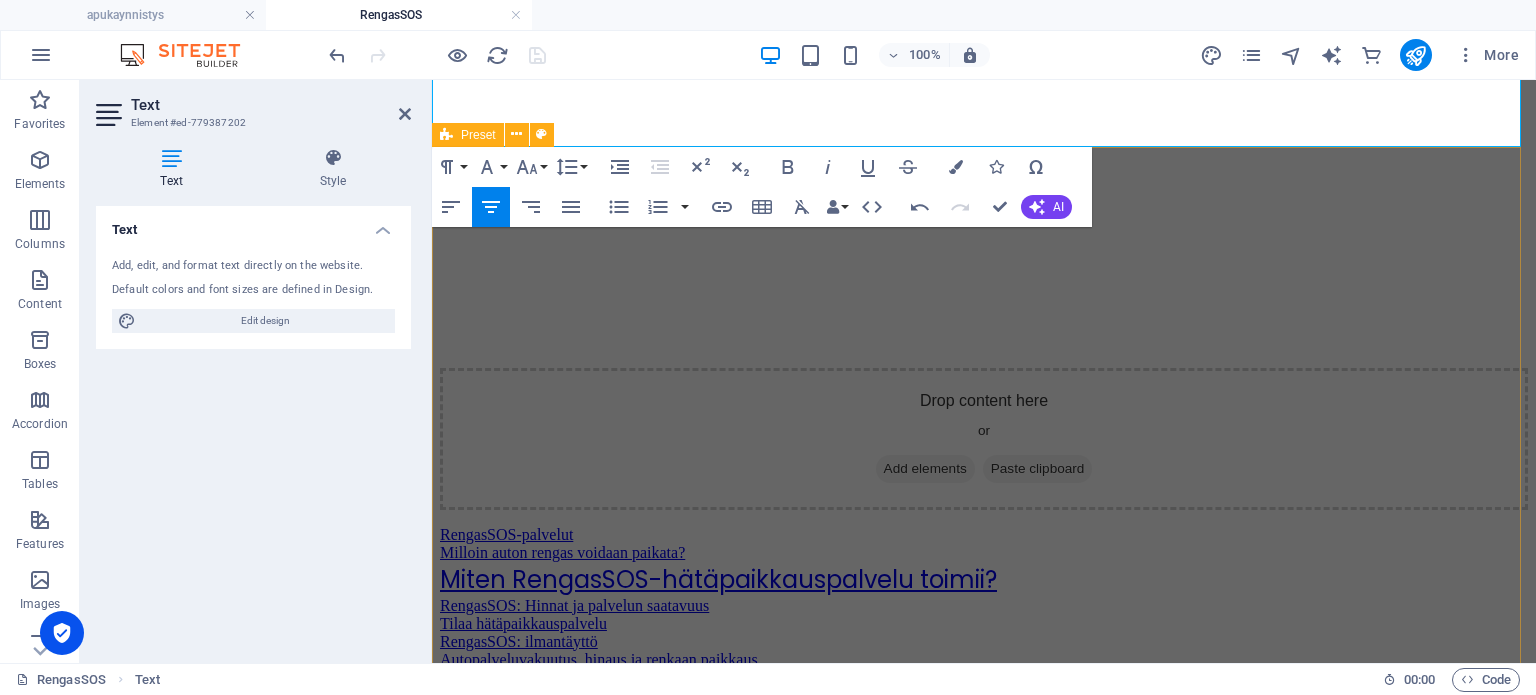 click on "RengasSOS-palvelut🆘 ✅  Renkaan pikapaikkaus tien päällä  (naula/ruuvi rei'issä) ✅  Hätäilman täyttö  (jos paine on hävinnyt) ✅  Vararengasapu tarvittaessa  (apua vaihtoon, jos omat työkalut puuttuvat) ✅  Korjauskelpoisuuden arviointi  (kerromme rehellisesti, pitääkö vaihtaa vai riittääkö paikkaus)   Drop content here or  Add elements  Paste clipboard" at bounding box center (984, 102) 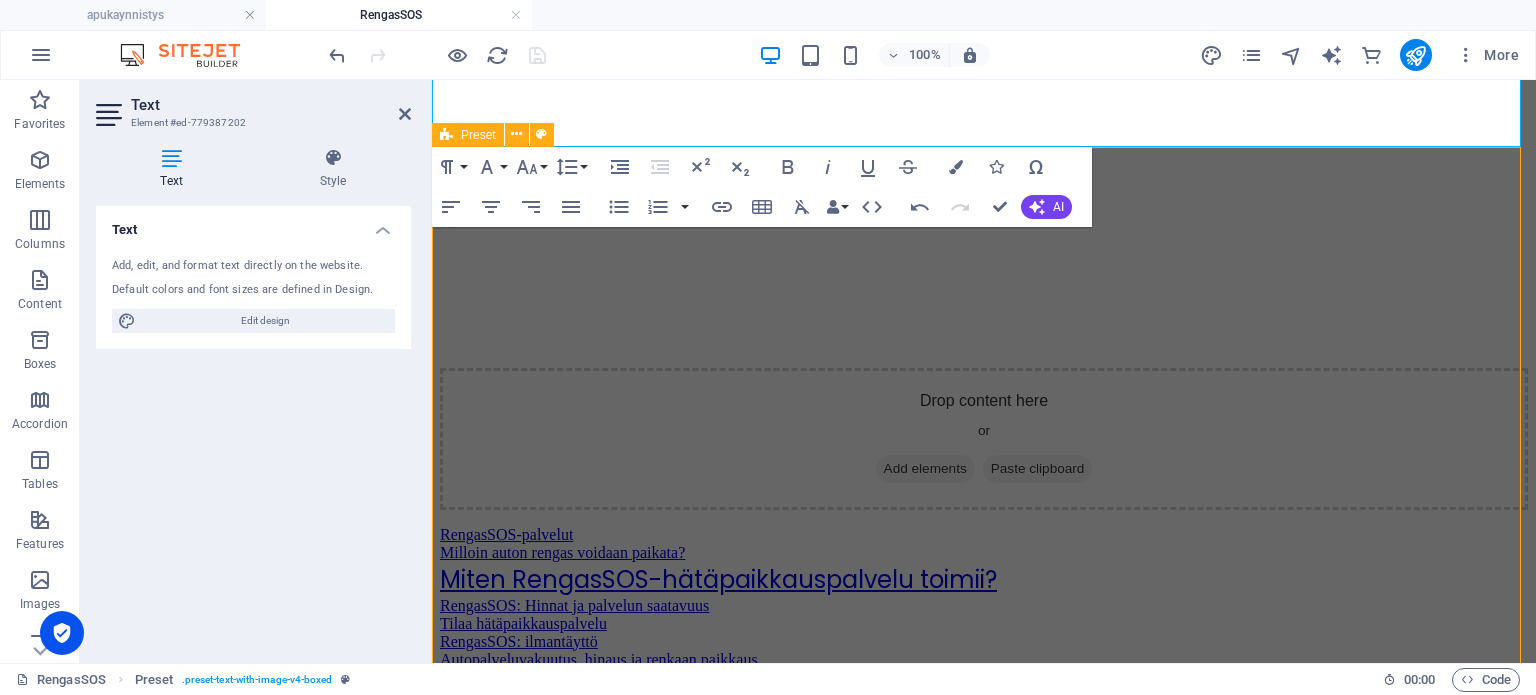 scroll, scrollTop: 1502, scrollLeft: 0, axis: vertical 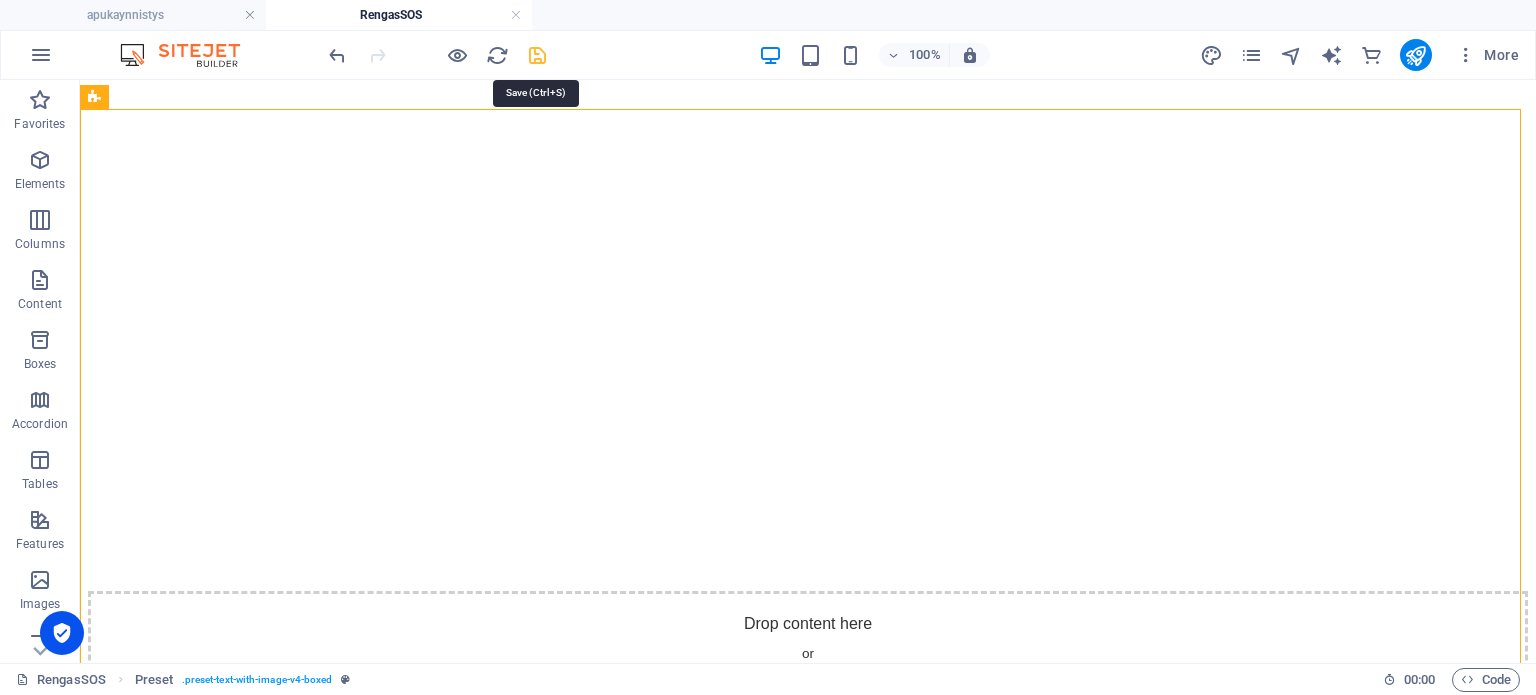 click at bounding box center (537, 55) 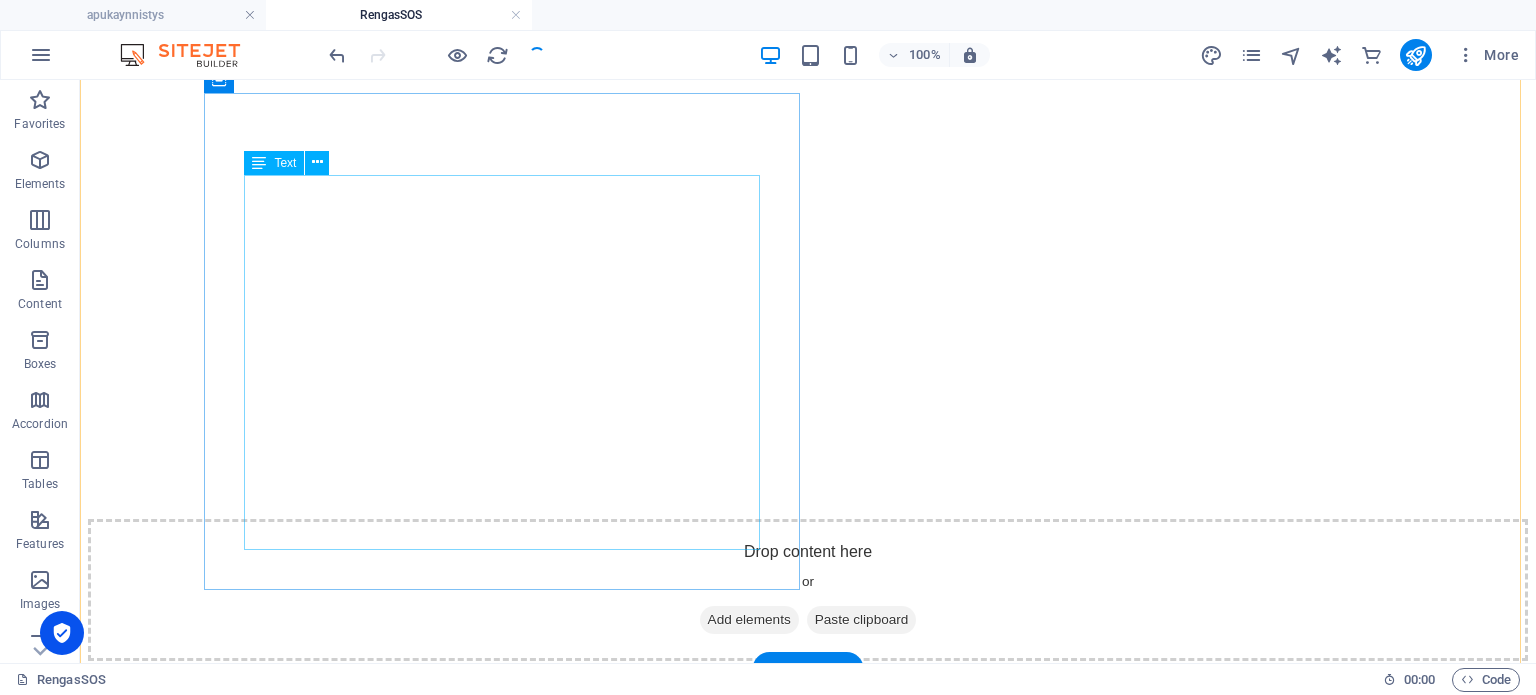 scroll, scrollTop: 1602, scrollLeft: 0, axis: vertical 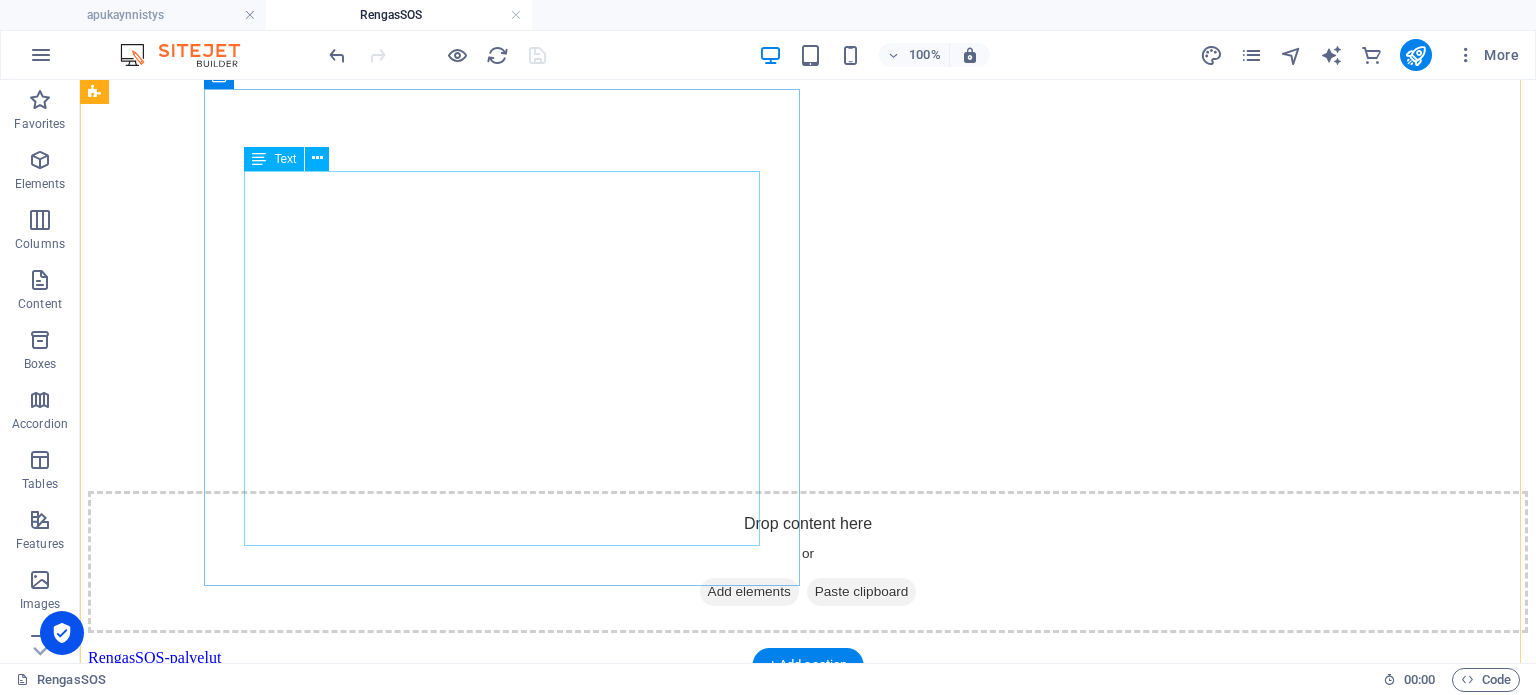 click on "✅  Renkaan pikapaikkaus tien päällä  (naula/ruuvi rei'issä) ✅  Hätäilman täyttö  (jos paine on hävinnyt) ✅  Vararengasapu tarvittaessa  (apua vaihtoon, jos omat työkalut puuttuvat) ✅  Korjauskelpoisuuden arviointi  (kerromme rehellisesti, pitääkö vaihtaa vai riittääkö paikkaus)" at bounding box center (808, -59) 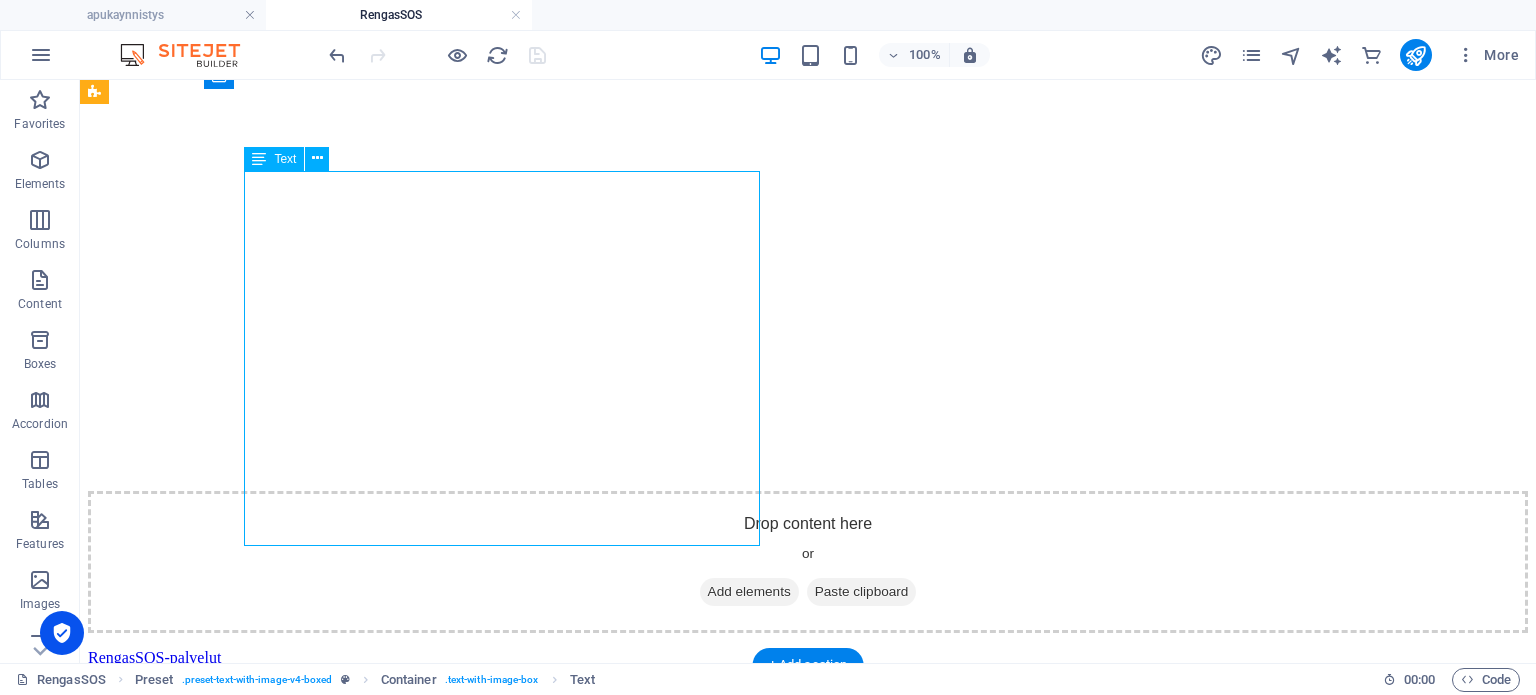 click on "✅  Renkaan pikapaikkaus tien päällä  (naula/ruuvi rei'issä) ✅  Hätäilman täyttö  (jos paine on hävinnyt) ✅  Vararengasapu tarvittaessa  (apua vaihtoon, jos omat työkalut puuttuvat) ✅  Korjauskelpoisuuden arviointi  (kerromme rehellisesti, pitääkö vaihtaa vai riittääkö paikkaus)" at bounding box center [808, -59] 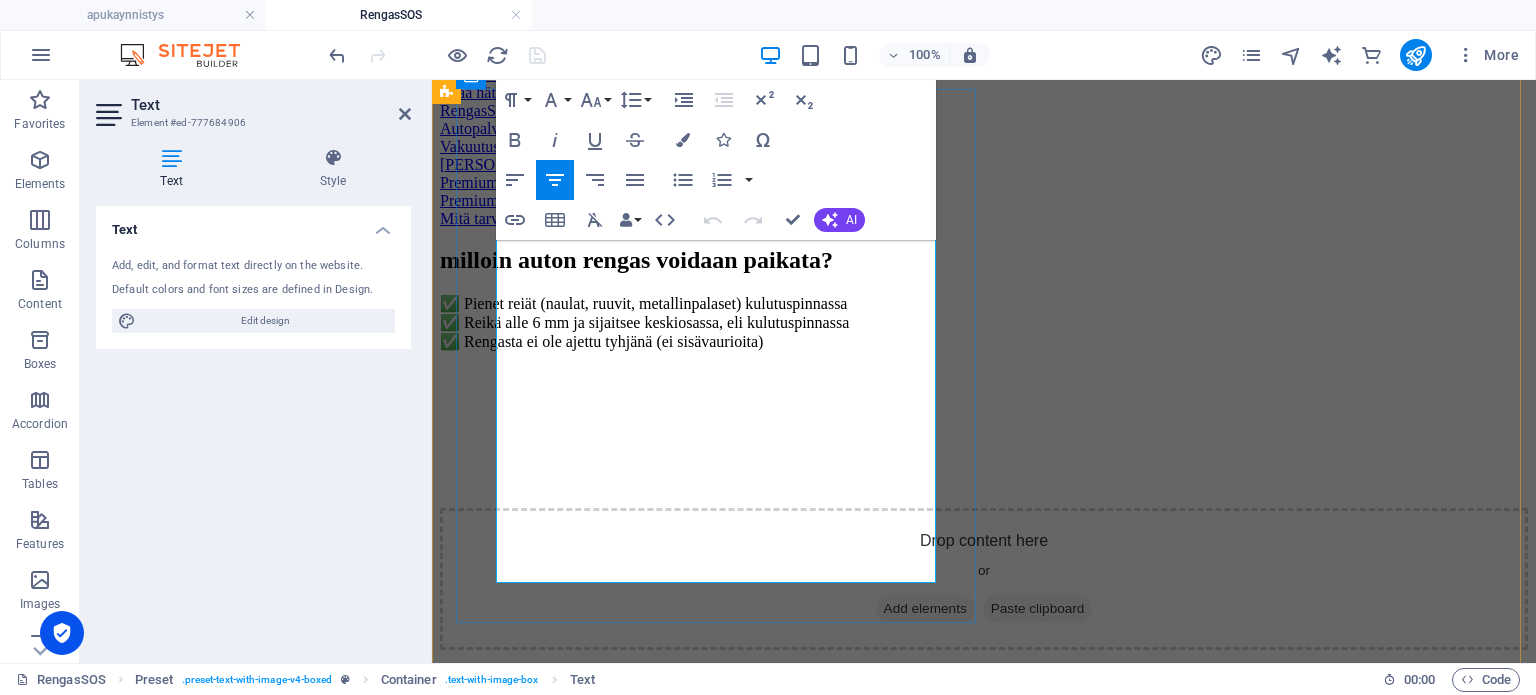 drag, startPoint x: 888, startPoint y: 416, endPoint x: 642, endPoint y: 369, distance: 250.4496 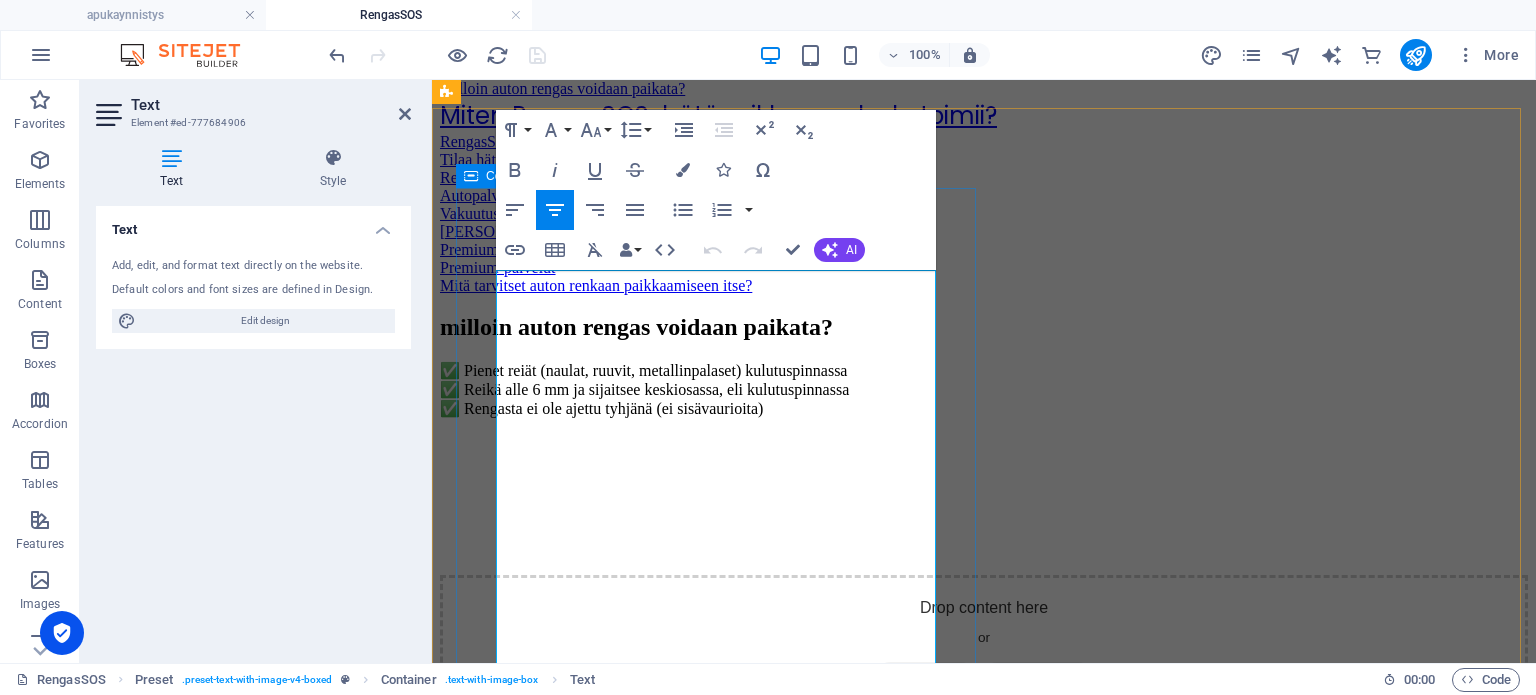 scroll, scrollTop: 1875, scrollLeft: 0, axis: vertical 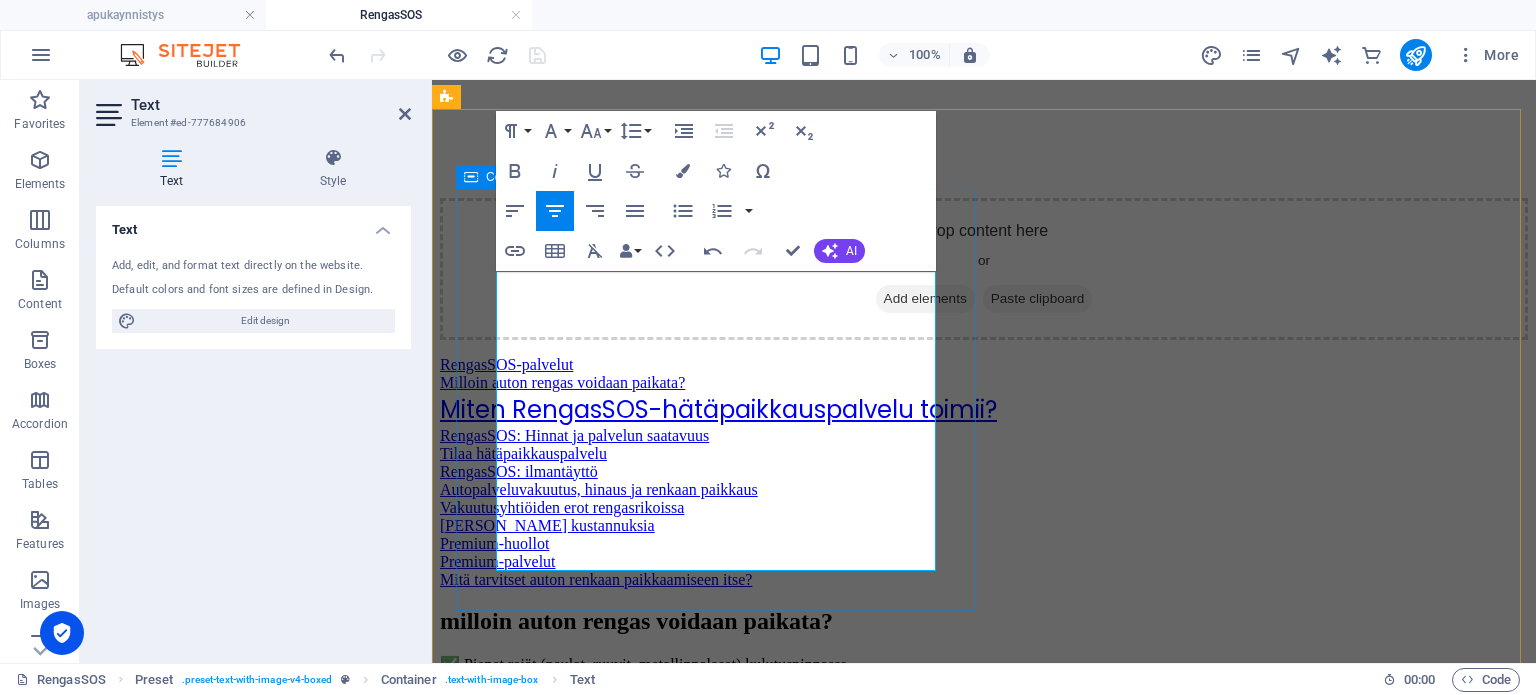 click on "RengasSOS-palvelut🆘 ✅  Renkaan pikapaikkaus tien päällä  (naula/ruuvi rei'issä) ✅  Hätäilman täyttö  (jos paine on hävinnyt) ✅  Korjauskelpoisuuden arviointi  (kerromme rehellisesti, pitääkö vaihtaa vai riittääkö paikkaus)" at bounding box center [984, -292] 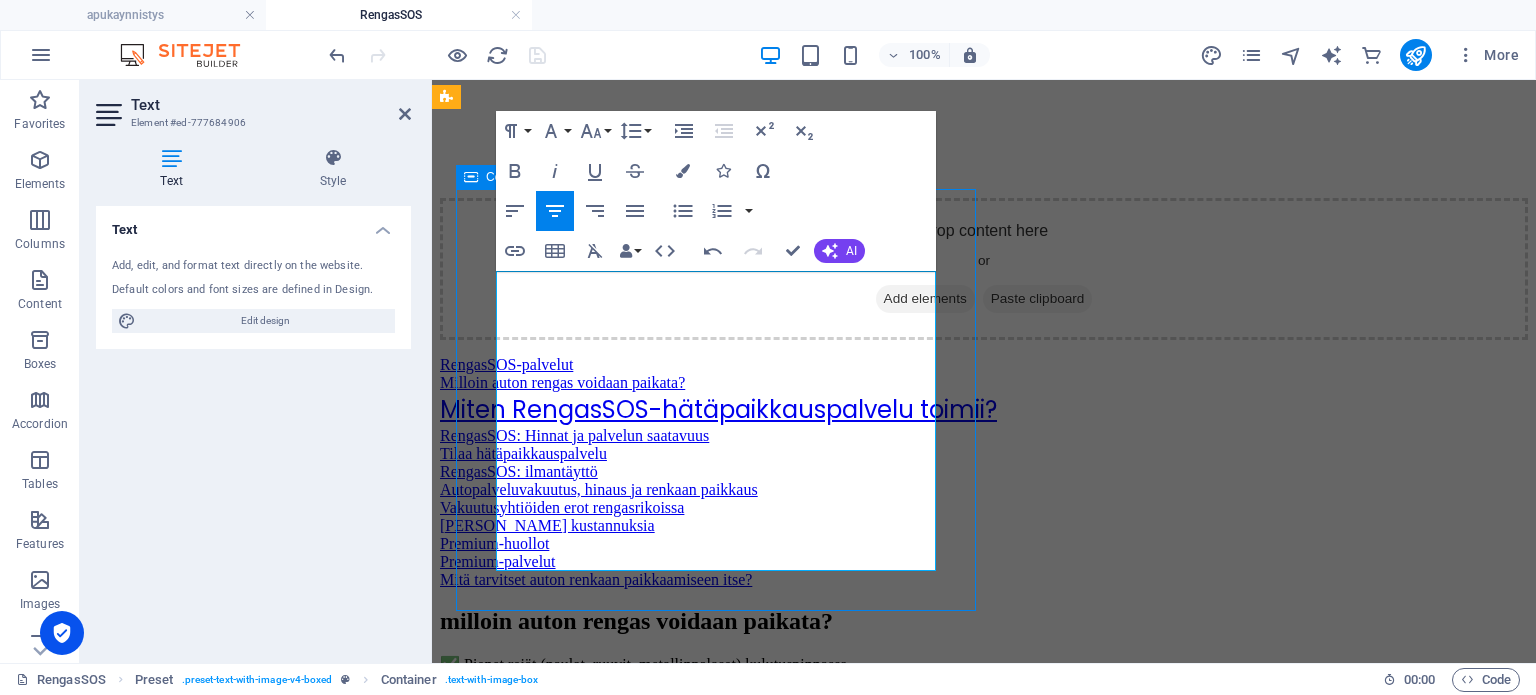 scroll, scrollTop: 1502, scrollLeft: 0, axis: vertical 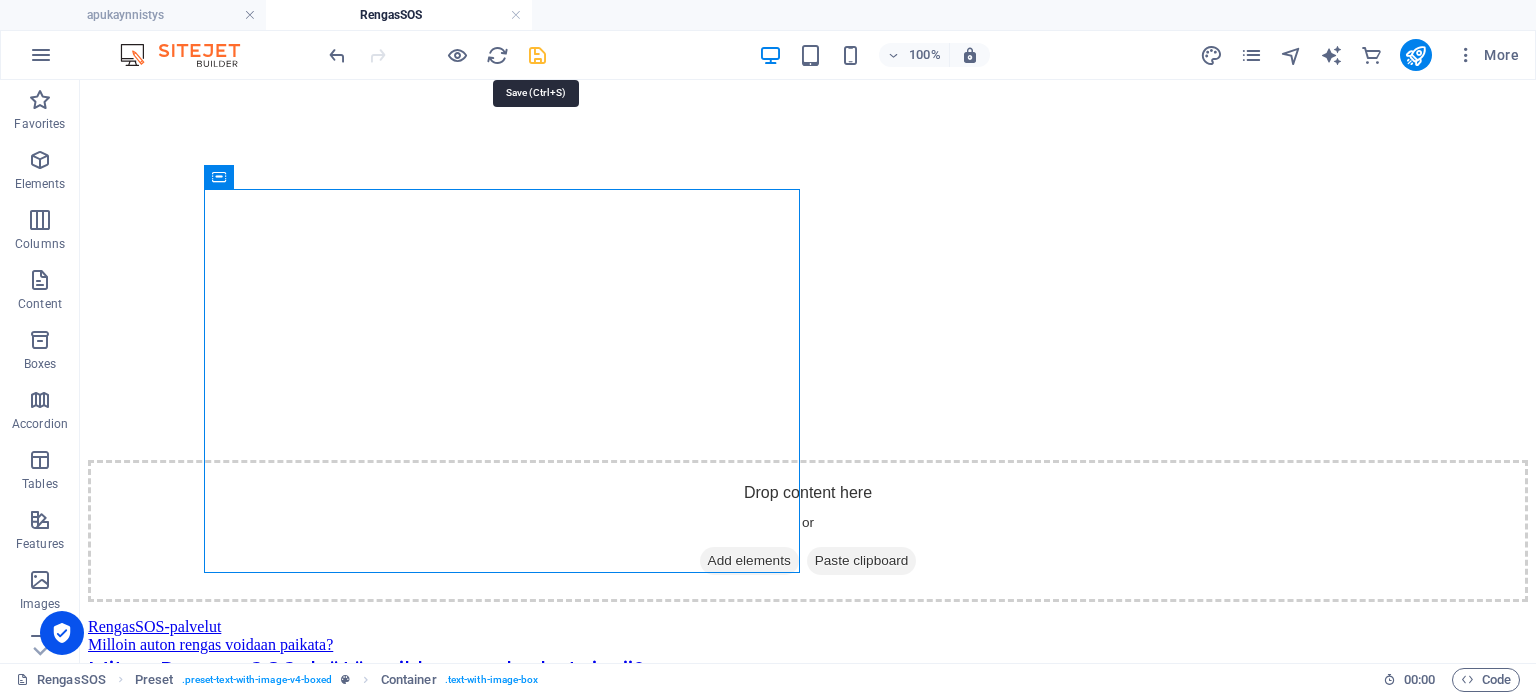 click at bounding box center (537, 55) 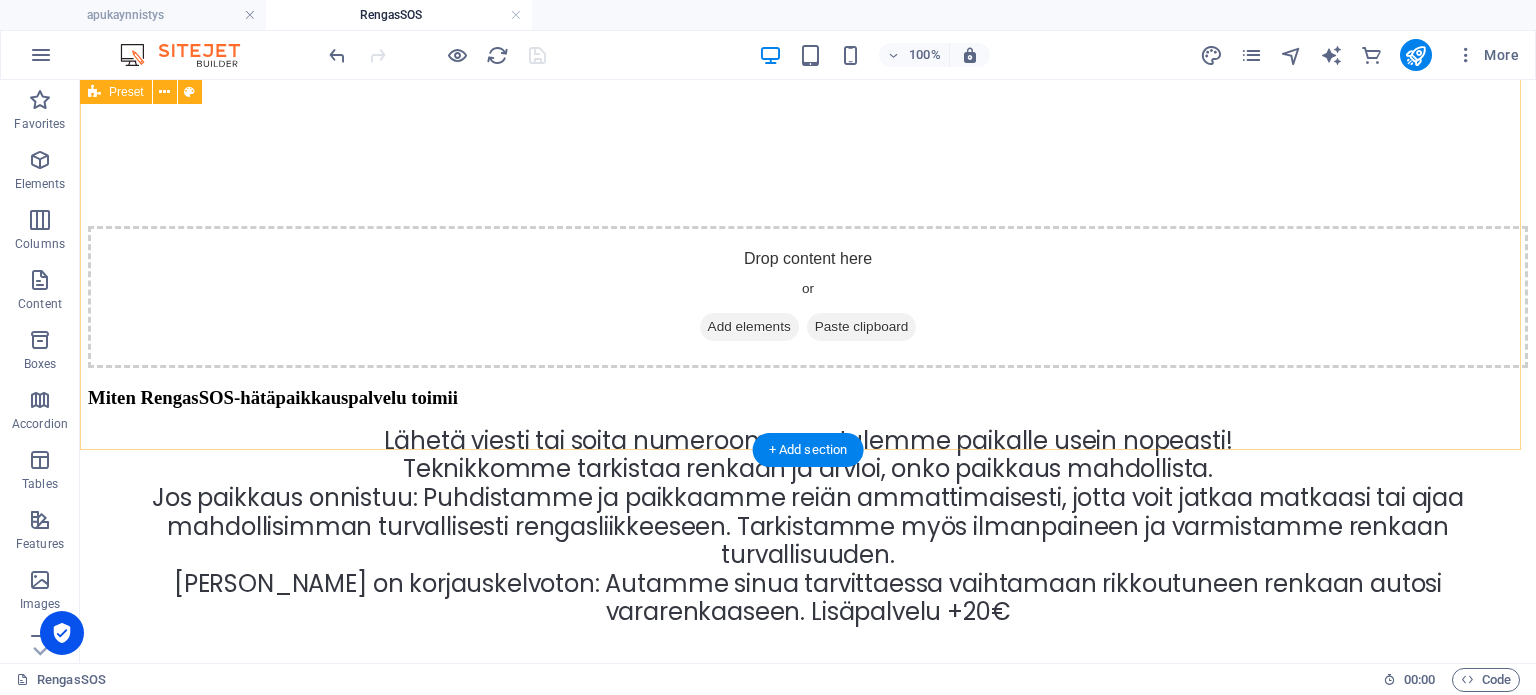 scroll, scrollTop: 2802, scrollLeft: 0, axis: vertical 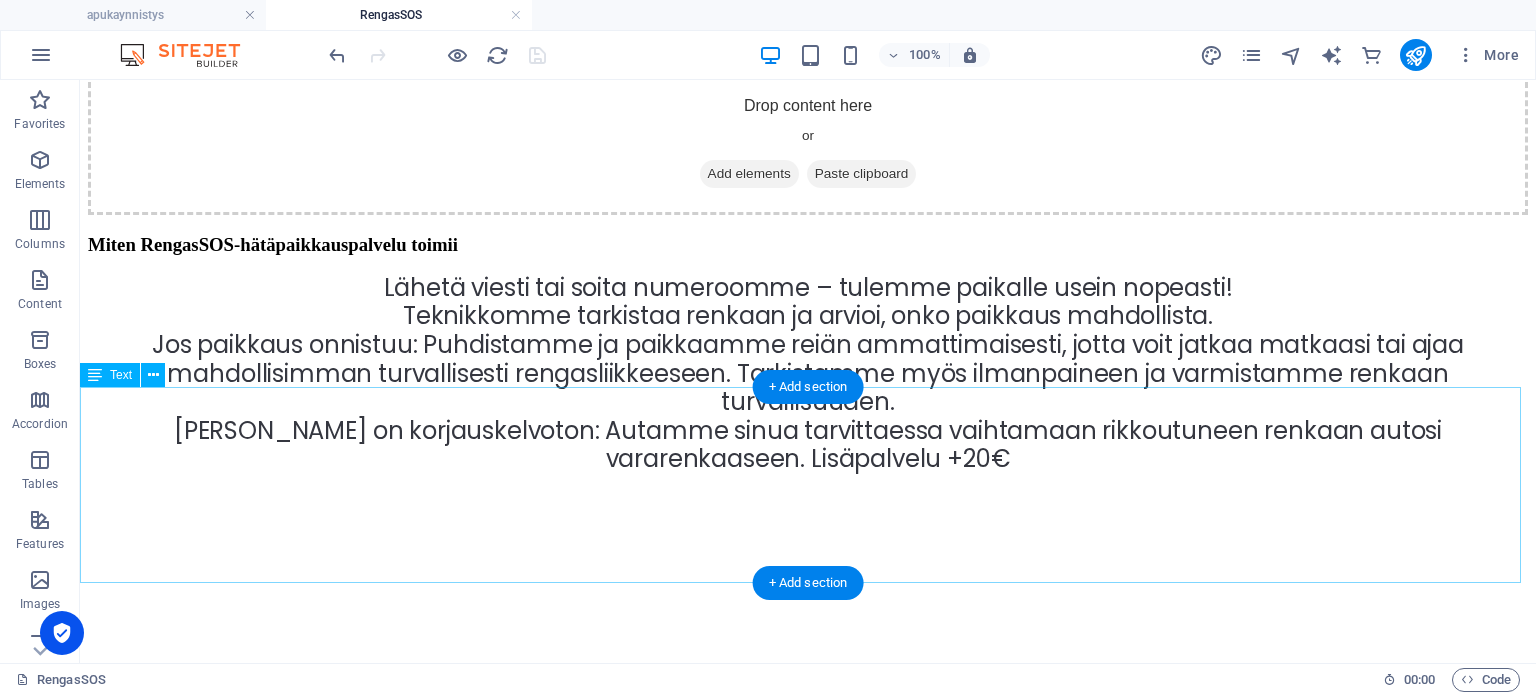 click on "Lähetä viesti tai soita numeroomme – tulemme paikalle usein nopeasti! Teknikkomme tarkistaa renkaan ja arvioi, onko paikkaus mahdollista. Jos paikkaus onnistuu: Puhdistamme ja paikkaamme reiän ammattimaisesti, jotta voit jatkaa matkaasi tai ajaa mahdollisimman turvallisesti rengasliikkeeseen. Tarkistamme myös ilmanpaineen ja varmistamme renkaan turvallisuuden. [PERSON_NAME] on korjauskelvoton: Autamme sinua tarvittaessa vaihtamaan rikkoutuneen renkaan autosi vararenkaaseen. Lisäpalvelu +20€" at bounding box center (808, 375) 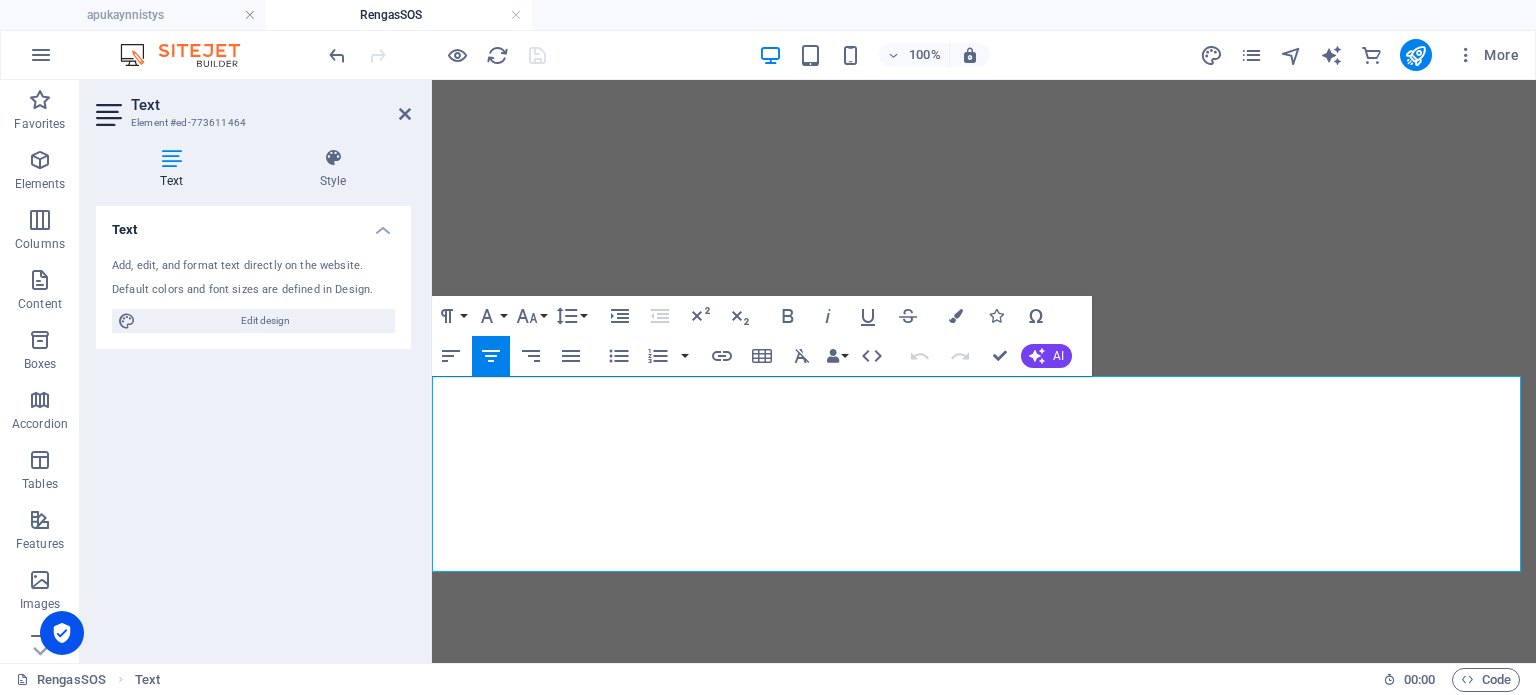 scroll, scrollTop: 3338, scrollLeft: 0, axis: vertical 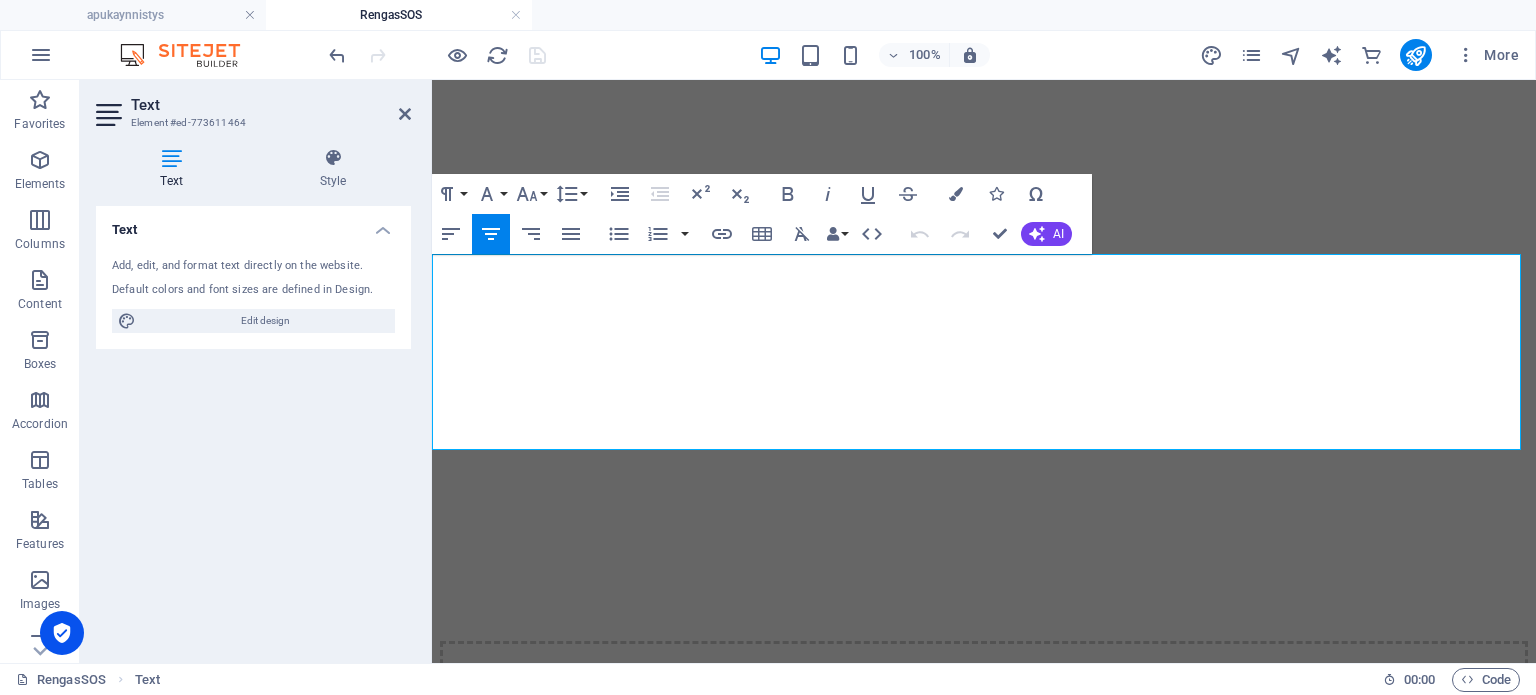 drag, startPoint x: 1274, startPoint y: 431, endPoint x: 444, endPoint y: 411, distance: 830.2409 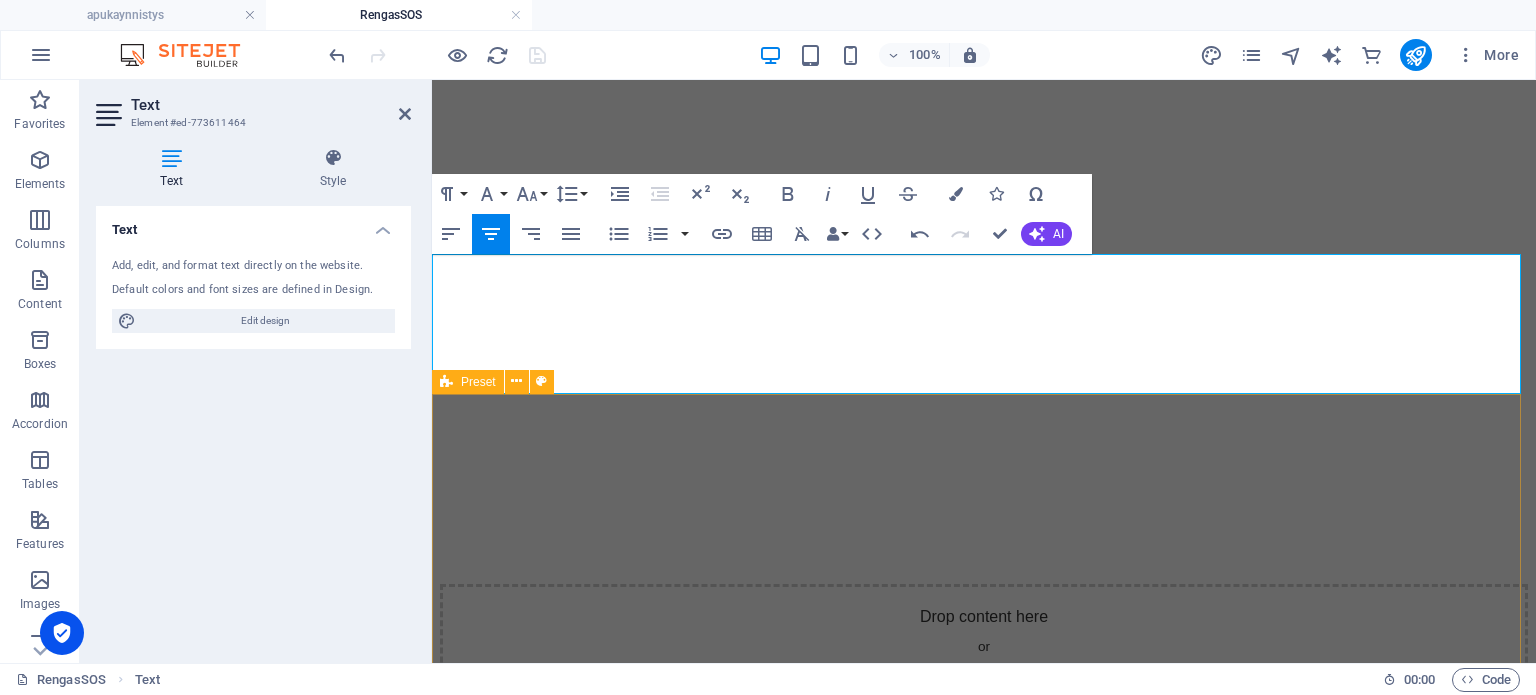 click on "Drop content here or  Add elements  Paste clipboard rengassos: hinnat ja palvelun saatavuus Renkaan pikapaikkaus tien päällä: Arkisin 69€ klo 10-20 La ja Su 119€ klo 10-20 Muina aikoina 150€ + Y li 10km | +15€ / 10km (meno ja paluu) Saatavuus: Porin alueella ja lähikunnissa. Ennakkomaksu tapauskohtaisesti maksulinkillä 75€-150€ suoraan sähköpostiisi. Laskutus myös mahdollista, laskutuslisä +10€ Maksu kätevästi kortilla tai käteisellä. Lähtöpaikka 28760, [GEOGRAPHIC_DATA]." at bounding box center (984, 370) 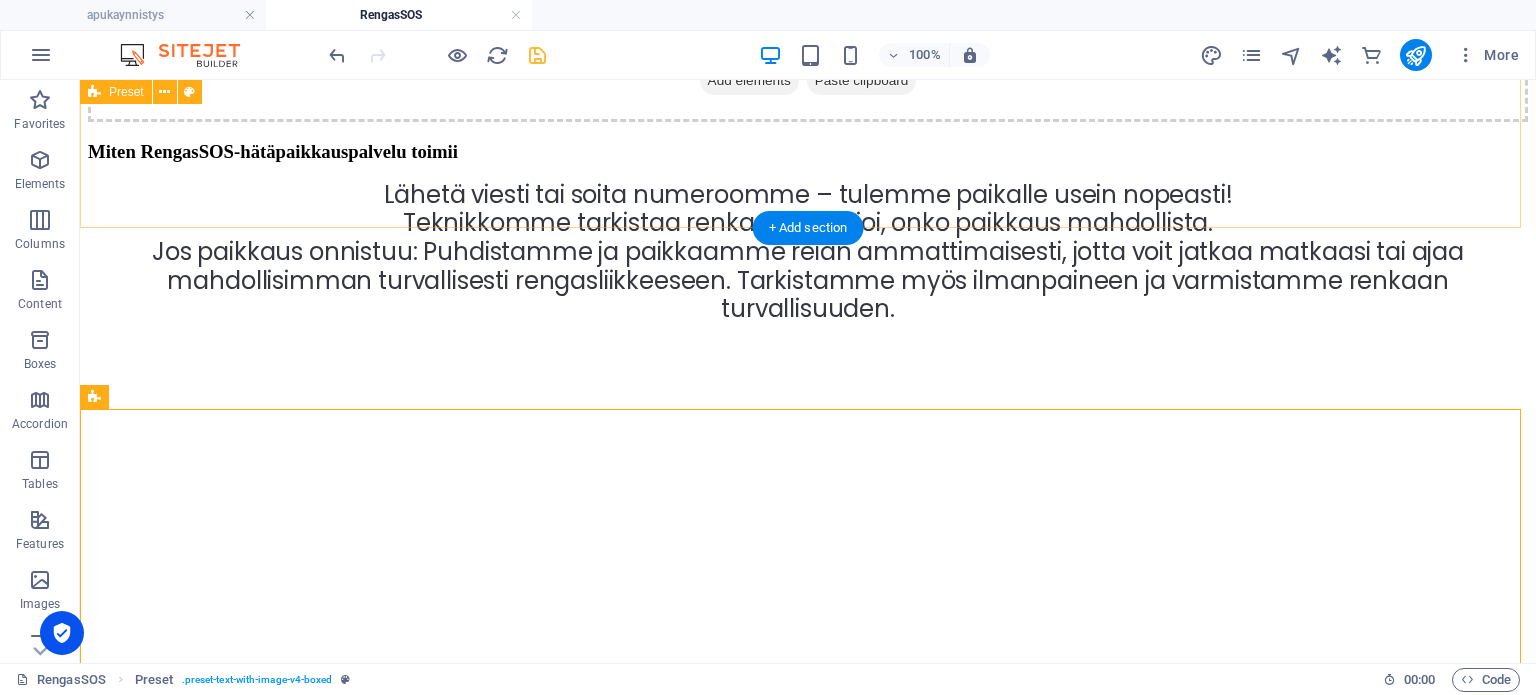 scroll, scrollTop: 2888, scrollLeft: 0, axis: vertical 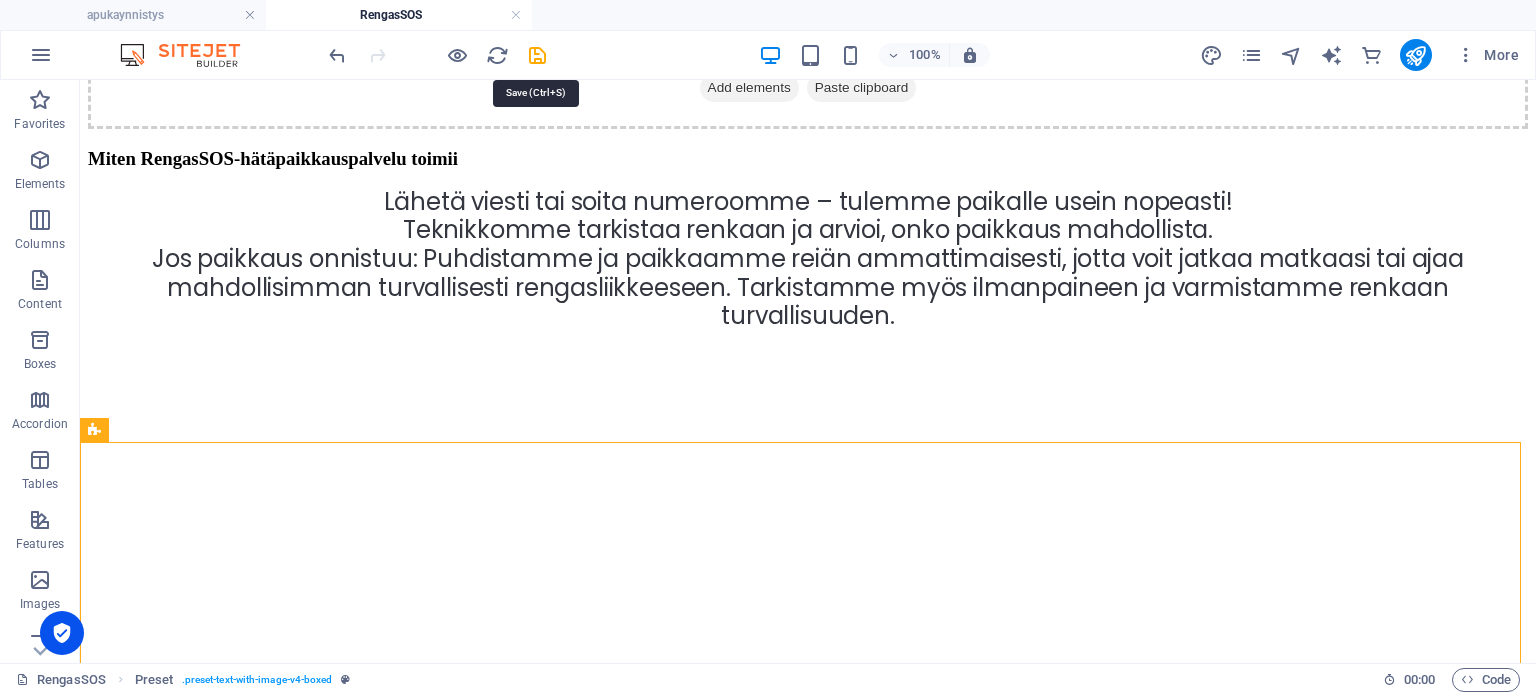 drag, startPoint x: 544, startPoint y: 50, endPoint x: 556, endPoint y: 69, distance: 22.472204 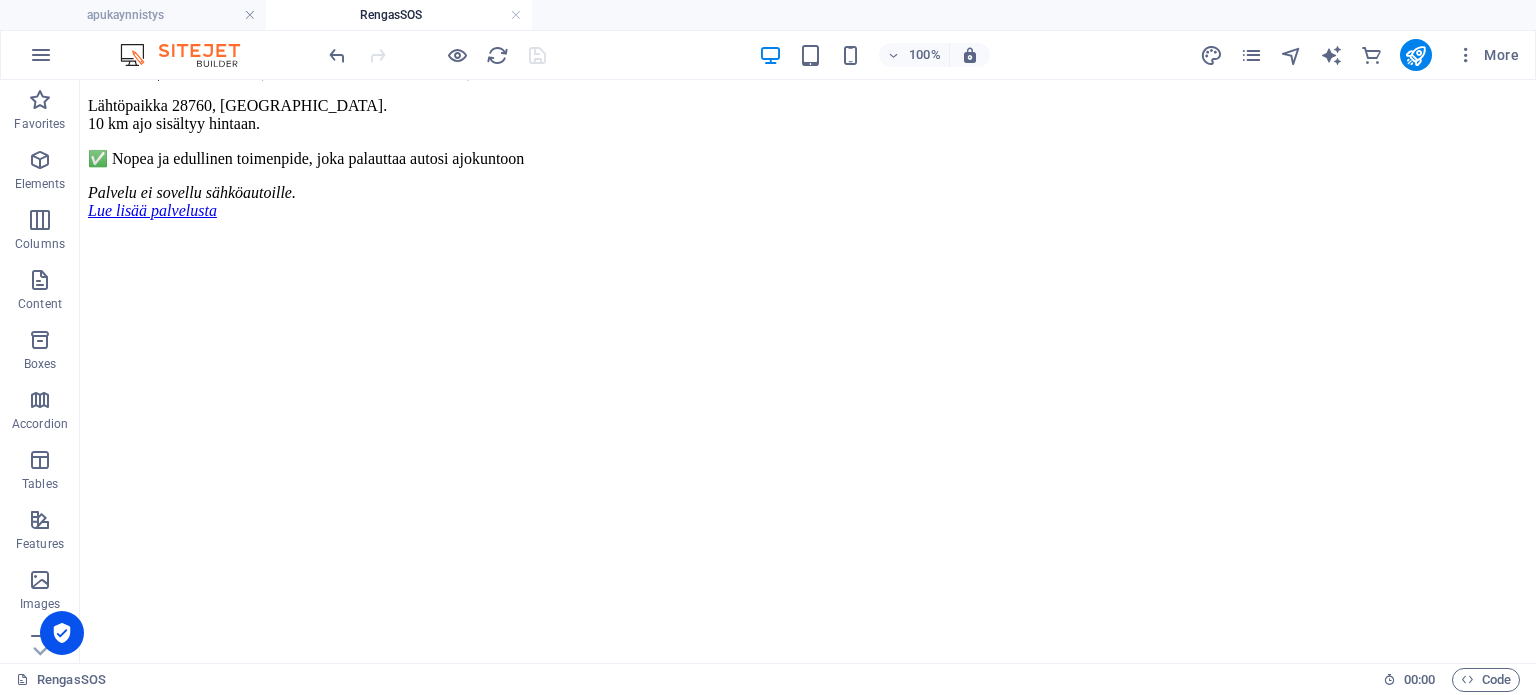 scroll, scrollTop: 5088, scrollLeft: 0, axis: vertical 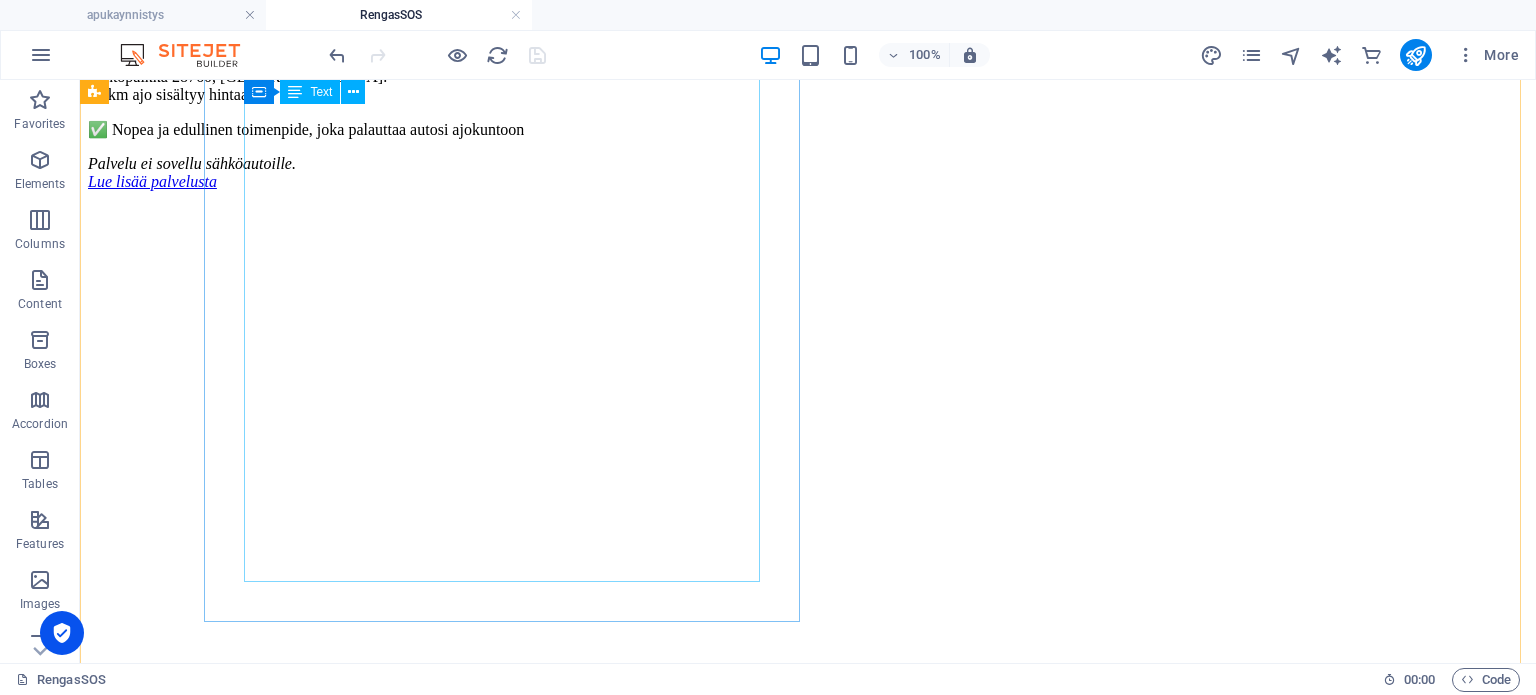 click on "🚗 Renkaan hätäpaikkaus tien päällä henkilöautoille ✅ Pienet reiät (naulat, ruuvit, metallinpalaset) kulutuspinnassa ✅ Reikä alle 6 mm ja sijaitsee keskiosassa, kulutuspinnassa ✅ Rengasta ei ole ajettu tyhjänä 🚗 Porin alueella ja lähikunnissa 69€ Arkisin klo 10-20 119€ La ja Su klo 10-20 Yli 10 km | +15 € / 10 km (meno-[GEOGRAPHIC_DATA]) Lähtöpaikka 28760, [GEOGRAPHIC_DATA] 10 km ajo sisältyy hintaan. ✅ Nopea ja edullinen toimenpide, joka palauttaa autosi ajokuntoon [GEOGRAPHIC_DATA] ei sovellu sähköautoille. Lue lisää palvelusta" at bounding box center [808, 22] 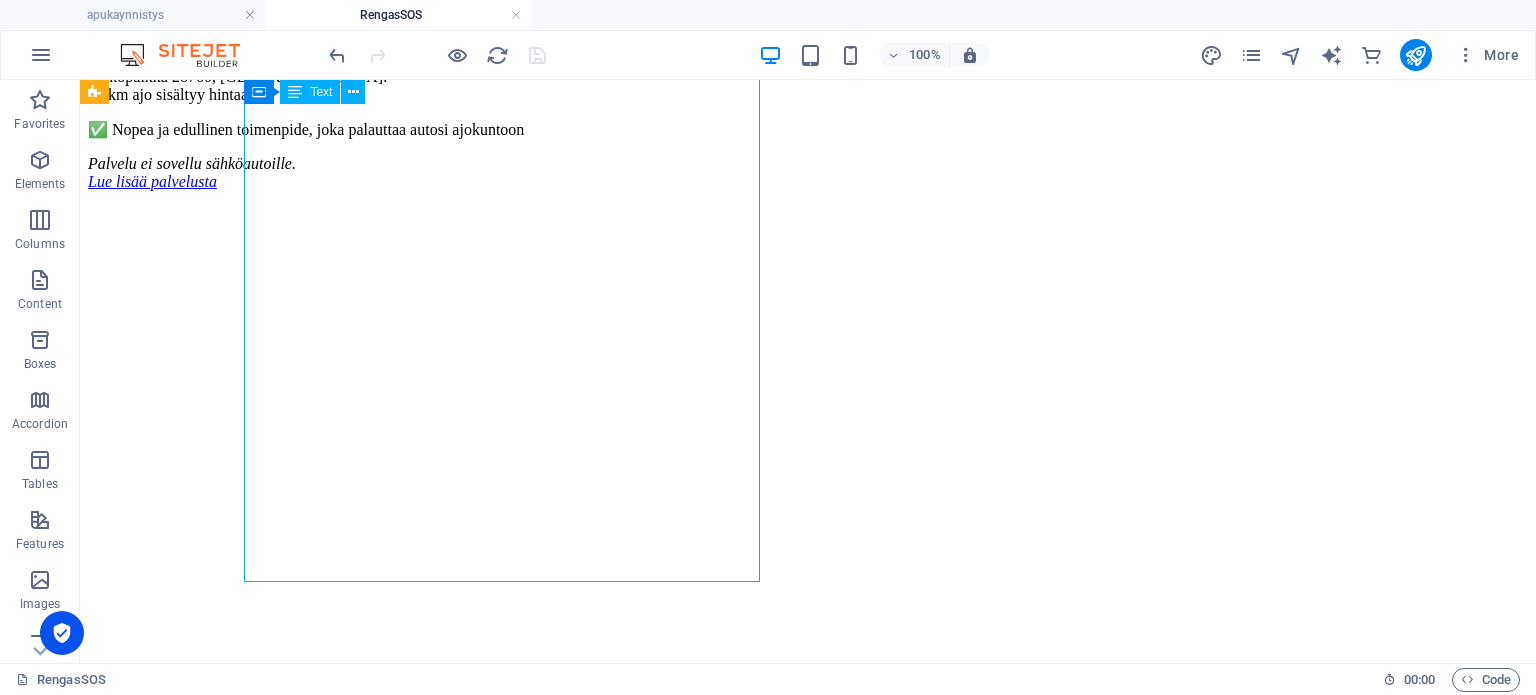 click on "🚗 Renkaan hätäpaikkaus tien päällä henkilöautoille ✅ Pienet reiät (naulat, ruuvit, metallinpalaset) kulutuspinnassa ✅ Reikä alle 6 mm ja sijaitsee keskiosassa, kulutuspinnassa ✅ Rengasta ei ole ajettu tyhjänä 🚗 Porin alueella ja lähikunnissa 69€ Arkisin klo 10-20 119€ La ja Su klo 10-20 Yli 10 km | +15 € / 10 km (meno-[GEOGRAPHIC_DATA]) Lähtöpaikka 28760, [GEOGRAPHIC_DATA] 10 km ajo sisältyy hintaan. ✅ Nopea ja edullinen toimenpide, joka palauttaa autosi ajokuntoon [GEOGRAPHIC_DATA] ei sovellu sähköautoille. Lue lisää palvelusta" at bounding box center [808, 22] 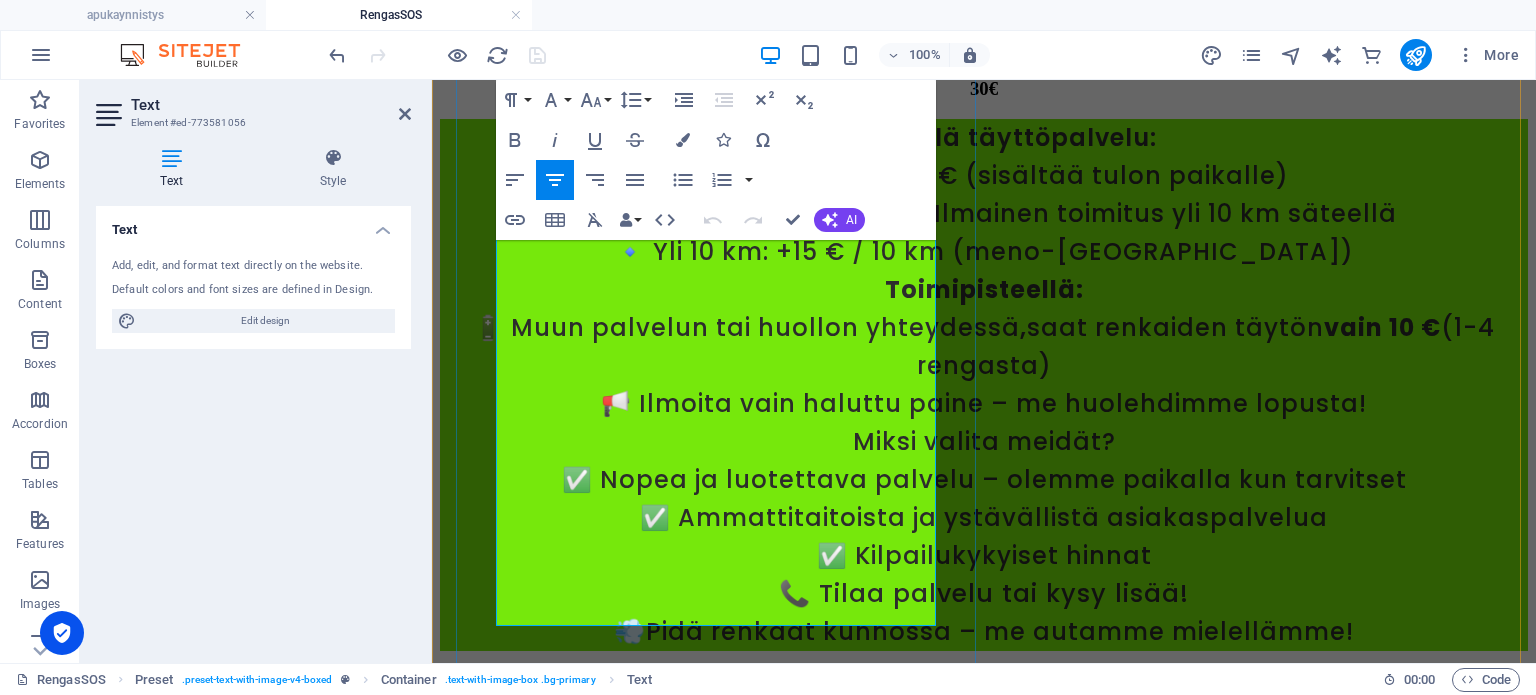 scroll, scrollTop: 5737, scrollLeft: 0, axis: vertical 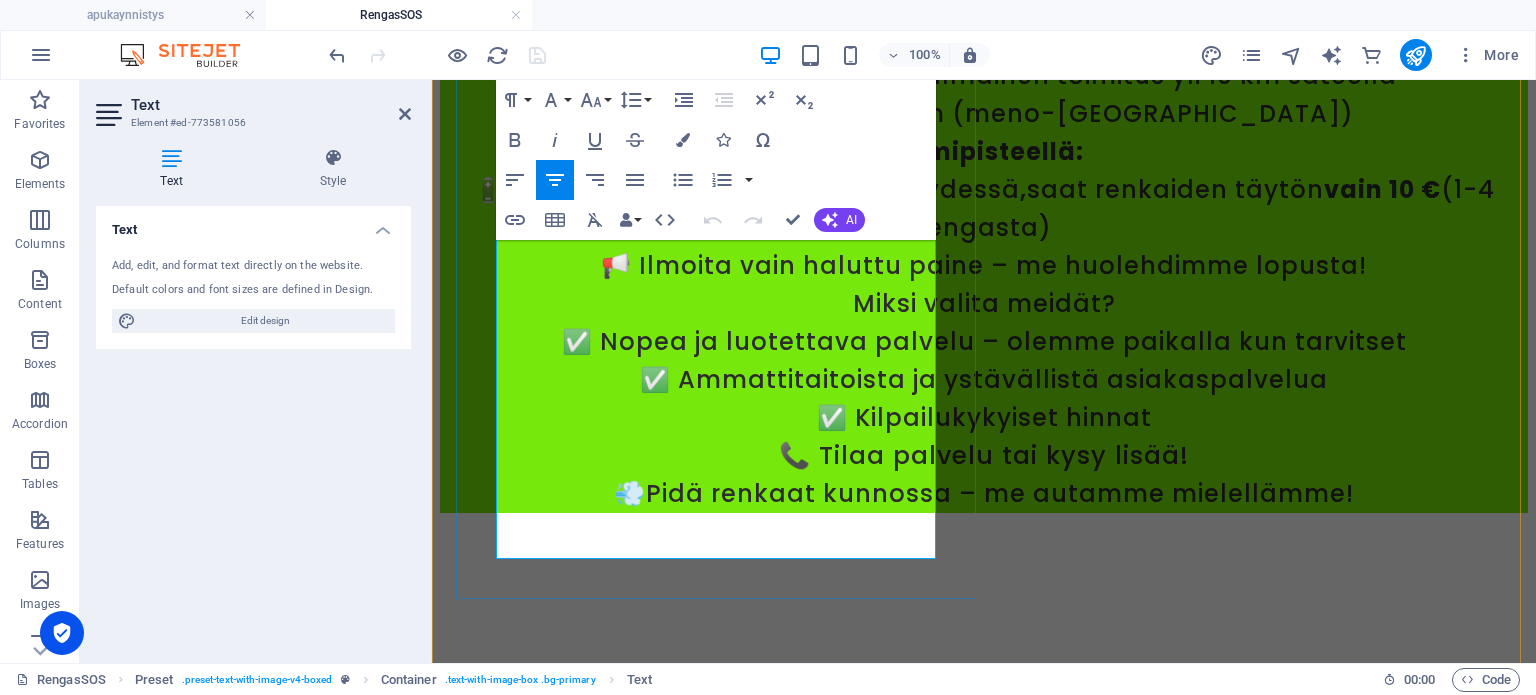 click on "✅ Nopea ja edullinen toimenpide, joka palauttaa autosi ajokuntoon" at bounding box center (658, -538) 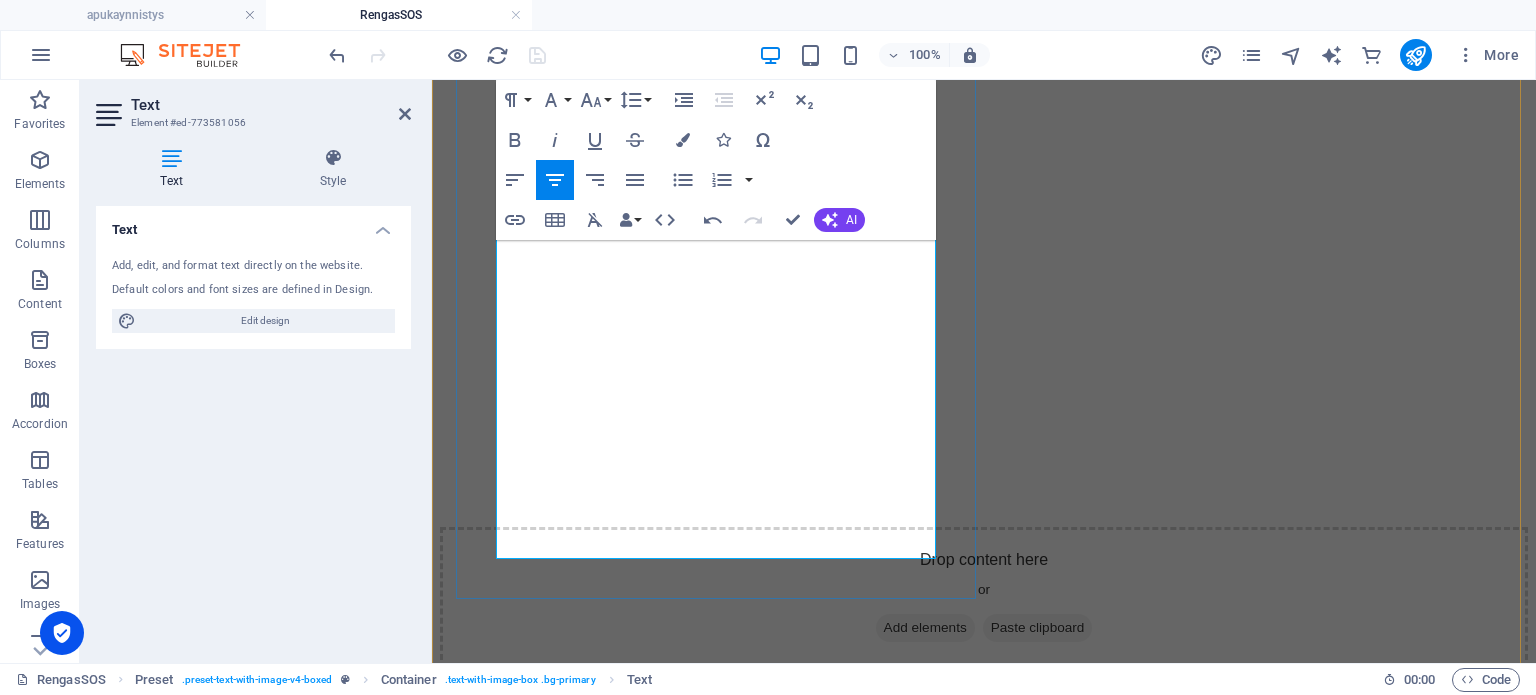 click on "✅ Nopea ja edullinen toimenpide, joka voi  palauttaa autosi ajokuntoon" at bounding box center (984, -538) 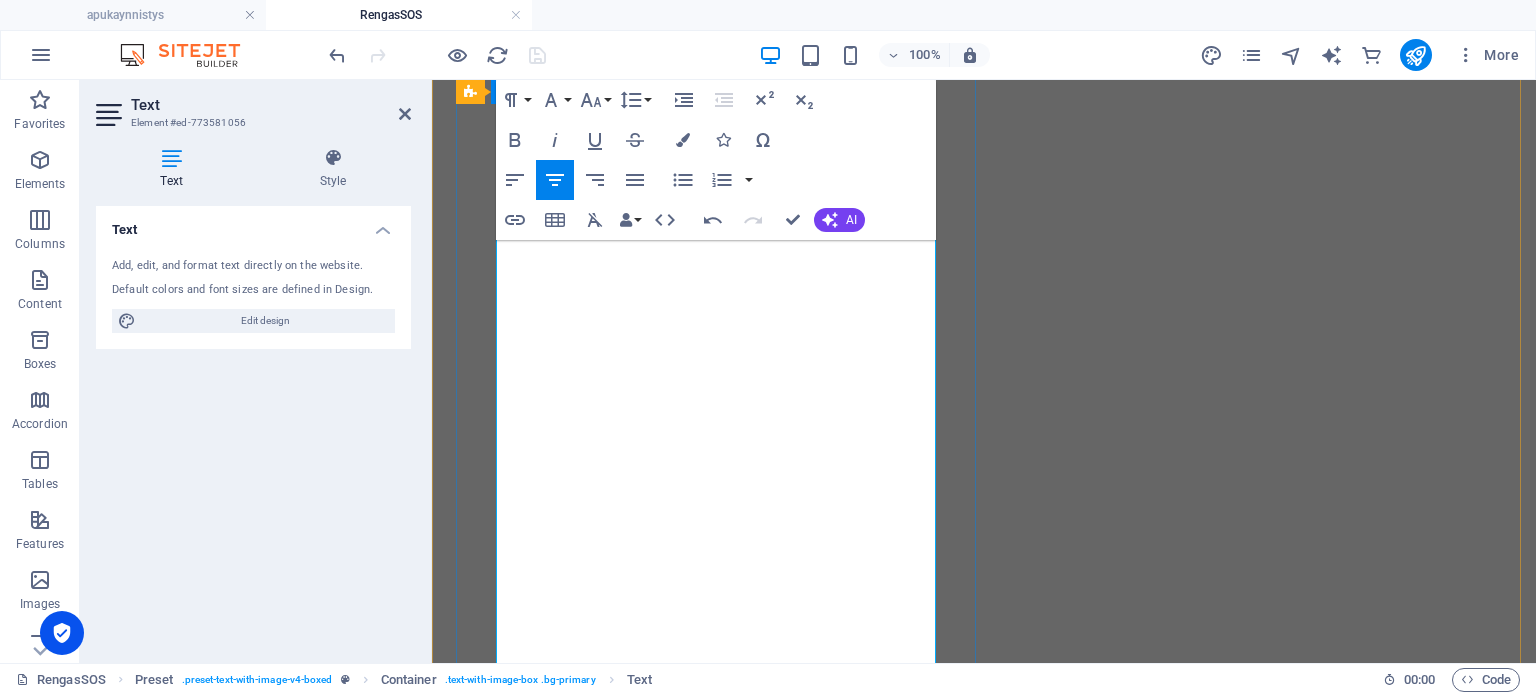 scroll, scrollTop: 5837, scrollLeft: 0, axis: vertical 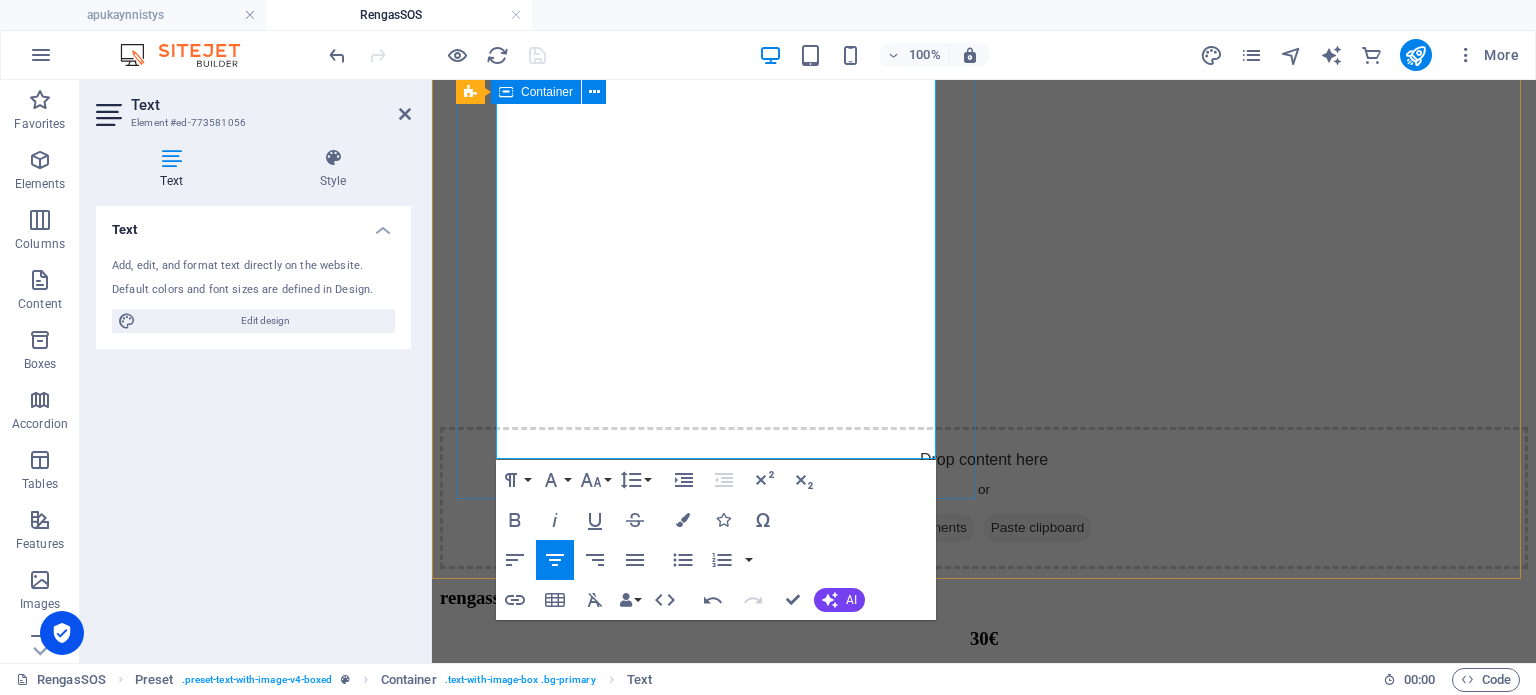 click on "renkaan hätäpaikkaus tien päällä 69€ 🚗 Renkaan hätäpaikkaus tien päällä henkilöautoille ✅ Pienet reiät (naulat, ruuvit, metallinpalaset) kulutuspinnassa ✅ Reikä alle 6 mm ja sijaitsee keskiosassa, kulutuspinnassa ✅ Rengasta ei ole ajettu tyhjänä 🚗 Porin alueella ja lähikunnissa 69€ Arkisin klo 10-20 119€ La ja Su klo 10-20 Yli 10 km | +15 € / 10 km (meno-[GEOGRAPHIC_DATA]) Lähtöpaikka 28760, [GEOGRAPHIC_DATA] 10 km ajo sisältyy hintaan. ✅ Nopea ja edullinen toimenpide, joka voi  palauttaa autosi ajokuntoon Palvelu ei sovellu sähköautoille. Lue lisää palvelusta" at bounding box center (984, -787) 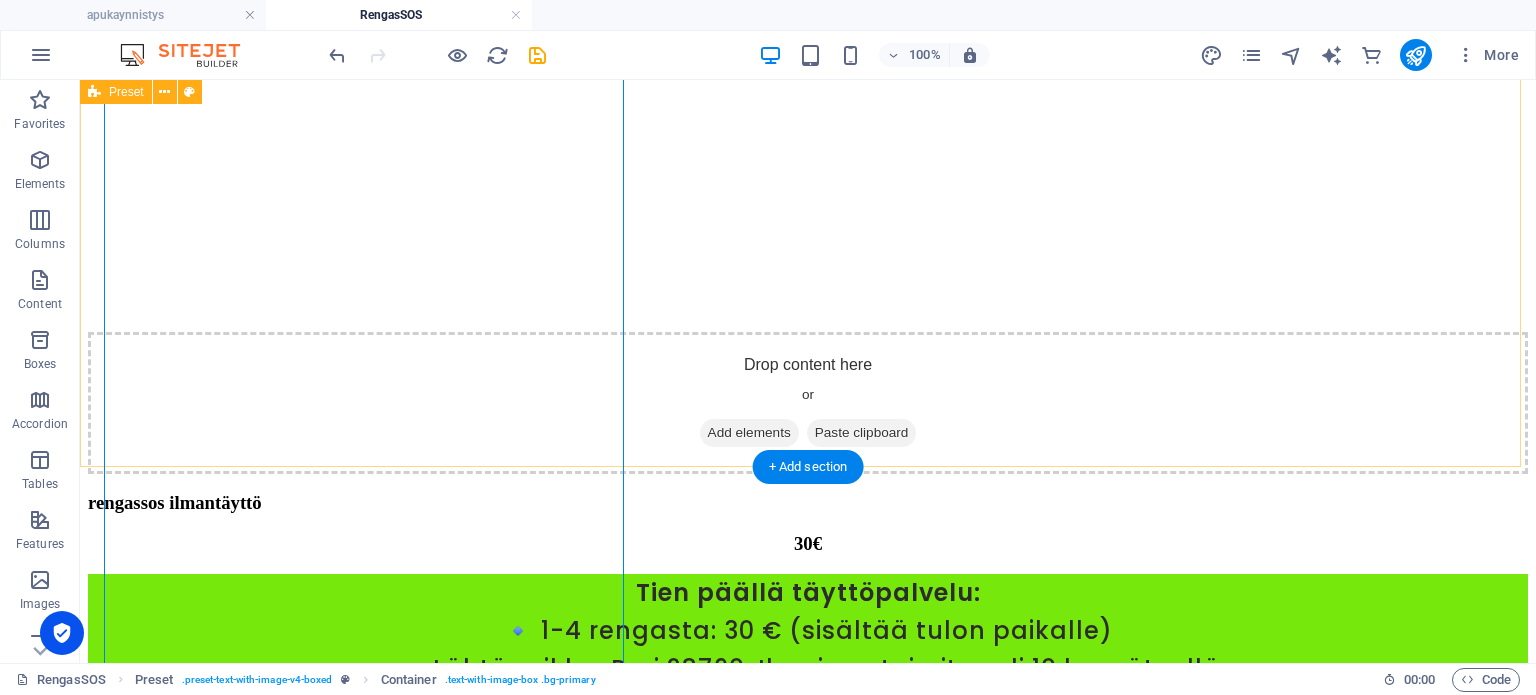 scroll, scrollTop: 5322, scrollLeft: 0, axis: vertical 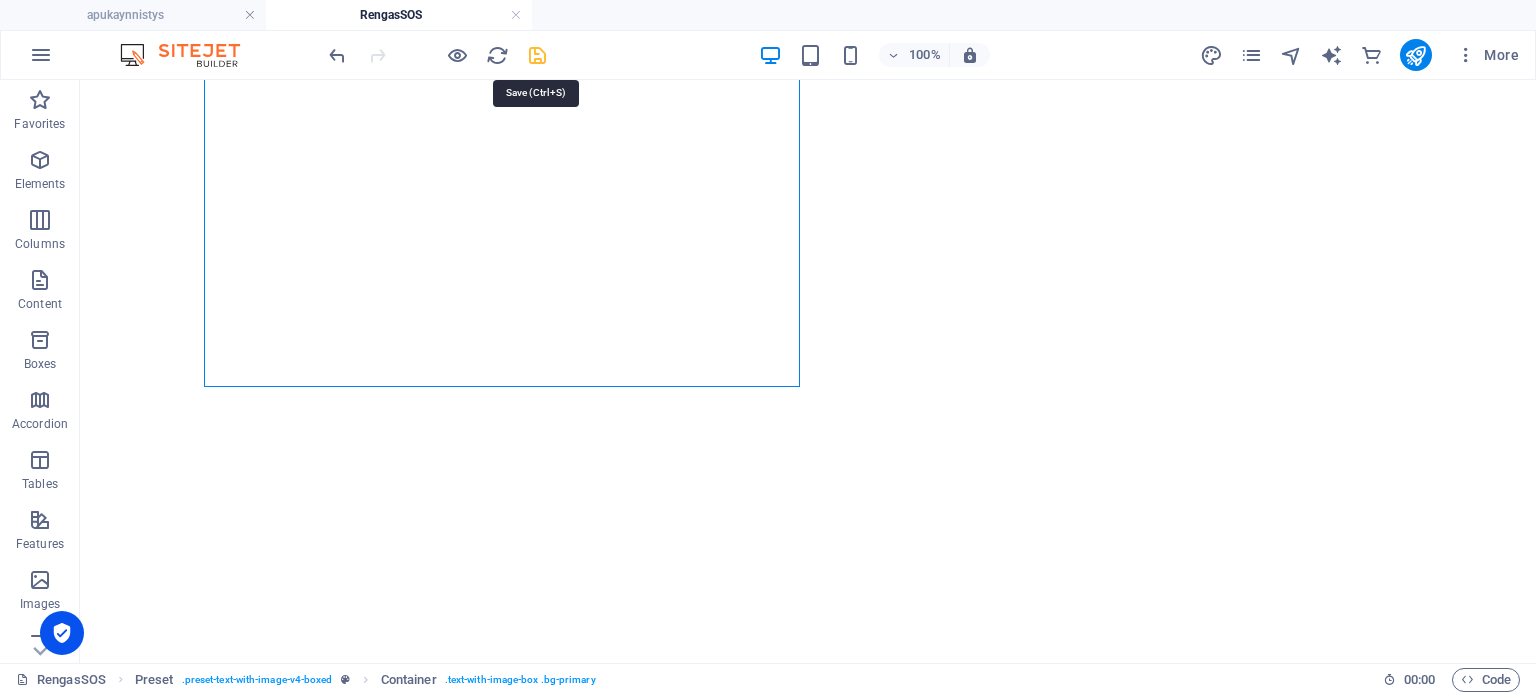 click at bounding box center [537, 55] 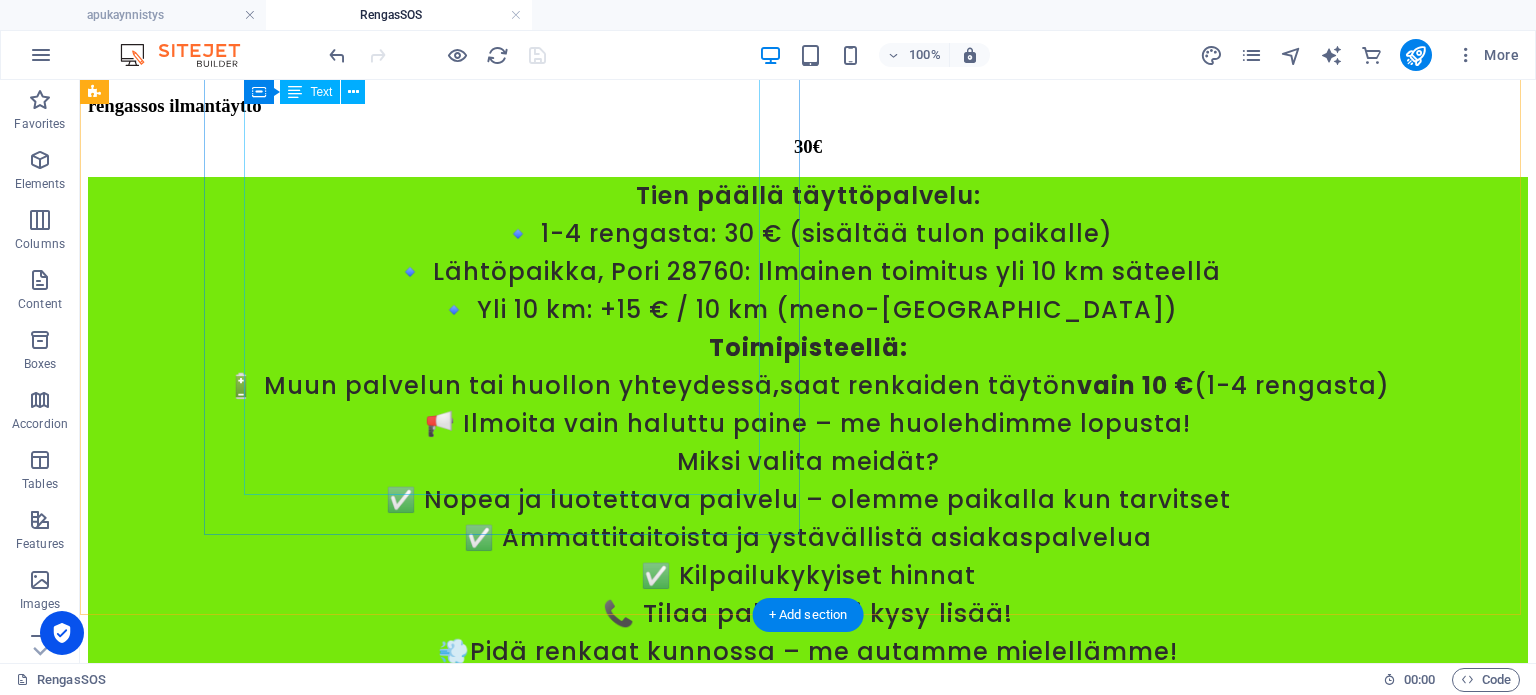 scroll, scrollTop: 6222, scrollLeft: 0, axis: vertical 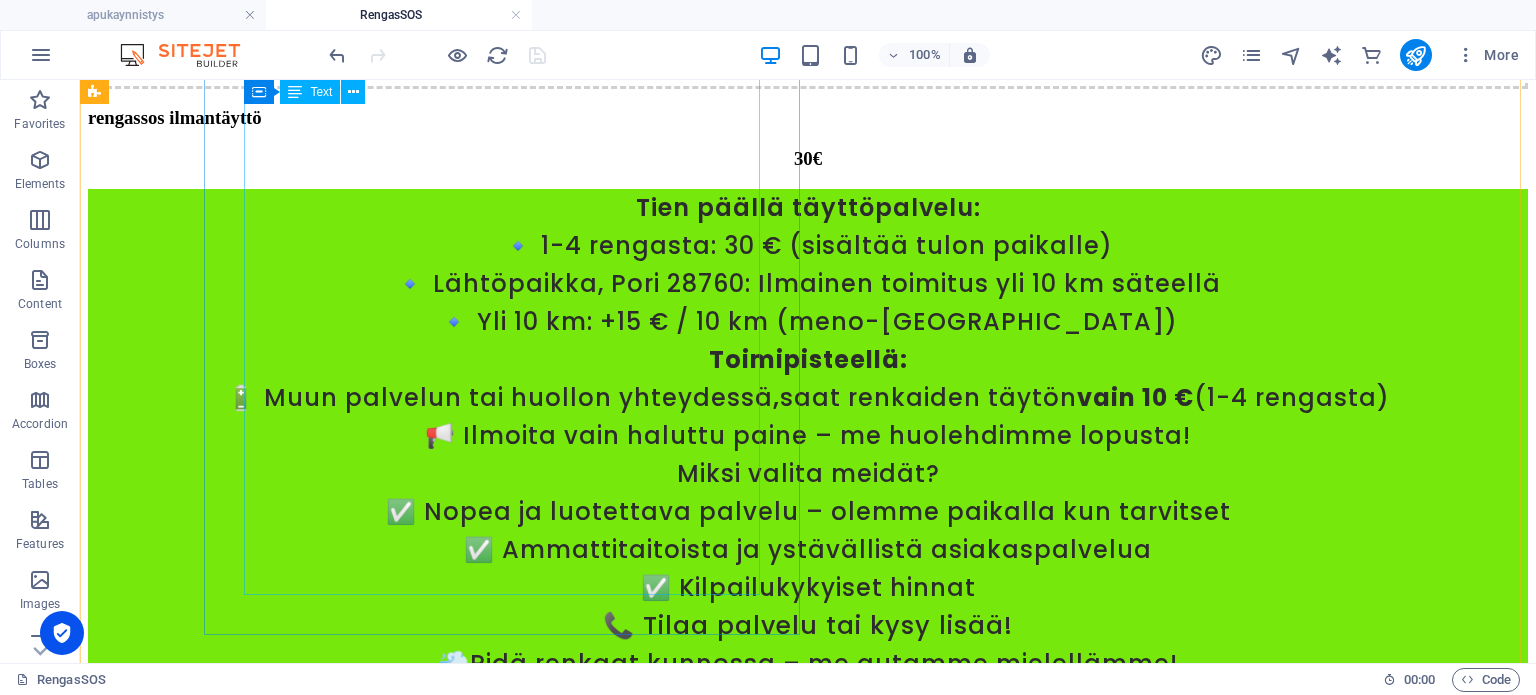 click on "Tien päällä täyttöpalvelu: 🔹 1-4 rengasta: 30 € (sisältää tulon paikalle) 🔹 Lähtöpaikka, Pori 28760: Ilmainen toimitus yli 10 km säteellä 🔹 Yli 10 km: +15 € / 10 km (meno-paluu) Toimipisteellä: 🔋 Muun palvelun tai huollon yhteydessä ,  saat renkaiden täytön  vain 10 €  (1-4 rengasta) 📢 Ilmoita vain haluttu paine – me huolehdimme lopusta! Miksi valita meidät? ✅ Nopea ja luotettava palvelu – olemme paikalla kun tarvitset ✅ Ammattitaitoista ja ystävällistä asiakaspalvelua ✅ Kilpailukykyiset hinnat 📞 Tilaa palvelu tai kysy lisää! 💨  Pidä renkaat kunnossa – me autamme mielellämme!" at bounding box center (808, 436) 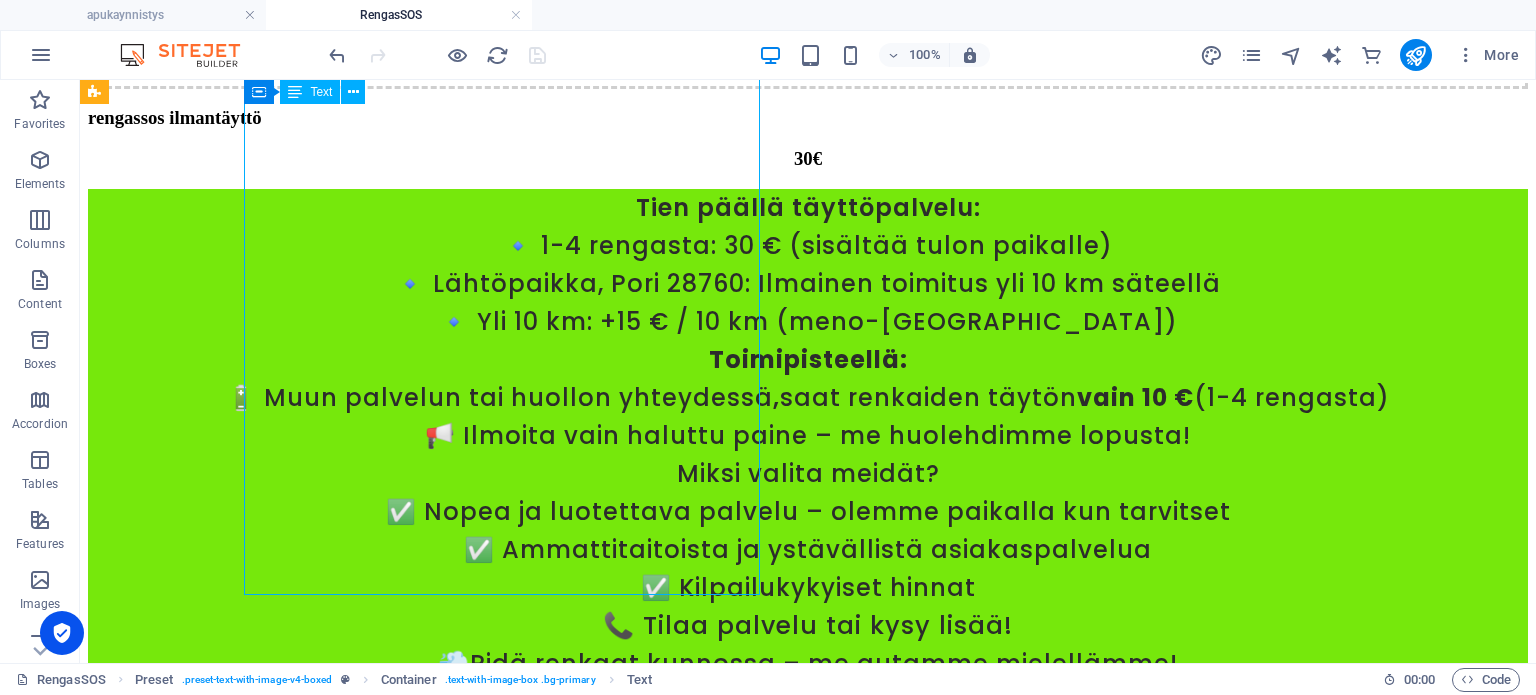 click on "Tien päällä täyttöpalvelu: 🔹 1-4 rengasta: 30 € (sisältää tulon paikalle) 🔹 Lähtöpaikka, Pori 28760: Ilmainen toimitus yli 10 km säteellä 🔹 Yli 10 km: +15 € / 10 km (meno-paluu) Toimipisteellä: 🔋 Muun palvelun tai huollon yhteydessä ,  saat renkaiden täytön  vain 10 €  (1-4 rengasta) 📢 Ilmoita vain haluttu paine – me huolehdimme lopusta! Miksi valita meidät? ✅ Nopea ja luotettava palvelu – olemme paikalla kun tarvitset ✅ Ammattitaitoista ja ystävällistä asiakaspalvelua ✅ Kilpailukykyiset hinnat 📞 Tilaa palvelu tai kysy lisää! 💨  Pidä renkaat kunnossa – me autamme mielellämme!" at bounding box center (808, 436) 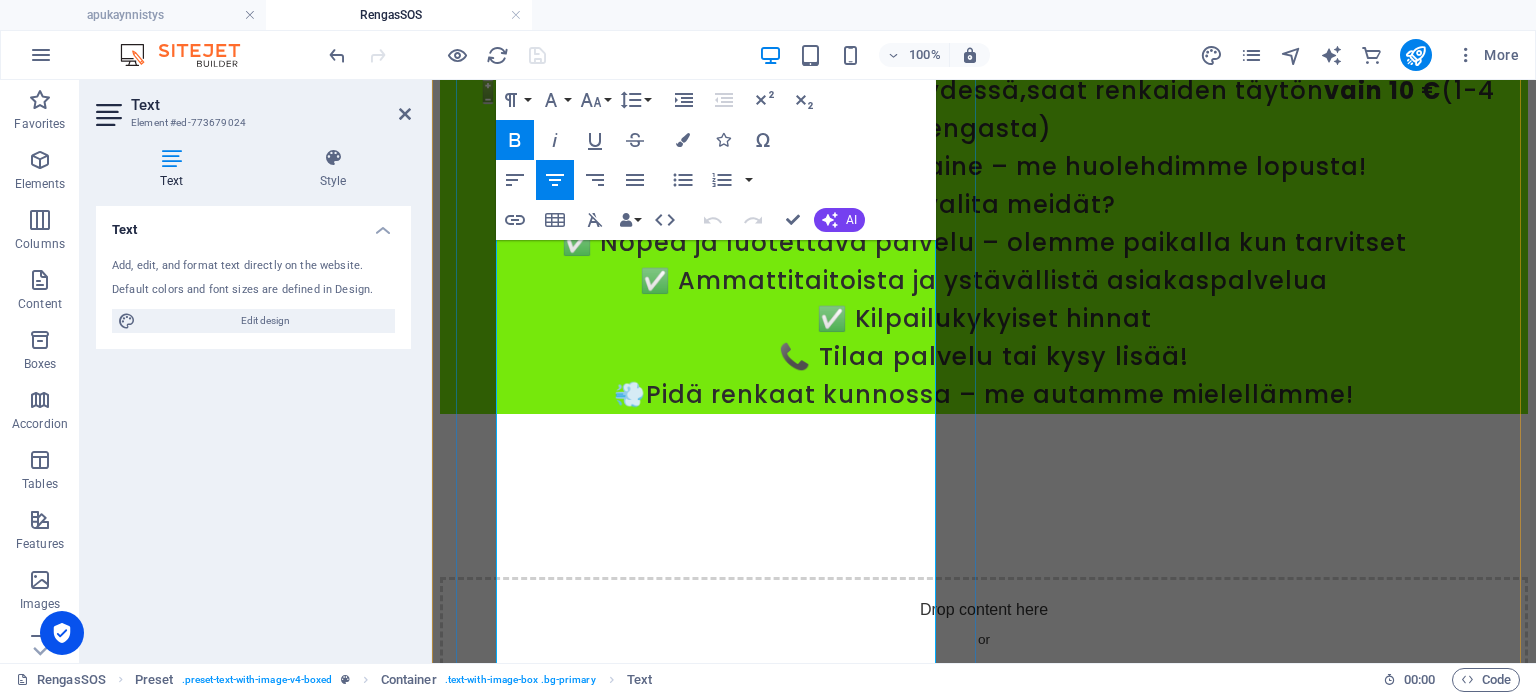 scroll, scrollTop: 6648, scrollLeft: 0, axis: vertical 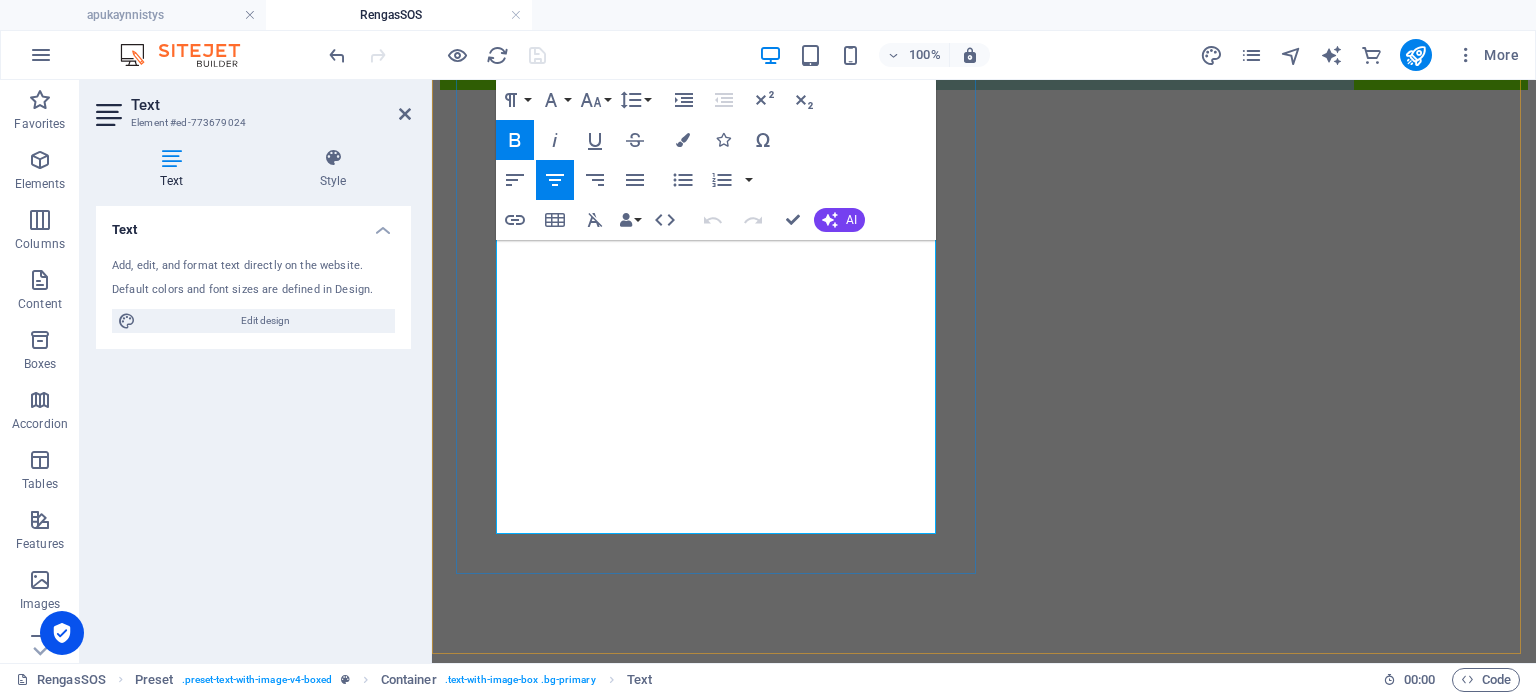 drag, startPoint x: 592, startPoint y: 515, endPoint x: 883, endPoint y: 501, distance: 291.33658 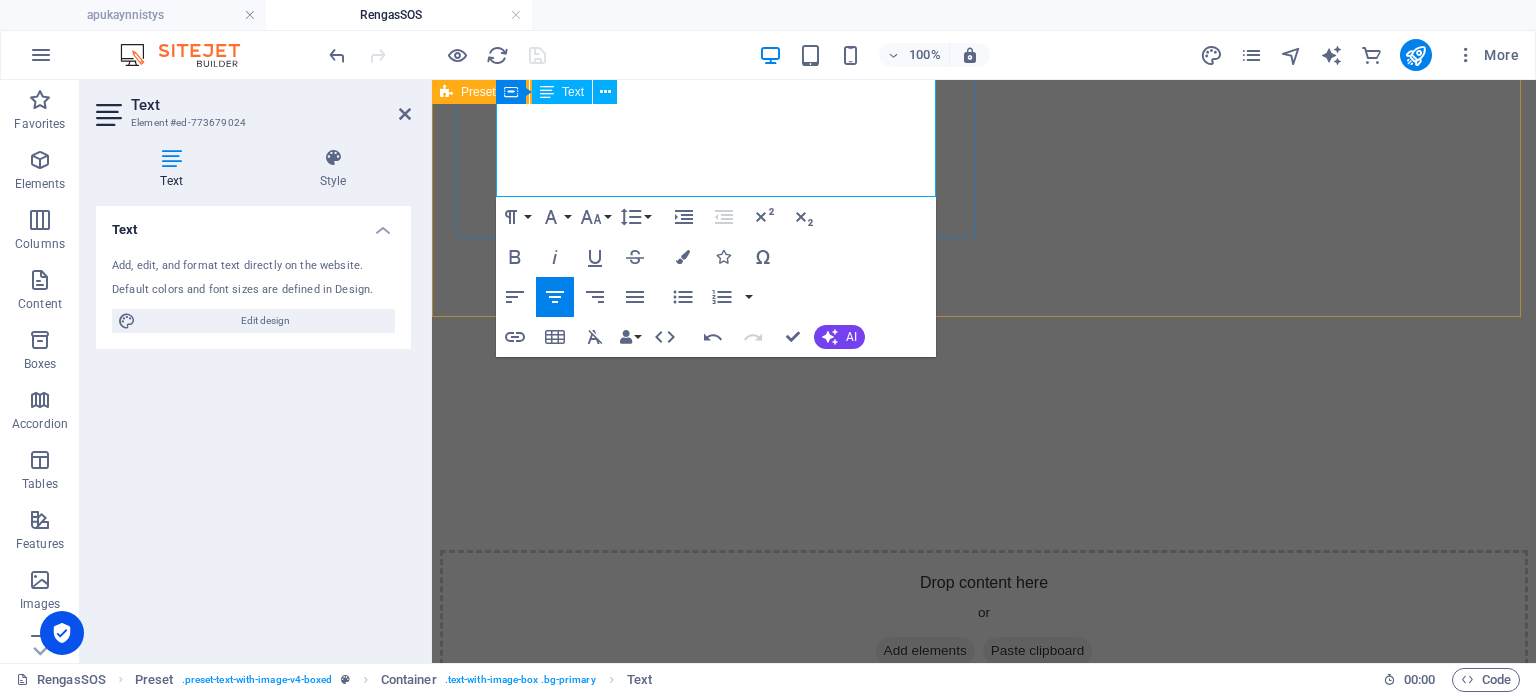 click on "rengassos ilmantäyttö 30€ Tien päällä täyttöpalvelu: 🔹 1-4 rengasta: 30 € (sisältää tulon paikalle) 🔹 Lähtöpaikka, Pori 28760: Ilmainen toimitus yli 10 km säteellä 🔹 Yli 10 km: +15 € / 10 km (meno-paluu) Toimipisteellä: 🔋 Muun palvelun tai huollon yhteydessä ,  saat renkaiden täytön  vain 10 €  (1-4 rengasta) 📢 Ilmoita vain haluttu paine – me huolehdimme lopusta! Drop content here or  Add elements  Paste clipboard" at bounding box center (984, 83) 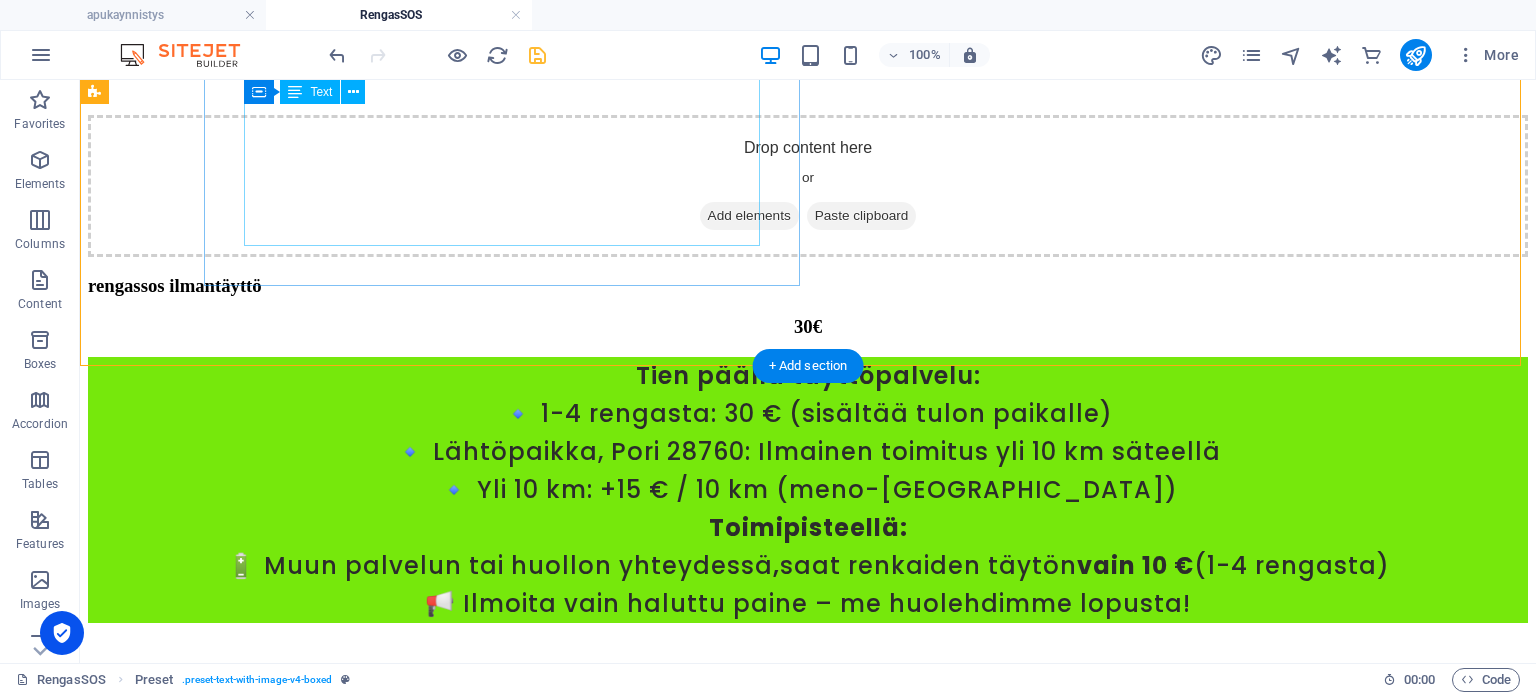 scroll, scrollTop: 6020, scrollLeft: 0, axis: vertical 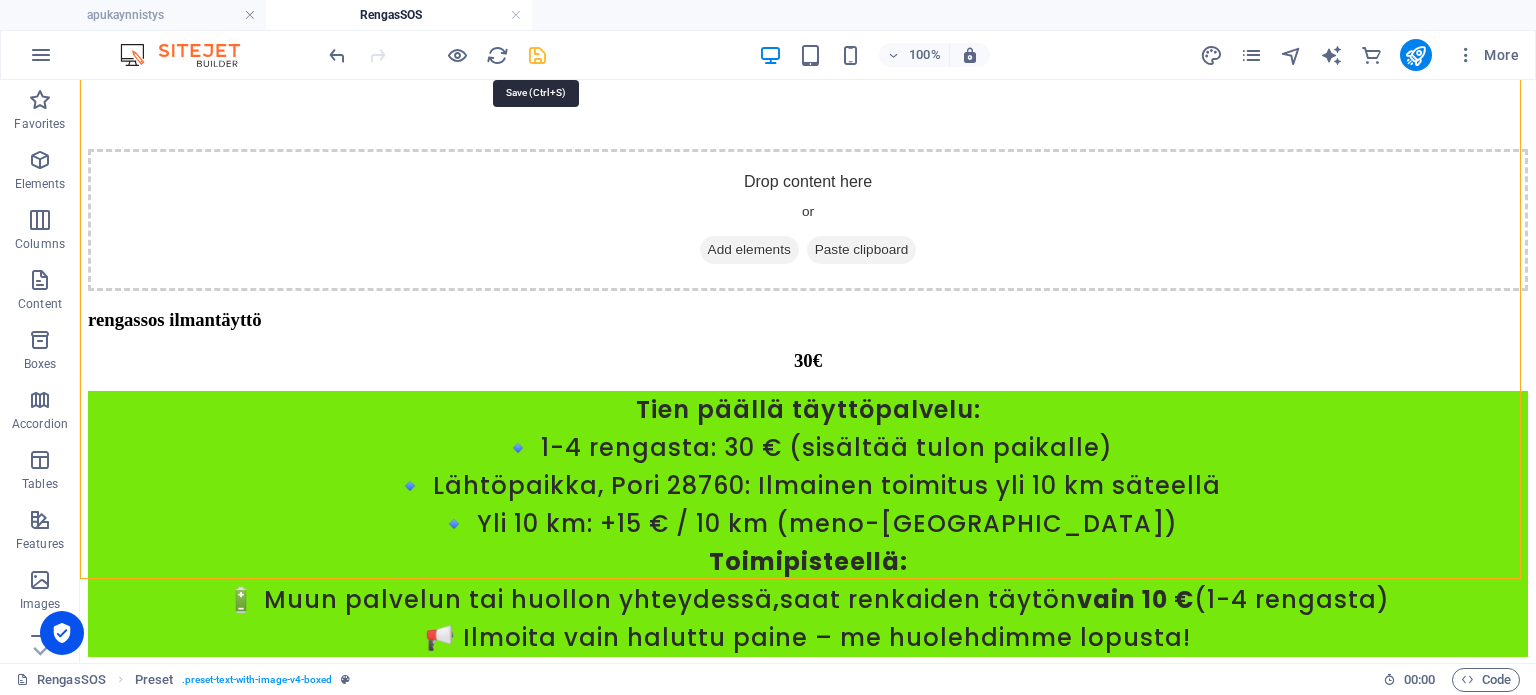 click at bounding box center (537, 55) 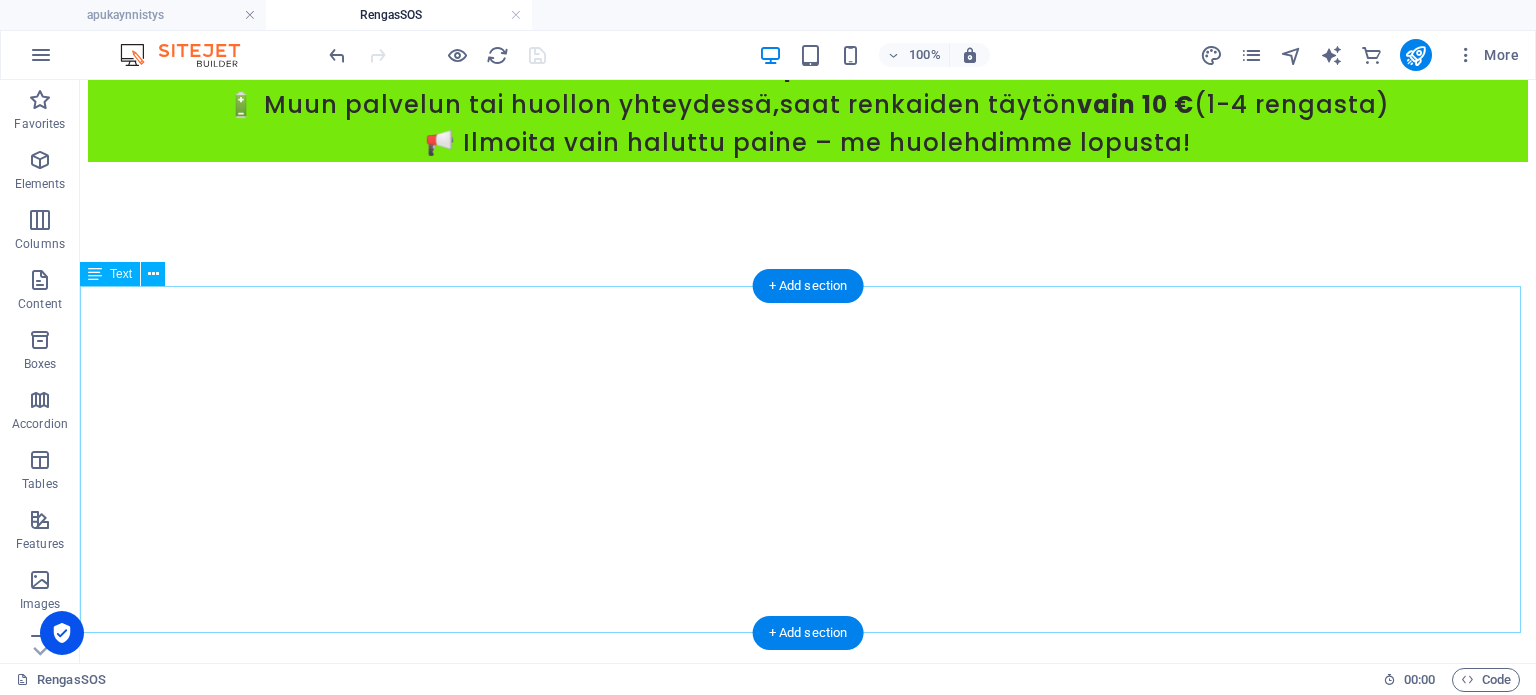 scroll, scrollTop: 6520, scrollLeft: 0, axis: vertical 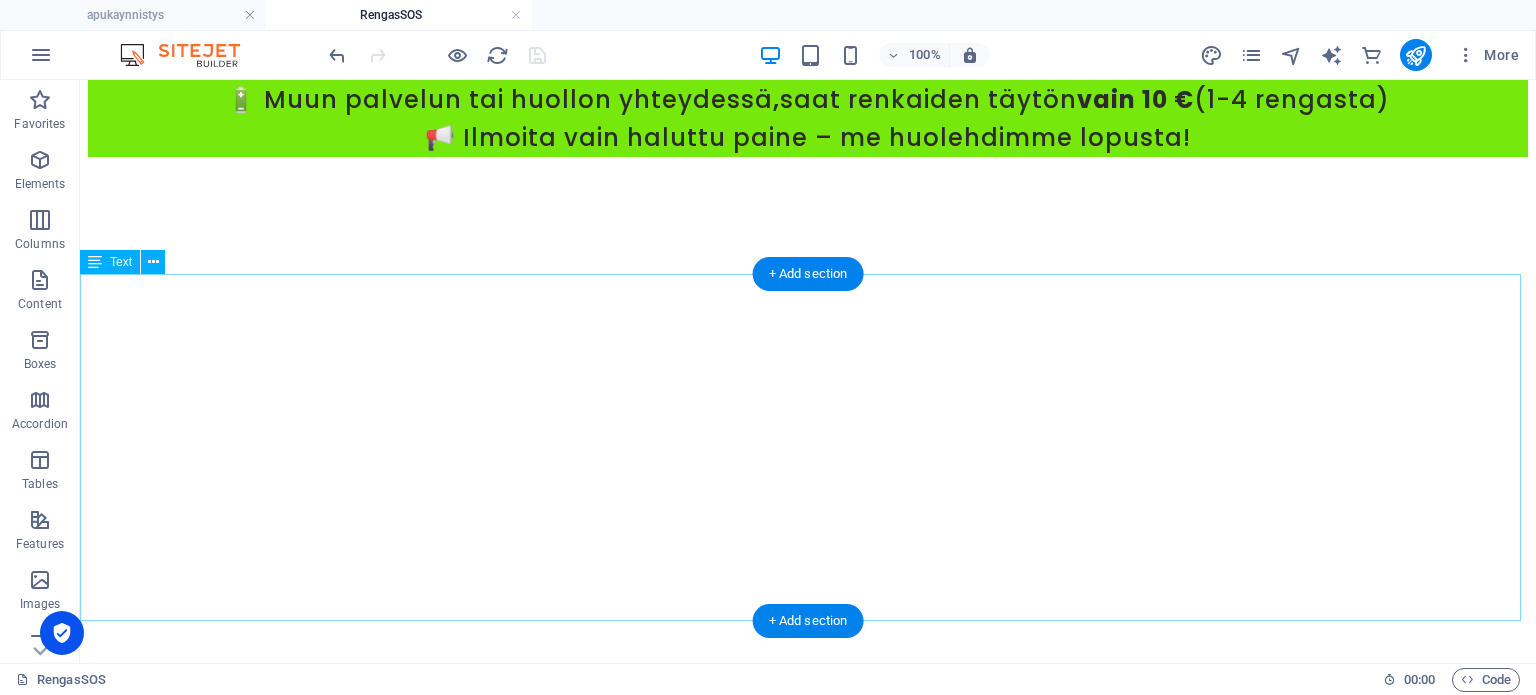 click on "Vakuutusyhtiöiden käytännöissä on eroja. Esim. Fennia edellyttää, että asiakkaalla on vararengas tai muita tarvittavia tarvikkeita. Vakuutusyhtiöt voivat joustaa tiukoista säännöistä, jos renkaan vaihtaminen on olosuhteisiin nähden kohtuutonta, kuten kovan pakkasen vuoksi, vaarallisen paikan takia tai jos henkilö ei kykene vaihtamaan rengasta. Jotkut vakuutusyhtiöt eivät korvaa rengasrikkoa, jos: Auto ei ole varustettu vararenkaalla (jos sellainen on pakollinen). Kuljettajalla ei ole perustarvikkeita (esim. paikkausvaahtoa, tunkkia, avainta).  Jos rengas on kulunut alle 3 mm, jotkut yhtiöt eivät korvaa (tarkista ehdot). Kannattaa siis pyytää apua RengasSOS-palvelulta [DOMAIN_NAME]." at bounding box center (808, 1369) 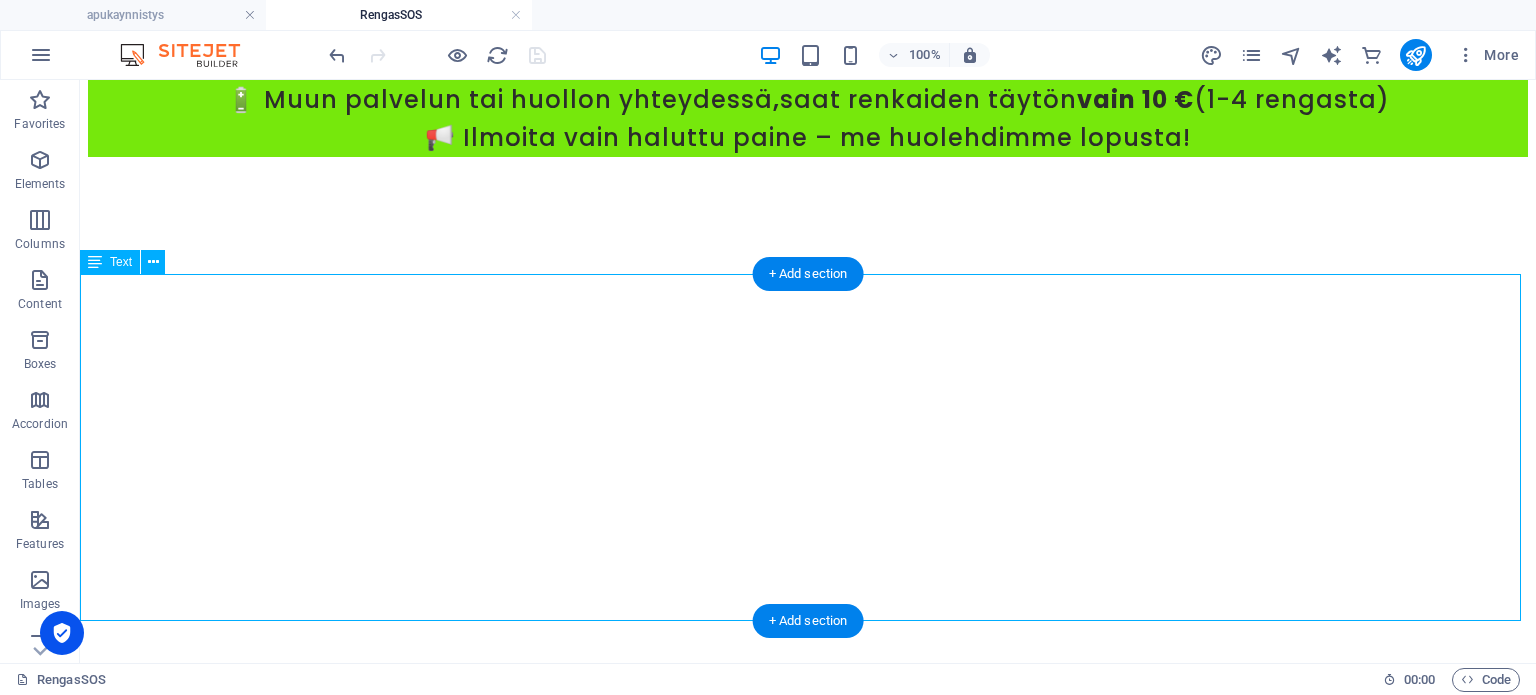 click on "Vakuutusyhtiöiden käytännöissä on eroja. Esim. Fennia edellyttää, että asiakkaalla on vararengas tai muita tarvittavia tarvikkeita. Vakuutusyhtiöt voivat joustaa tiukoista säännöistä, jos renkaan vaihtaminen on olosuhteisiin nähden kohtuutonta, kuten kovan pakkasen vuoksi, vaarallisen paikan takia tai jos henkilö ei kykene vaihtamaan rengasta. Jotkut vakuutusyhtiöt eivät korvaa rengasrikkoa, jos: Auto ei ole varustettu vararenkaalla (jos sellainen on pakollinen). Kuljettajalla ei ole perustarvikkeita (esim. paikkausvaahtoa, tunkkia, avainta).  Jos rengas on kulunut alle 3 mm, jotkut yhtiöt eivät korvaa (tarkista ehdot). Kannattaa siis pyytää apua RengasSOS-palvelulta [DOMAIN_NAME]." at bounding box center [808, 1369] 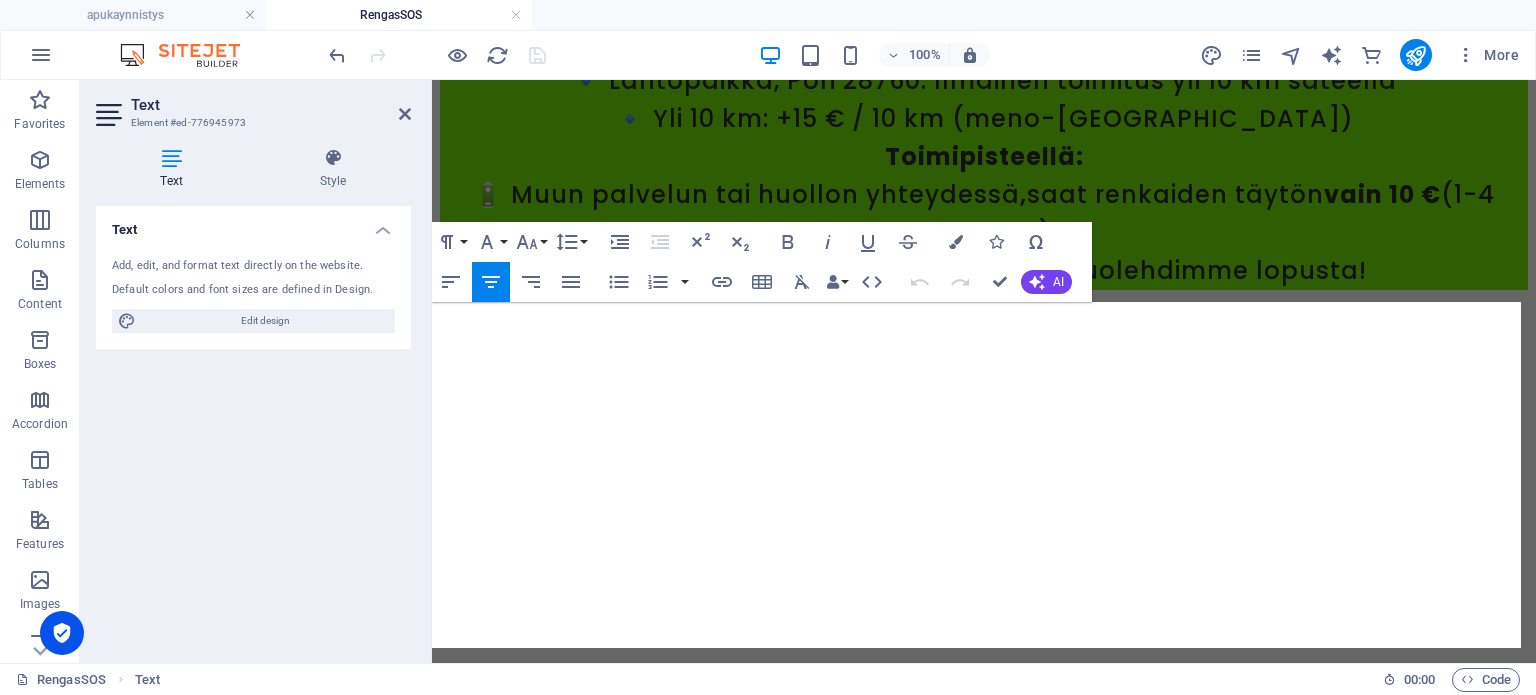 scroll, scrollTop: 7185, scrollLeft: 0, axis: vertical 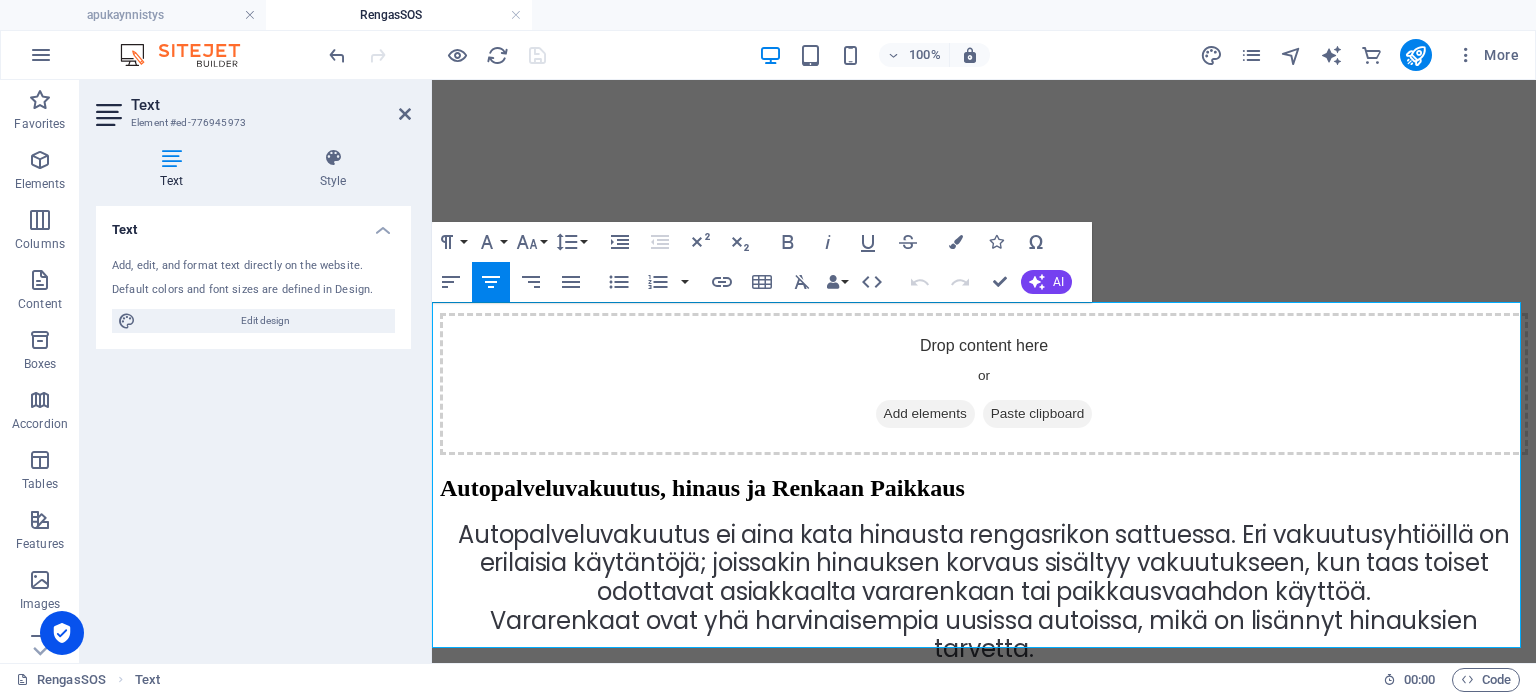 click on "Vakuutusyhtiöiden käytännöissä on eroja. Esim. Fennia edellyttää, että asiakkaalla on vararengas tai muita tarvittavia tarvikkeita." at bounding box center [983, 759] 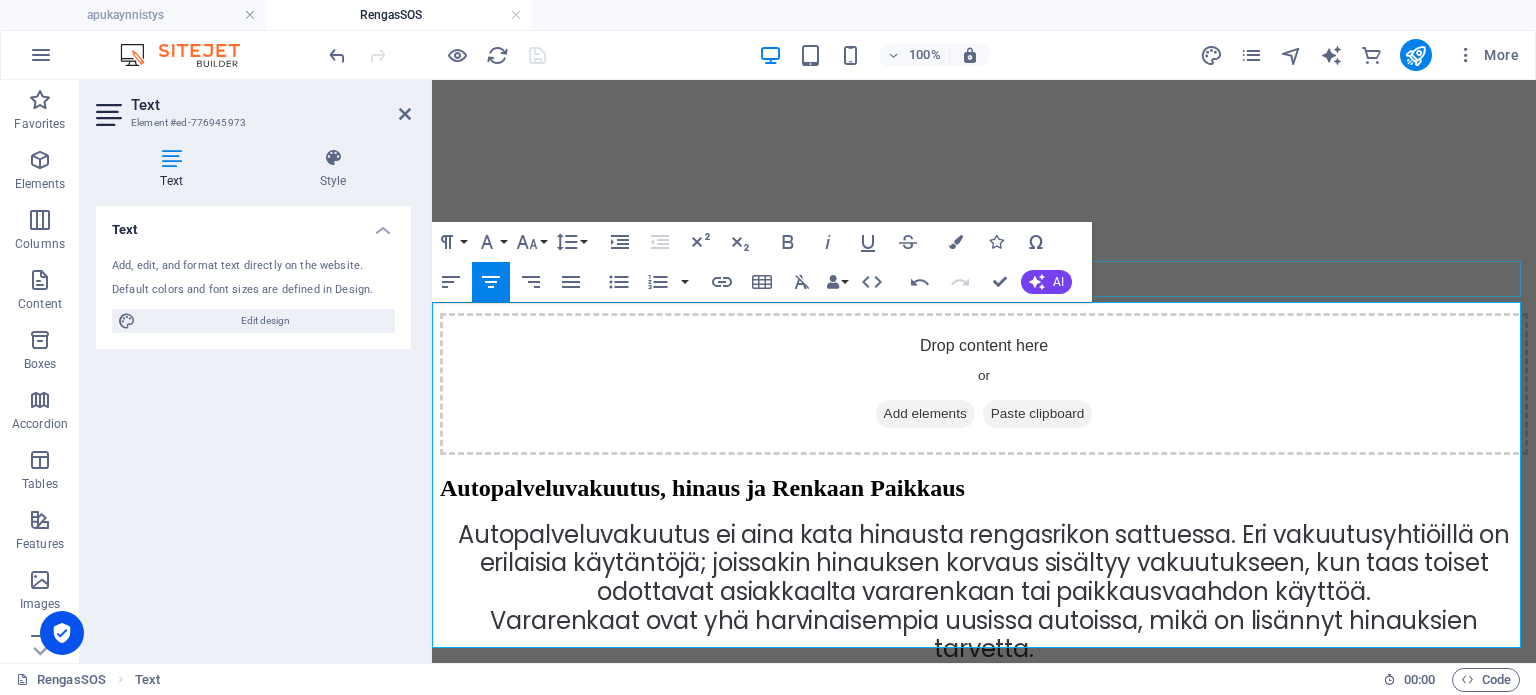 click on "Vakuutusyhtiöiden Erot Rengasrikoissa" at bounding box center (984, 698) 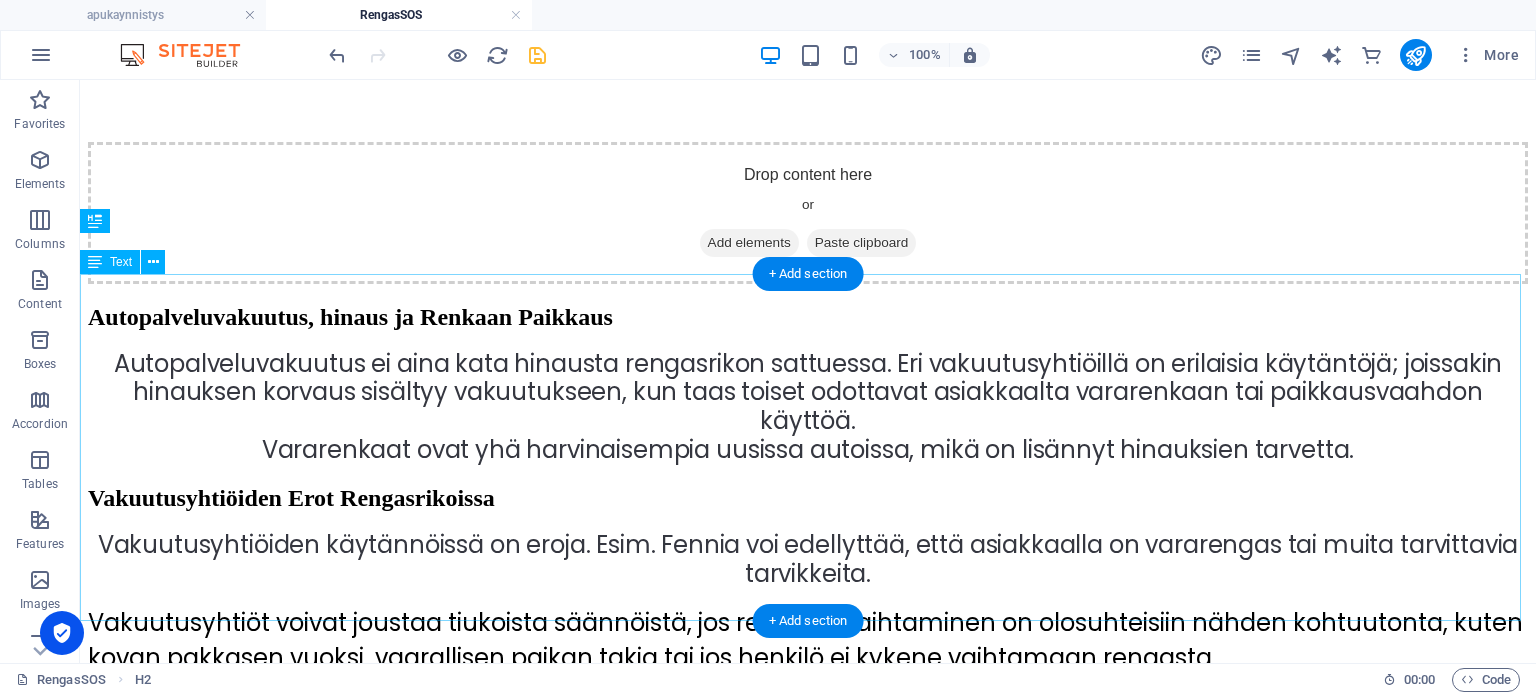 scroll, scrollTop: 6520, scrollLeft: 0, axis: vertical 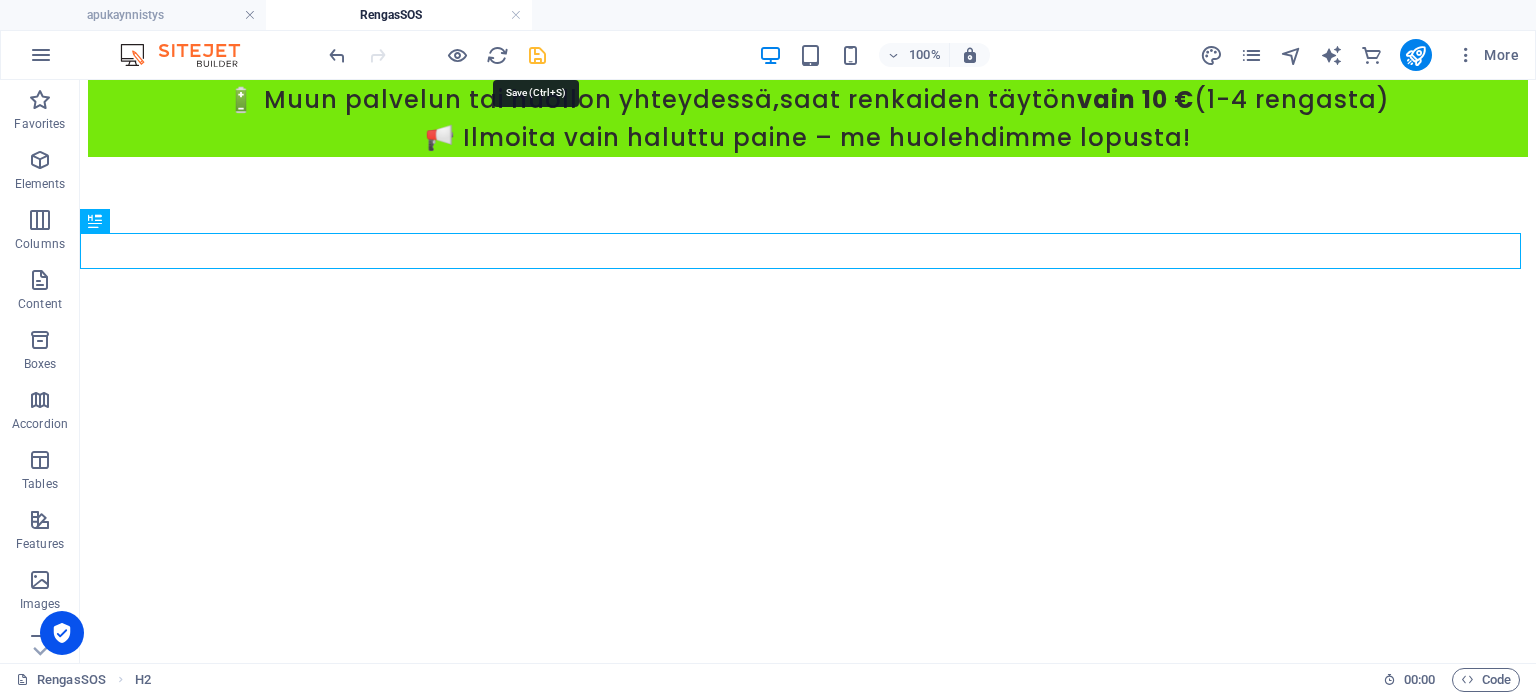 click at bounding box center (537, 55) 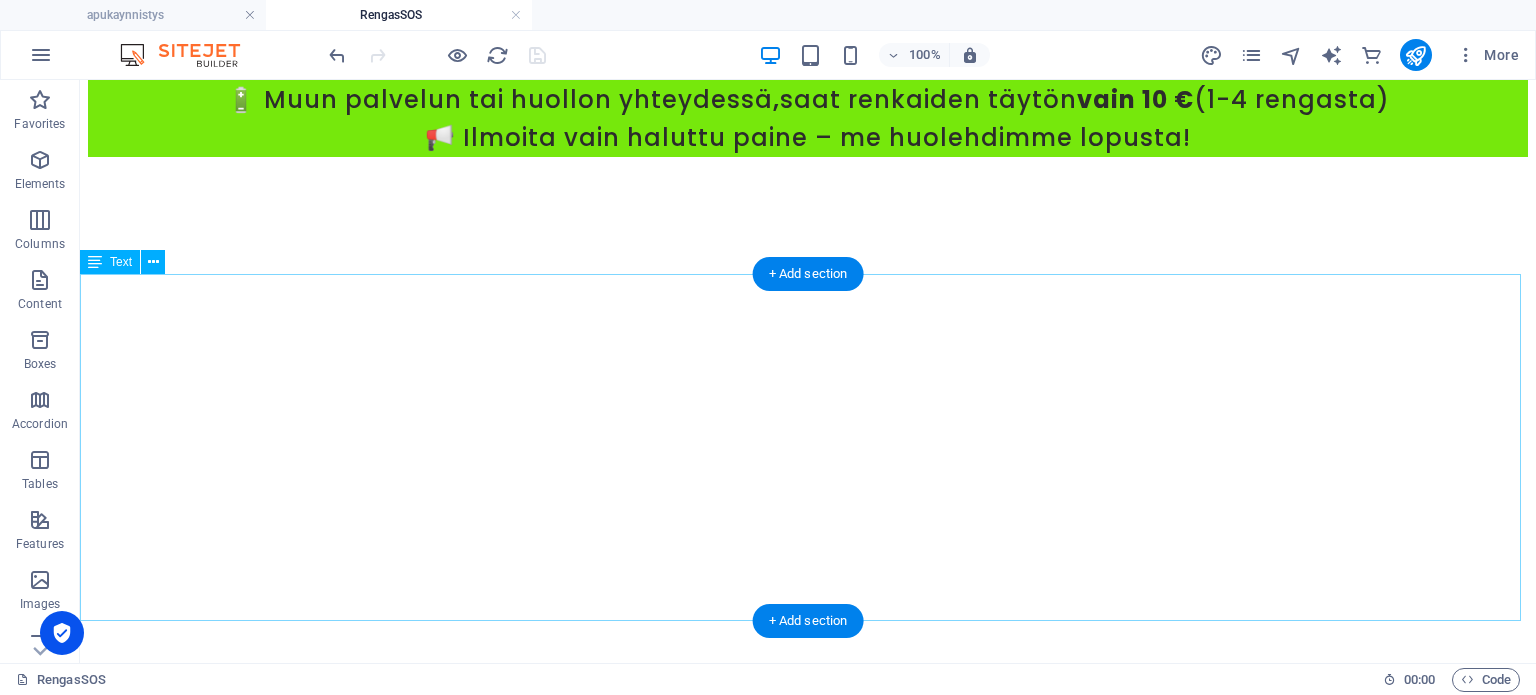 click on "Vakuutusyhtiöiden käytännöissä on eroja. Esim. Fennia voi edellyttää, että asiakkaalla on vararengas tai muita tarvittavia tarvikkeita. Vakuutusyhtiöt voivat joustaa tiukoista säännöistä, jos renkaan vaihtaminen on olosuhteisiin nähden kohtuutonta, kuten kovan pakkasen vuoksi, vaarallisen paikan takia tai jos henkilö ei kykene vaihtamaan rengasta. Jotkut vakuutusyhtiöt eivät korvaa rengasrikkoa, jos: Auto ei ole varustettu vararenkaalla (jos sellainen on pakollinen). Kuljettajalla ei ole perustarvikkeita (esim. paikkausvaahtoa, tunkkia, avainta).  Jos rengas on kulunut alle 3 mm, jotkut yhtiöt eivät korvaa (tarkista ehdot). Kannattaa siis pyytää apua RengasSOS-palvelulta [DOMAIN_NAME]." at bounding box center (808, 1369) 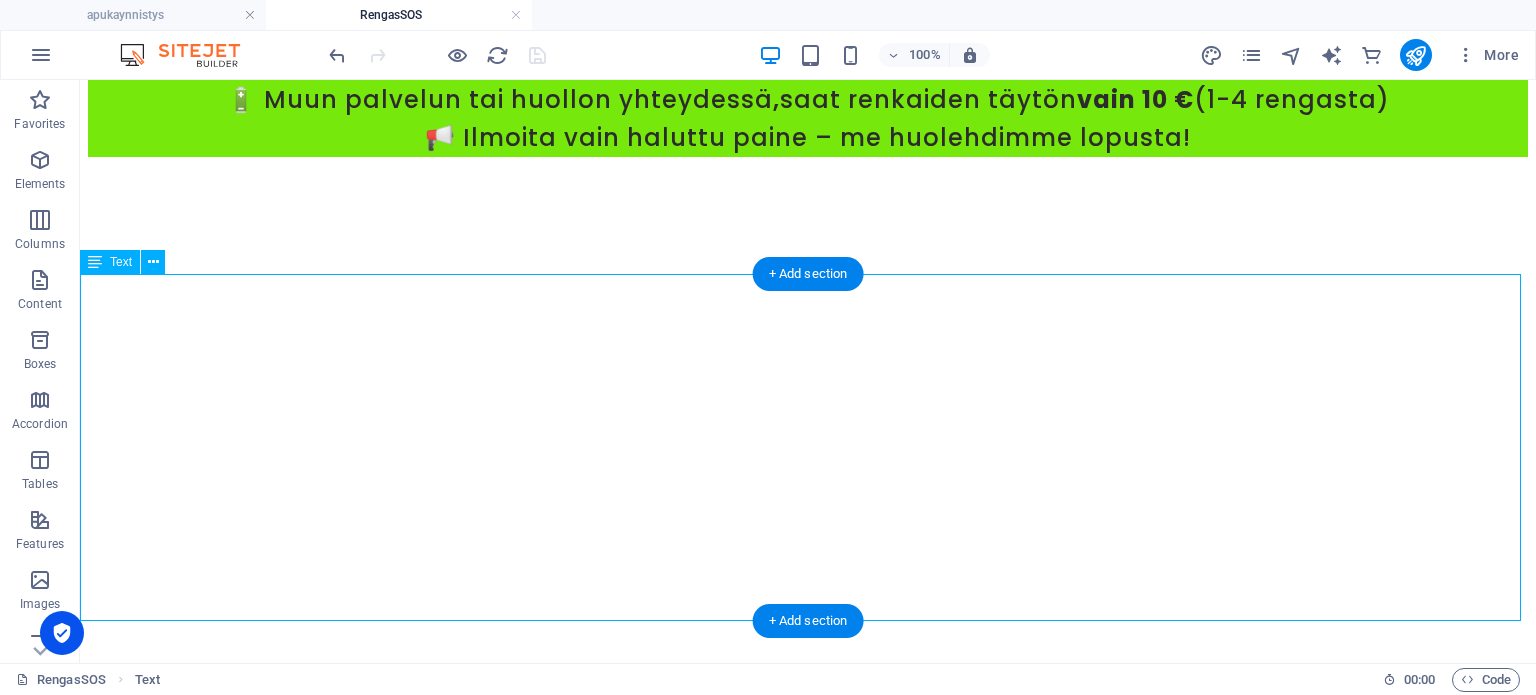 click on "Vakuutusyhtiöiden käytännöissä on eroja. Esim. Fennia voi edellyttää, että asiakkaalla on vararengas tai muita tarvittavia tarvikkeita. Vakuutusyhtiöt voivat joustaa tiukoista säännöistä, jos renkaan vaihtaminen on olosuhteisiin nähden kohtuutonta, kuten kovan pakkasen vuoksi, vaarallisen paikan takia tai jos henkilö ei kykene vaihtamaan rengasta. Jotkut vakuutusyhtiöt eivät korvaa rengasrikkoa, jos: Auto ei ole varustettu vararenkaalla (jos sellainen on pakollinen). Kuljettajalla ei ole perustarvikkeita (esim. paikkausvaahtoa, tunkkia, avainta).  Jos rengas on kulunut alle 3 mm, jotkut yhtiöt eivät korvaa (tarkista ehdot). Kannattaa siis pyytää apua RengasSOS-palvelulta [DOMAIN_NAME]." at bounding box center (808, 1369) 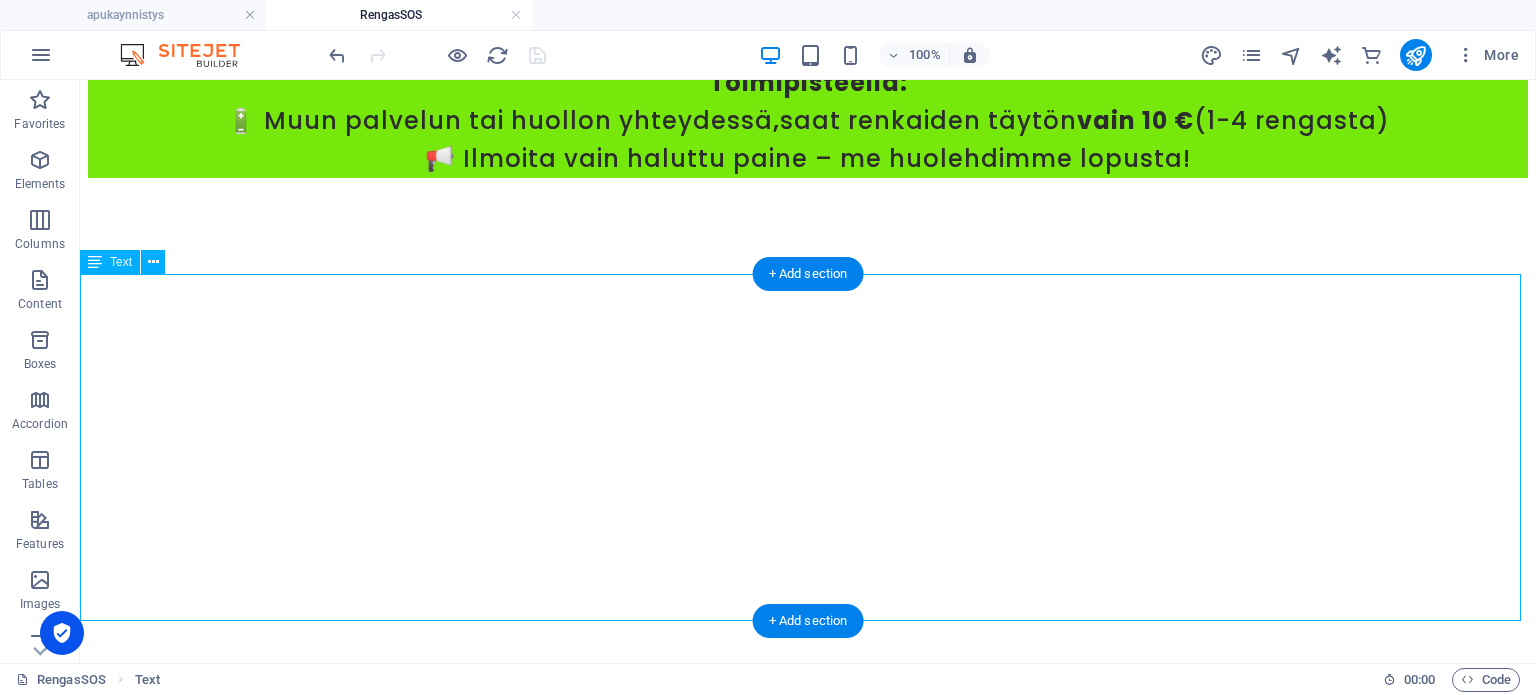 scroll, scrollTop: 7185, scrollLeft: 0, axis: vertical 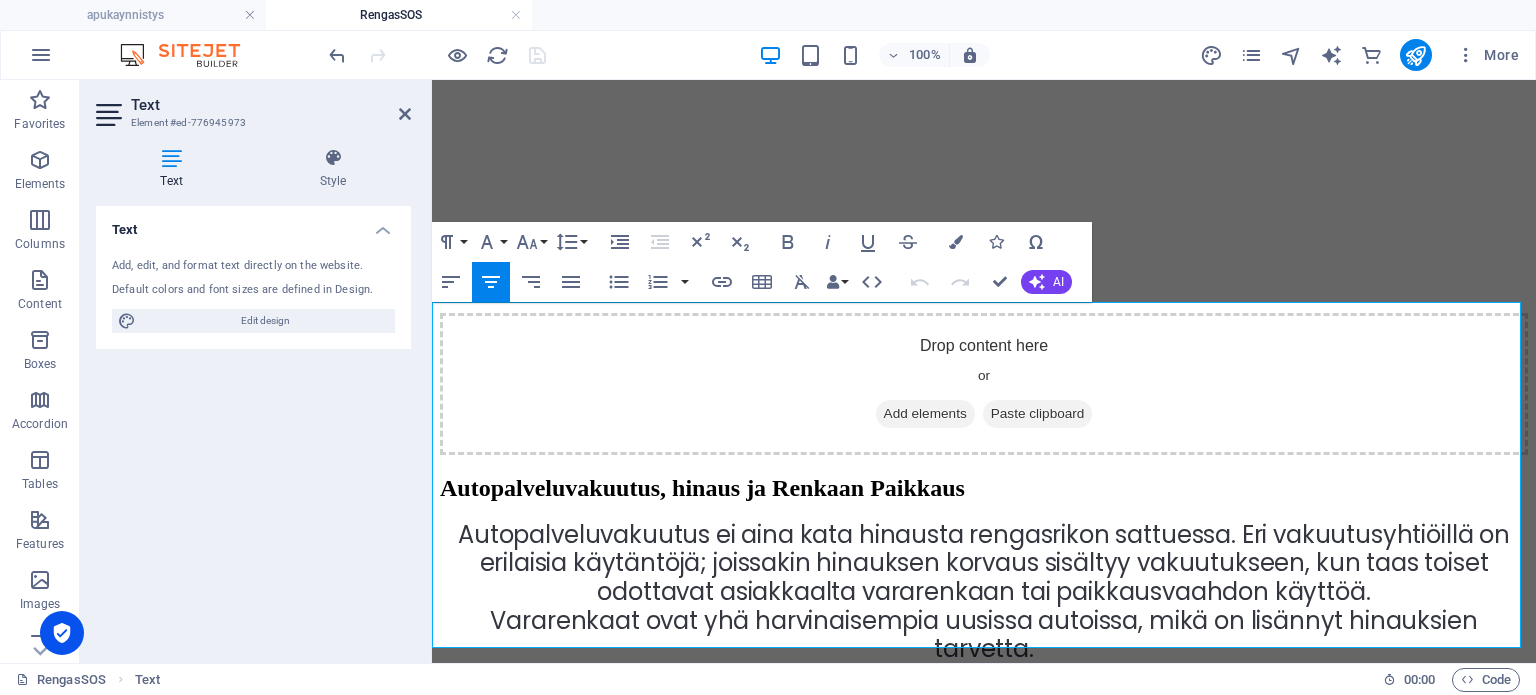 click on "Vakuutusyhtiöiden käytännöissä on eroja. Esim. Fennia voi edellyttää, että asiakkaalla on vararengas tai muita tarvittavia tarvikkeita." at bounding box center (984, 759) 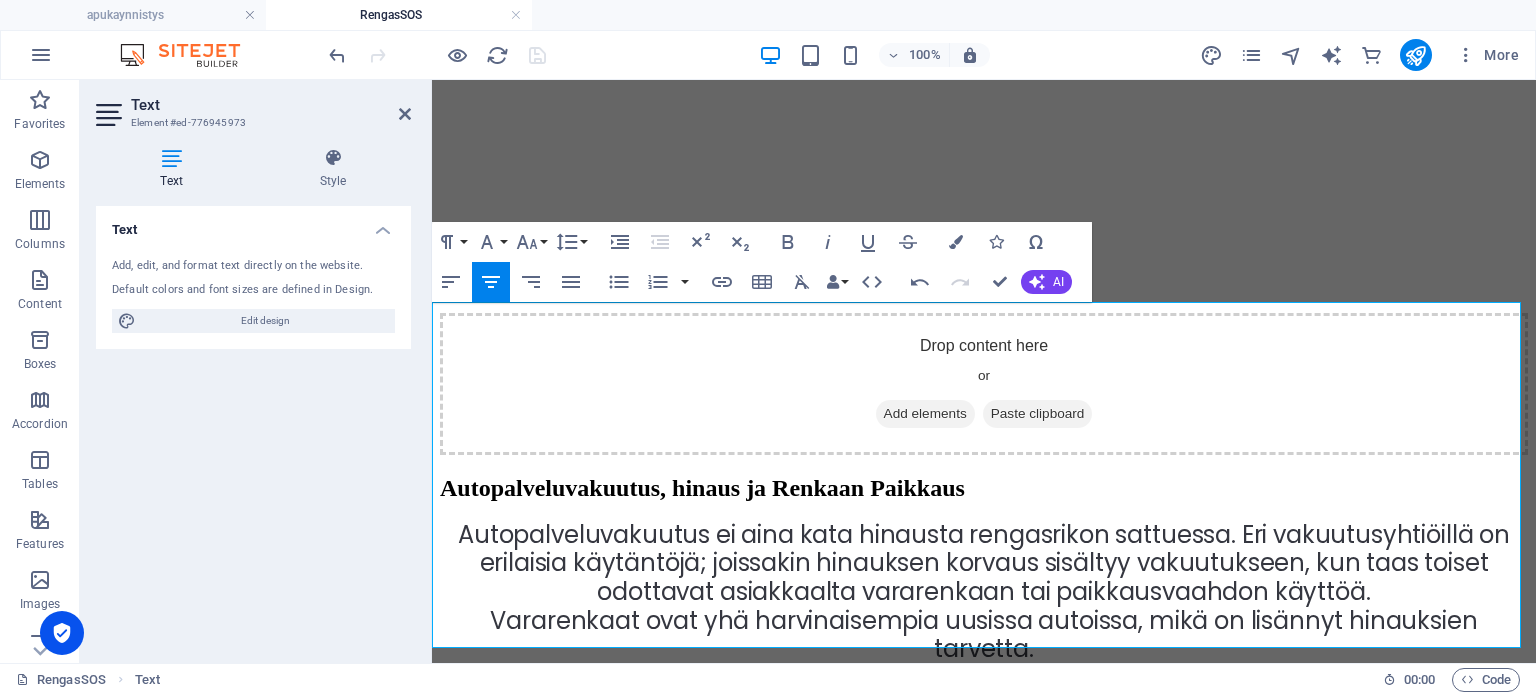 click on "Vakuutusyhtiöiden käytännöissä on eroja. Esim. vakuutusyhtiö voi edellyttää, että asiakkaalla on vararengas tai muita tarvittavia tarvikkeita." at bounding box center (983, 759) 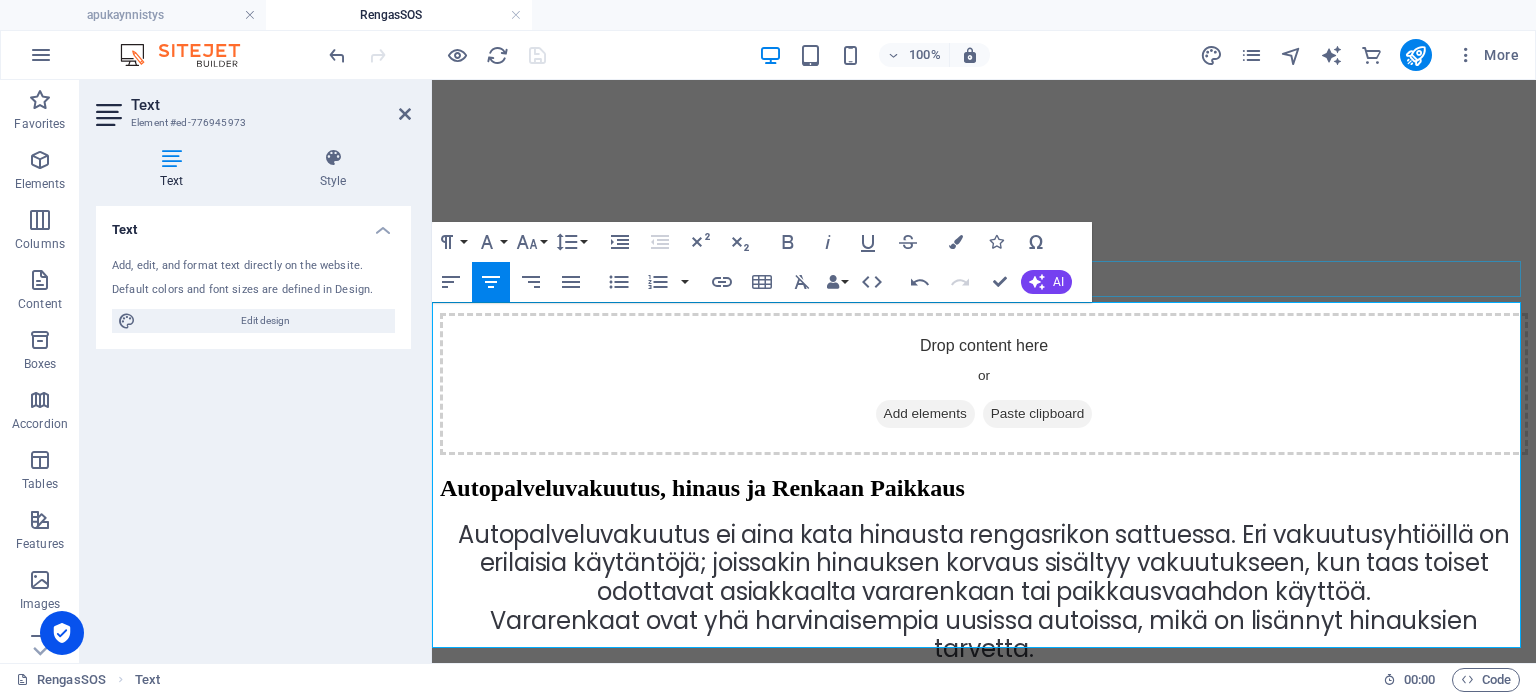 click on "Vakuutusyhtiöiden Erot Rengasrikoissa" at bounding box center [984, 698] 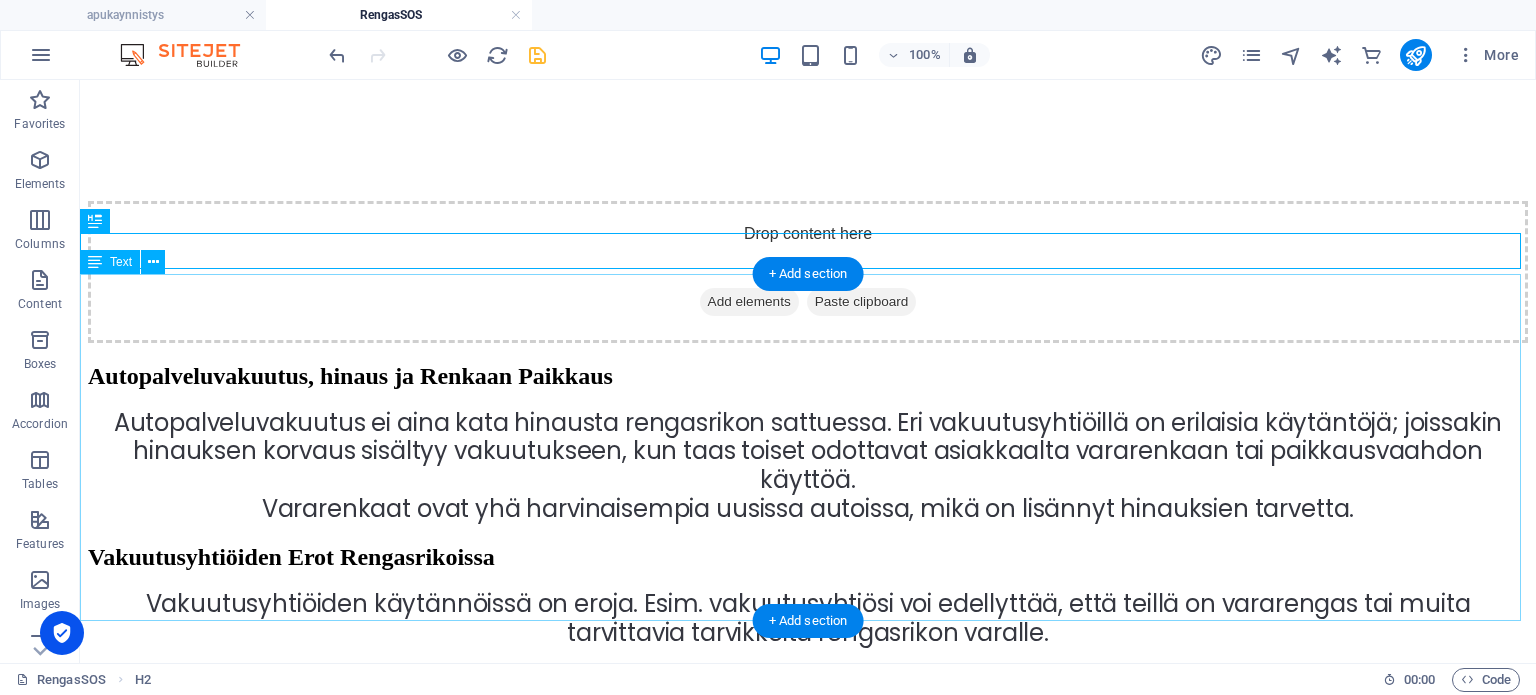 scroll, scrollTop: 6520, scrollLeft: 0, axis: vertical 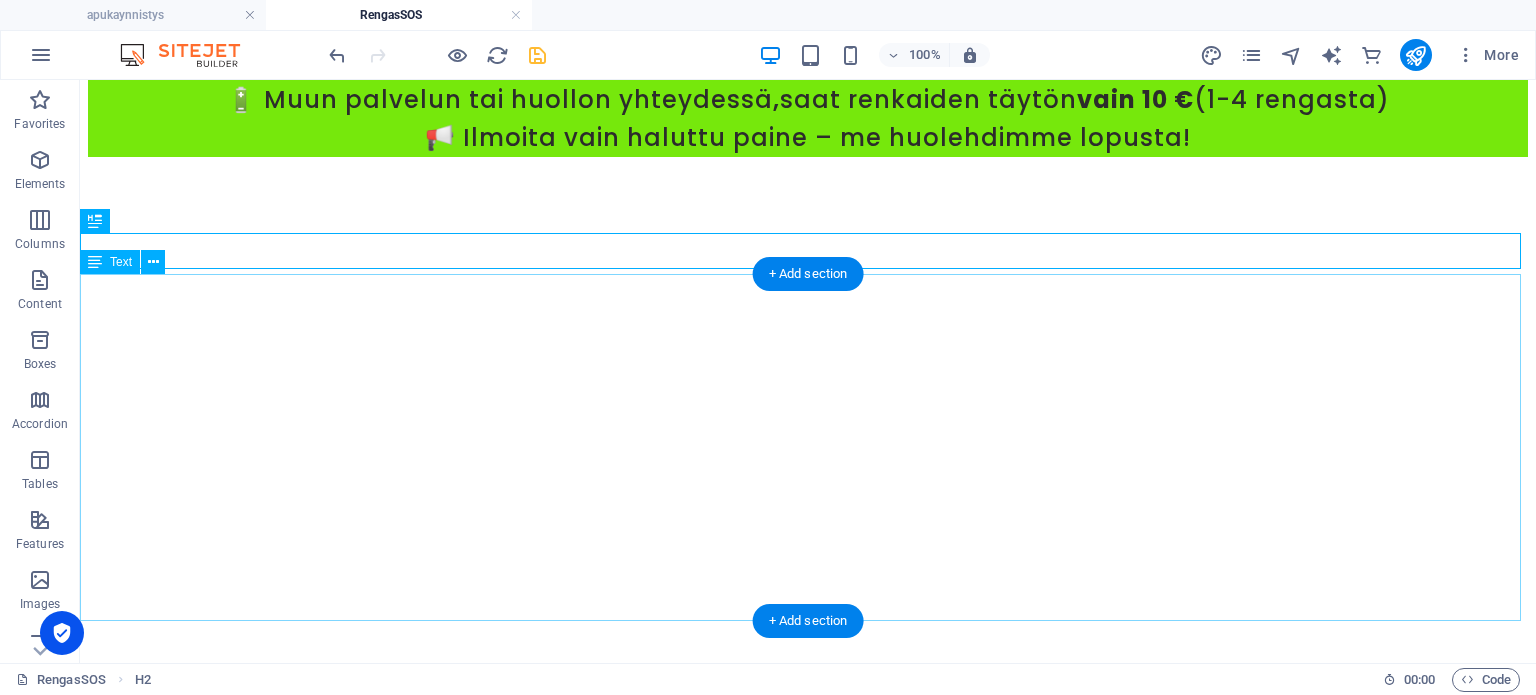 click on "Vakuutusyhtiöiden käytännöissä on eroja. Esim. vakuutusyhtiösi voi edellyttää, että teillä on vararengas tai muita tarvittavia tarvikkeita rengasrikon varalle. Vakuutusyhtiöt voivat joustaa tiukoista säännöistä, jos renkaan vaihtaminen on olosuhteisiin nähden kohtuutonta, kuten kovan pakkasen vuoksi, vaarallisen paikan takia tai jos henkilö ei kykene vaihtamaan rengasta. Jotkut vakuutusyhtiöt eivät korvaa rengasrikkoa, jos: Auto ei ole varustettu vararenkaalla (jos sellainen on pakollinen). Kuljettajalla ei ole perustarvikkeita (esim. paikkausvaahtoa, tunkkia, avainta).  Jos rengas on kulunut alle 3 mm, jotkut yhtiöt eivät korvaa (tarkista ehdot). Kannattaa siis pyytää apua RengasSOS-palvelulta [DOMAIN_NAME]." at bounding box center [808, 1369] 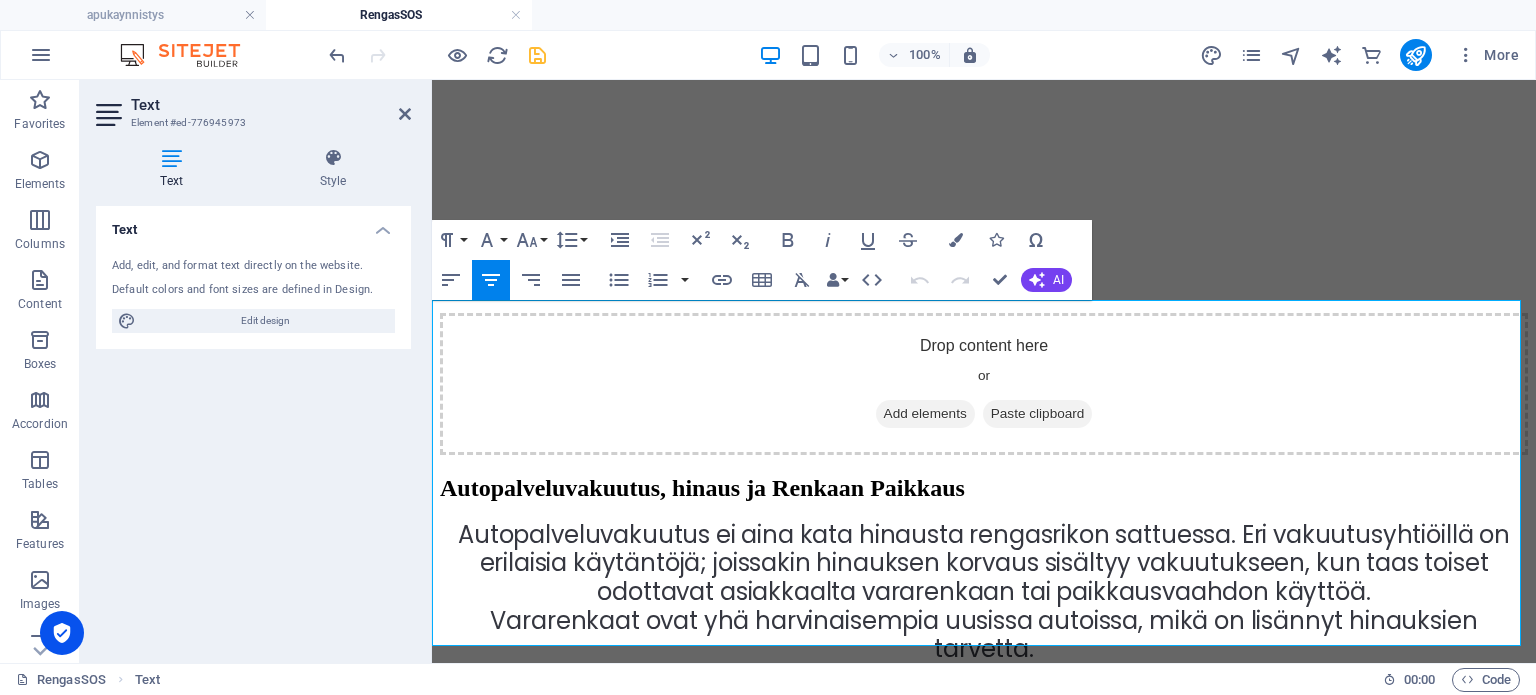 scroll, scrollTop: 7285, scrollLeft: 0, axis: vertical 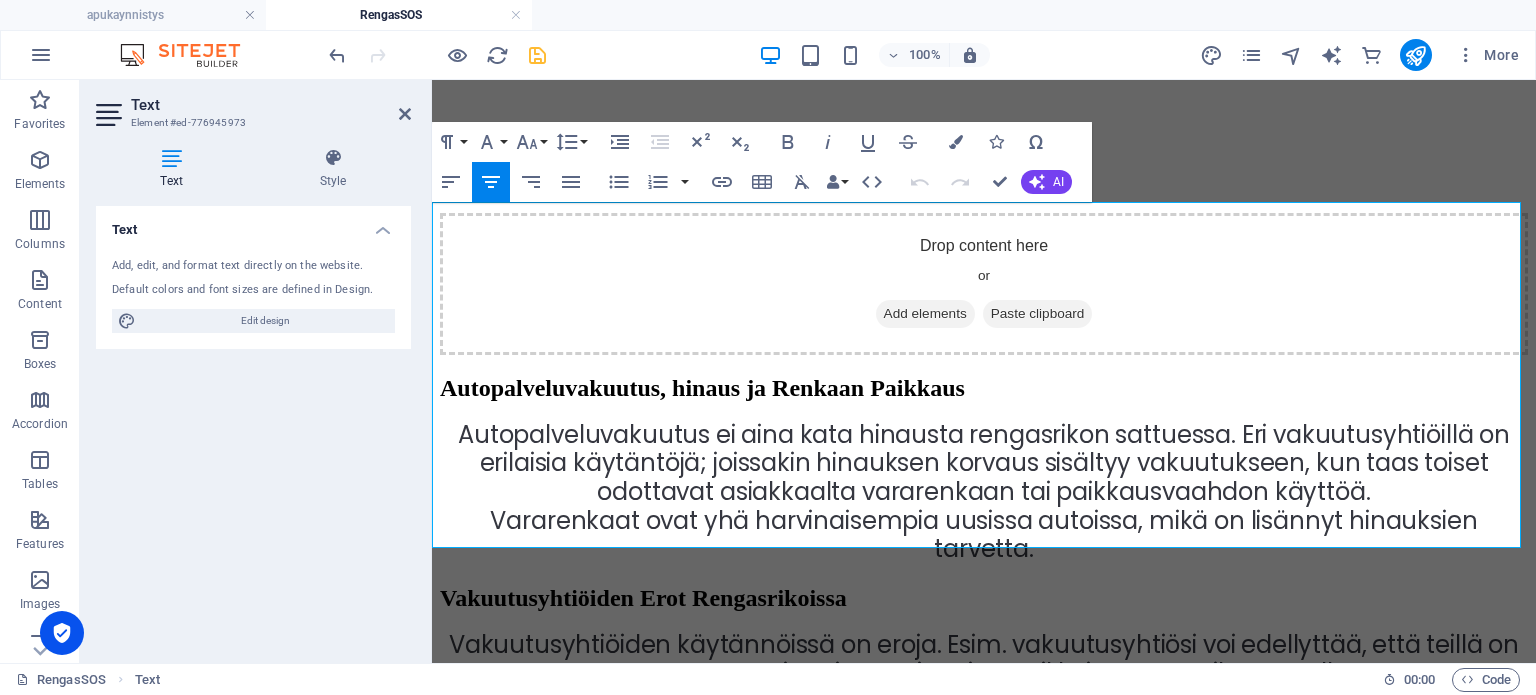 drag, startPoint x: 1367, startPoint y: 353, endPoint x: 440, endPoint y: 283, distance: 929.63916 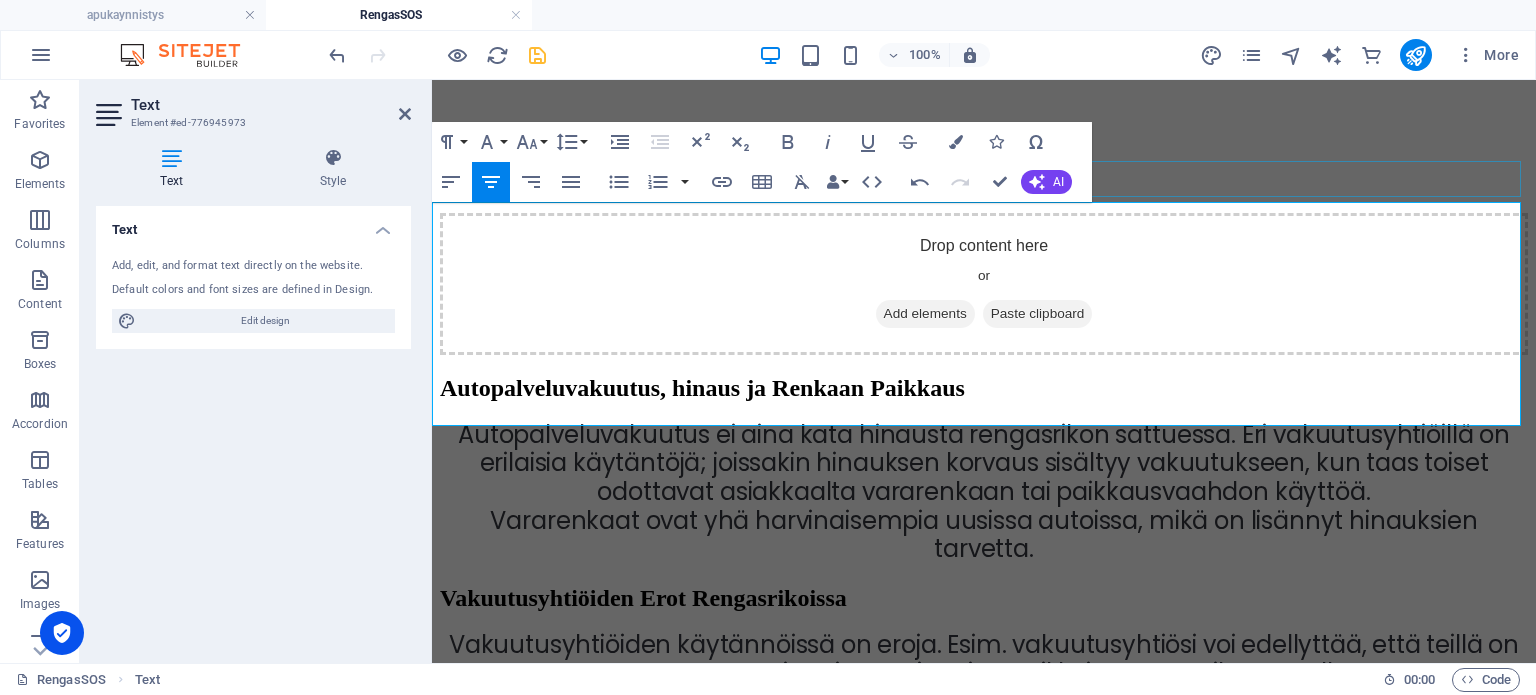 click on "Vakuutusyhtiöiden Erot Rengasrikoissa" at bounding box center (984, 598) 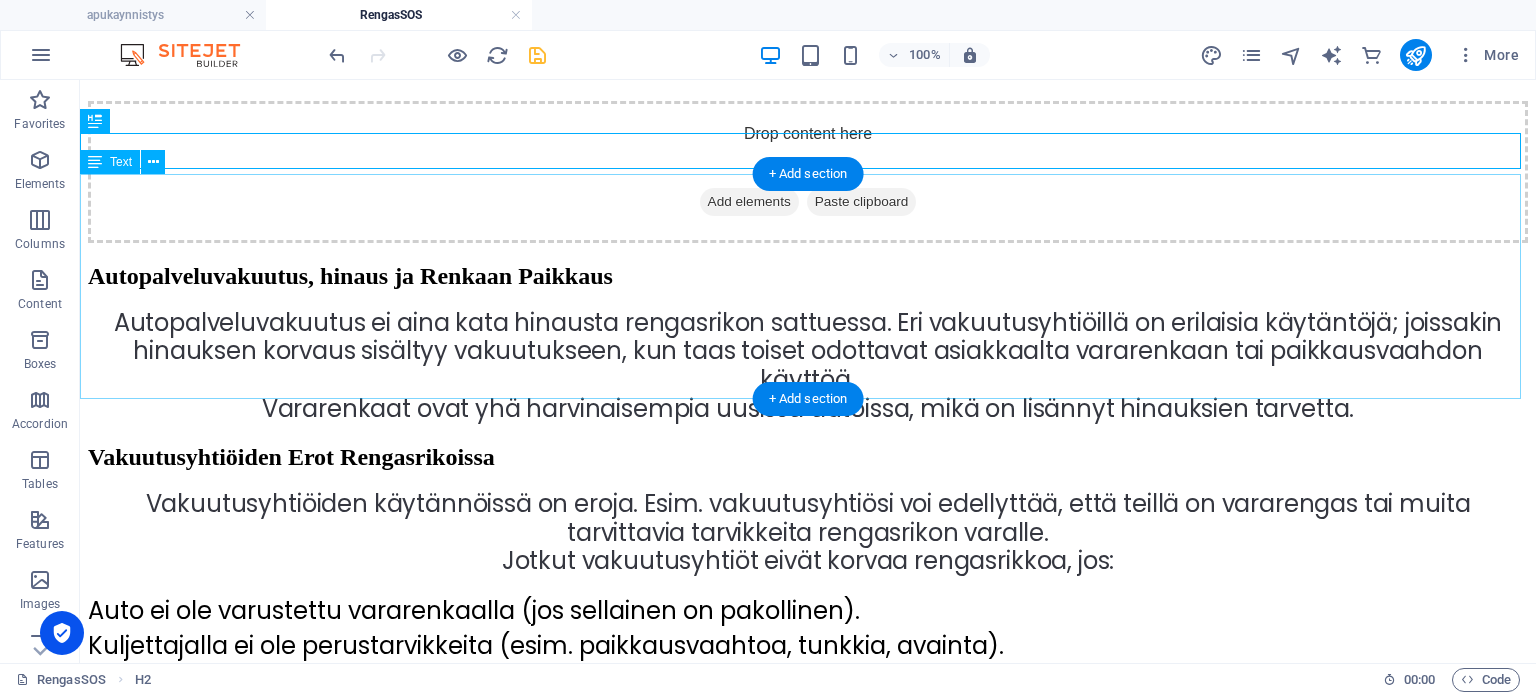 scroll, scrollTop: 6620, scrollLeft: 0, axis: vertical 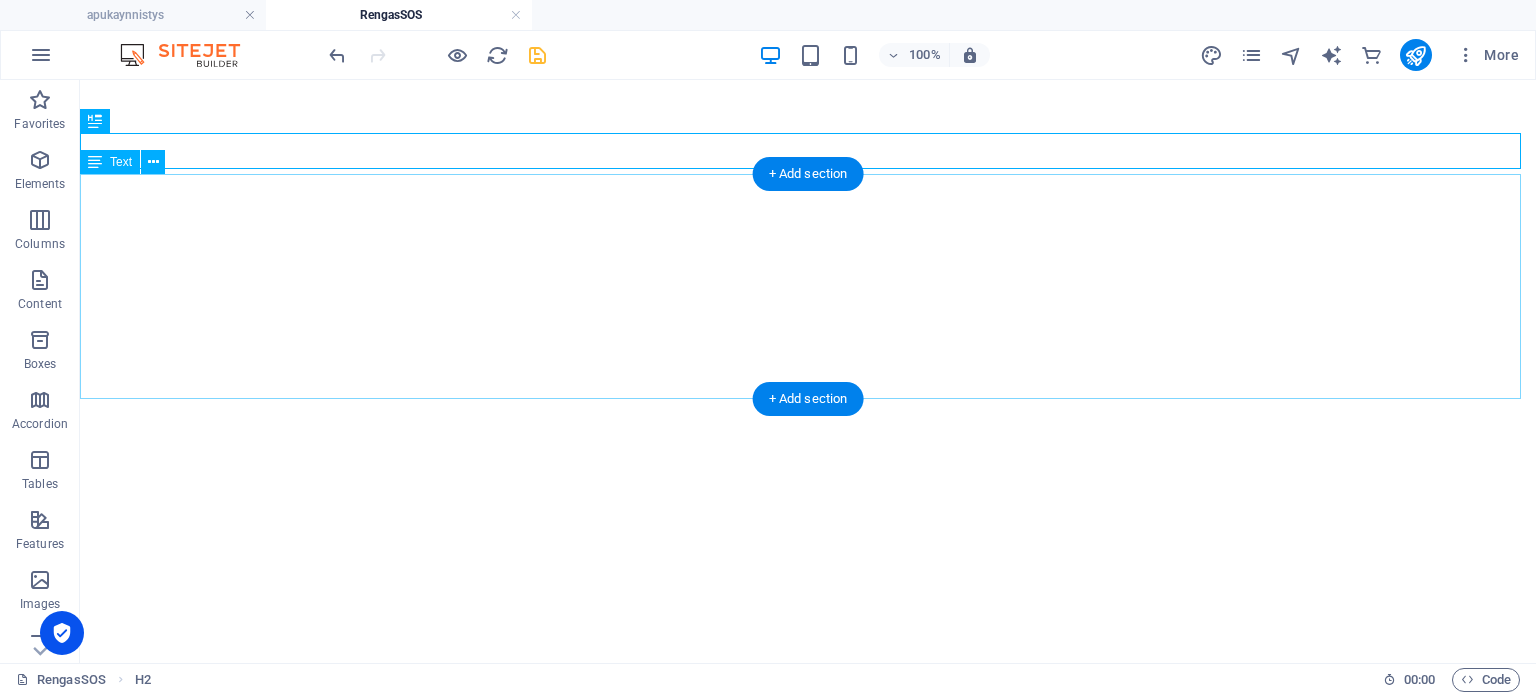 click on "Vakuutusyhtiöiden käytännöissä on eroja. Esim. vakuutusyhtiösi voi edellyttää, että teillä on vararengas tai muita tarvittavia tarvikkeita rengasrikon varalle. Jotkut vakuutusyhtiöt eivät korvaa rengasrikkoa, jos: Auto ei ole varustettu vararenkaalla (jos sellainen on pakollinen). Kuljettajalla ei ole perustarvikkeita (esim. paikkausvaahtoa, tunkkia, avainta).  Jos rengas on kulunut alle 3 mm, jotkut yhtiöt eivät korvaa (tarkista ehdot). Kannattaa siis pyytää apua RengasSOS-palvelulta [DOMAIN_NAME]." at bounding box center (808, 1222) 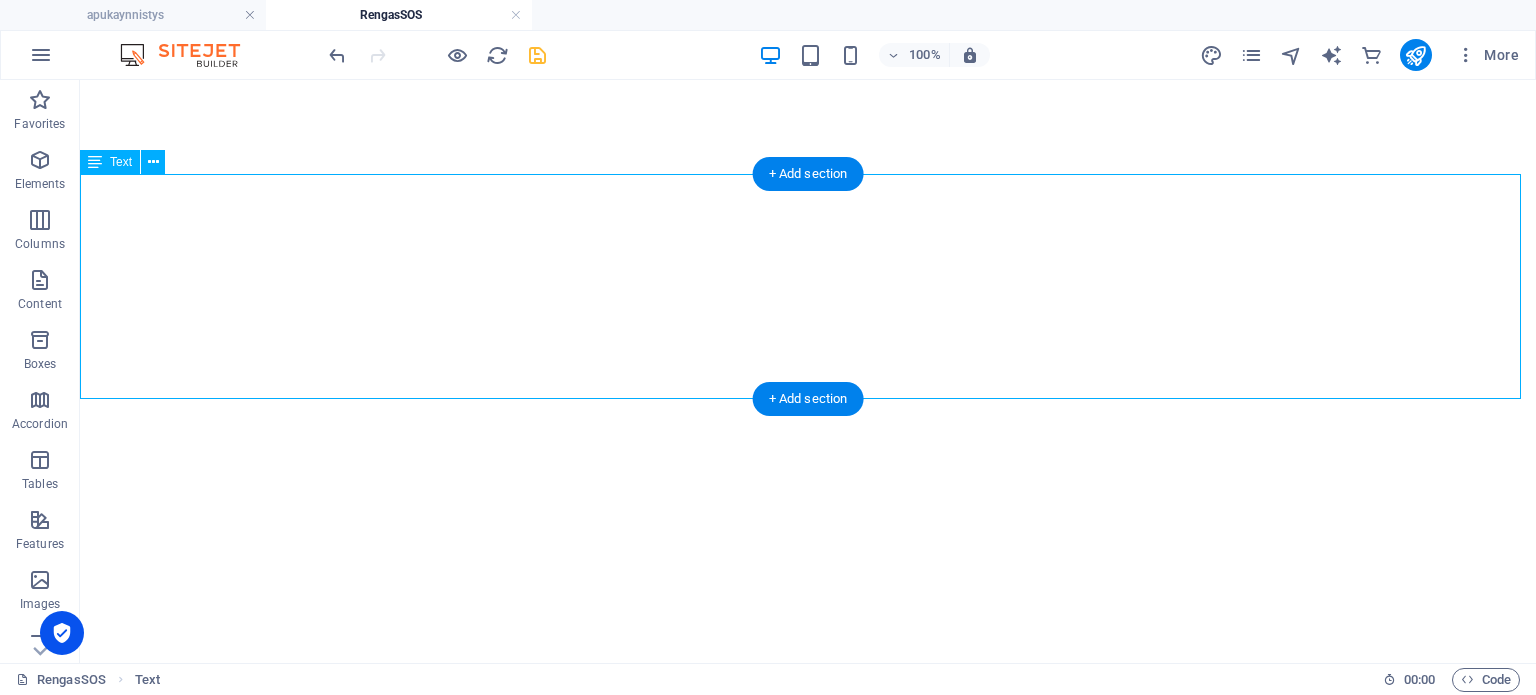 click on "Vakuutusyhtiöiden käytännöissä on eroja. Esim. vakuutusyhtiösi voi edellyttää, että teillä on vararengas tai muita tarvittavia tarvikkeita rengasrikon varalle. Jotkut vakuutusyhtiöt eivät korvaa rengasrikkoa, jos: Auto ei ole varustettu vararenkaalla (jos sellainen on pakollinen). Kuljettajalla ei ole perustarvikkeita (esim. paikkausvaahtoa, tunkkia, avainta).  Jos rengas on kulunut alle 3 mm, jotkut yhtiöt eivät korvaa (tarkista ehdot). Kannattaa siis pyytää apua RengasSOS-palvelulta [DOMAIN_NAME]." at bounding box center [808, 1222] 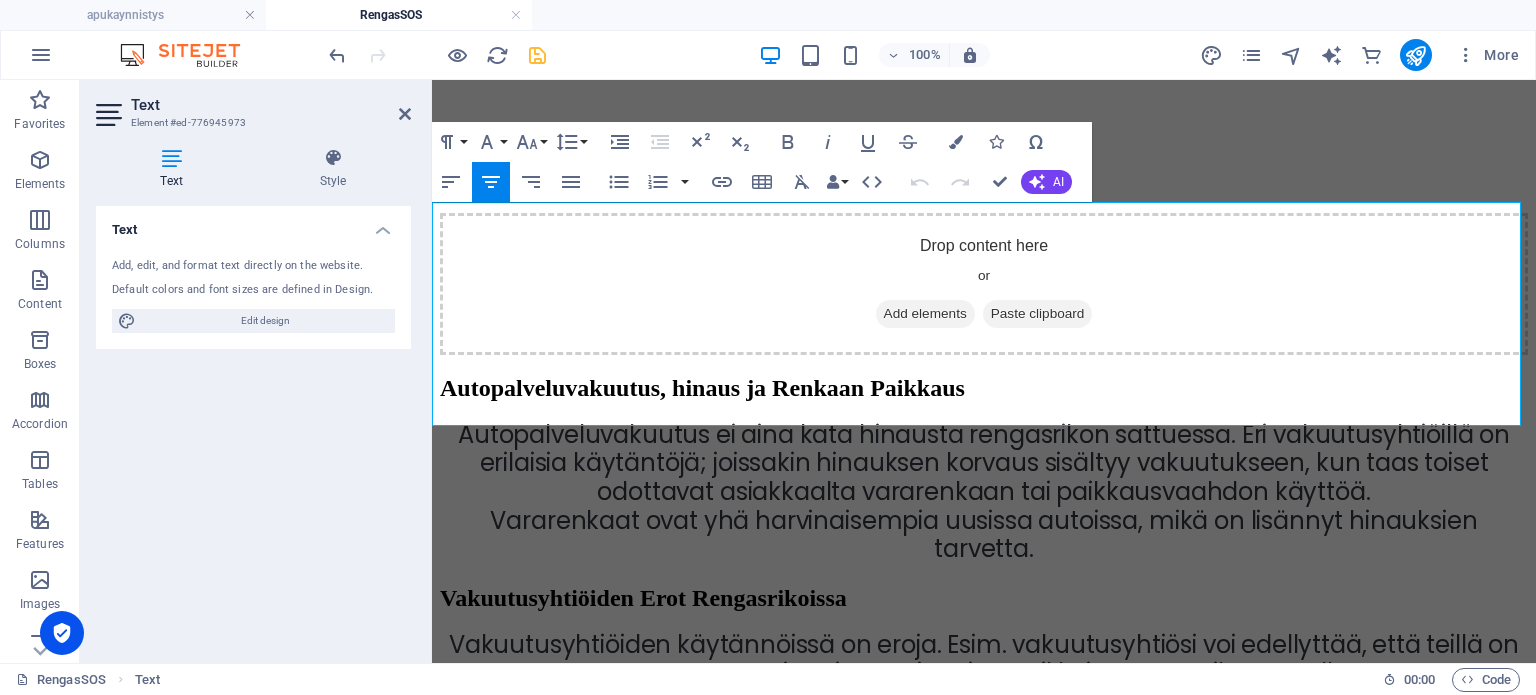 click on "Auto ei ole varustettu vararenkaalla (jos sellainen on pakollinen). Kuljettajalla ei ole perustarvikkeita (esim. paikkausvaahtoa, tunkkia, avainta).  Jos rengas on kulunut alle 3 mm, jotkut yhtiöt eivät korvaa (tarkista ehdot)." at bounding box center (920, 785) 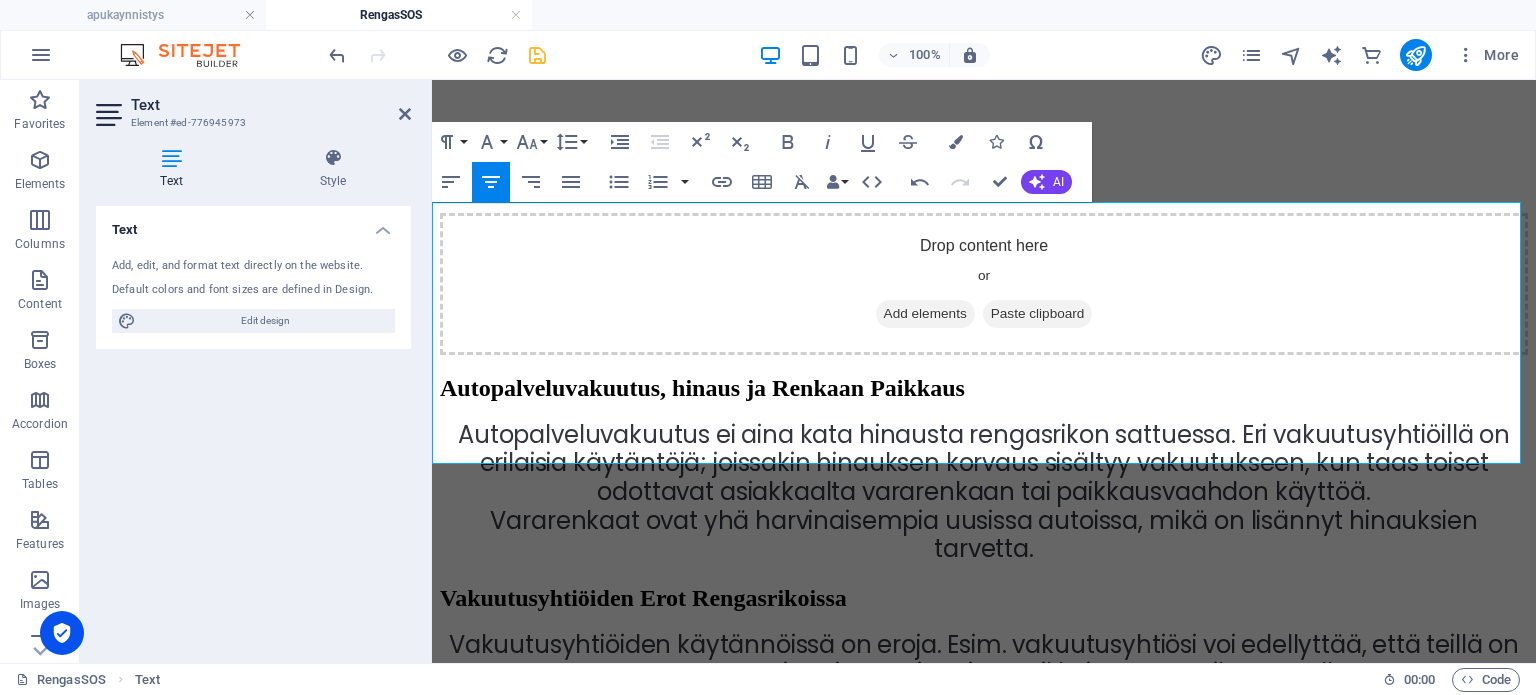 drag, startPoint x: 1364, startPoint y: 243, endPoint x: 1374, endPoint y: 251, distance: 12.806249 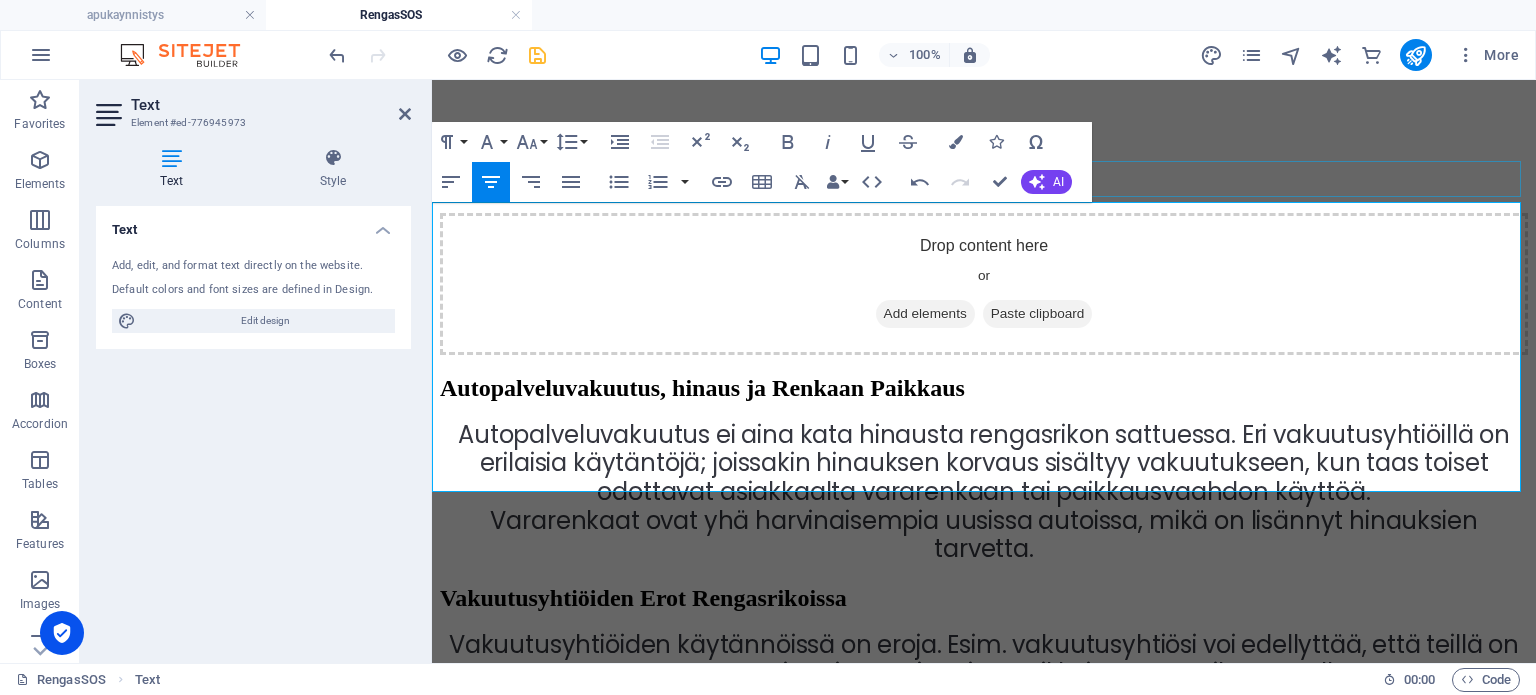 click on "Vakuutusyhtiöiden Erot Rengasrikoissa" at bounding box center [984, 598] 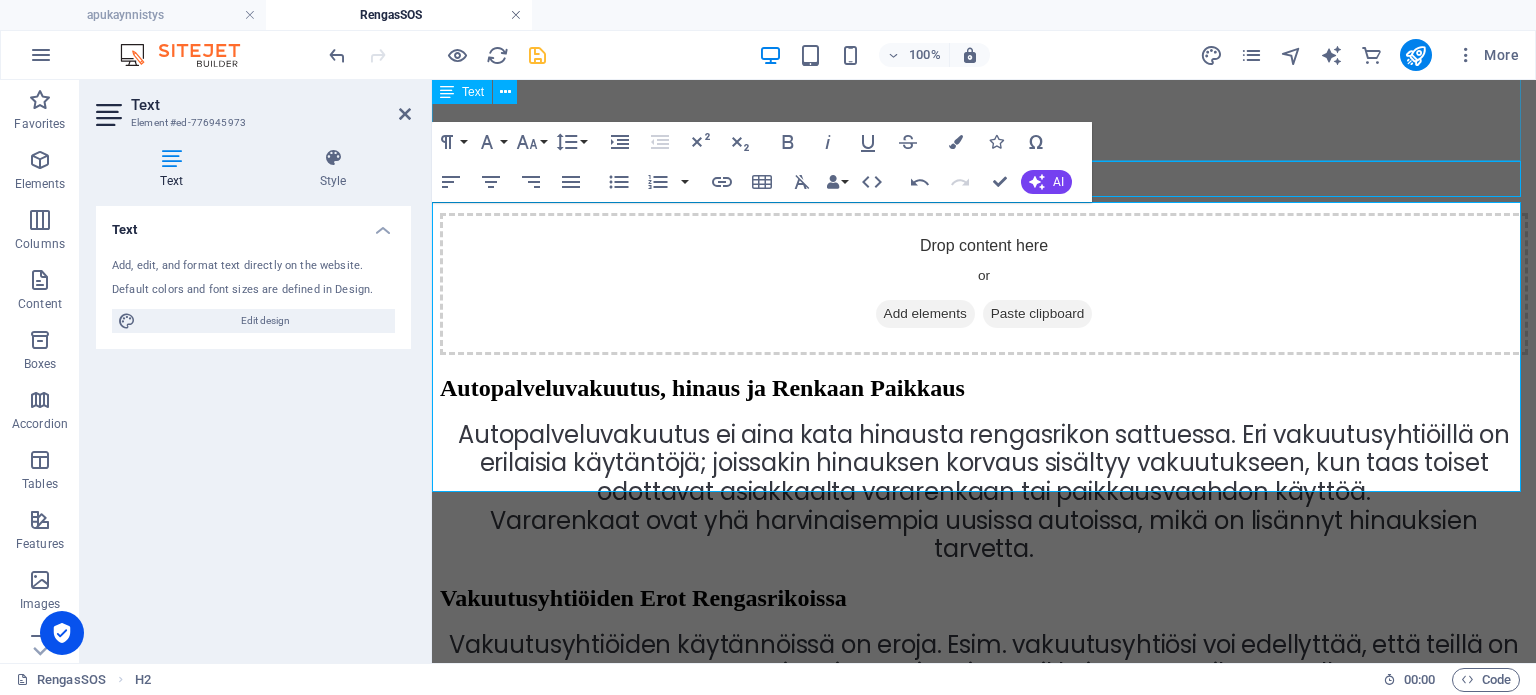 scroll, scrollTop: 6620, scrollLeft: 0, axis: vertical 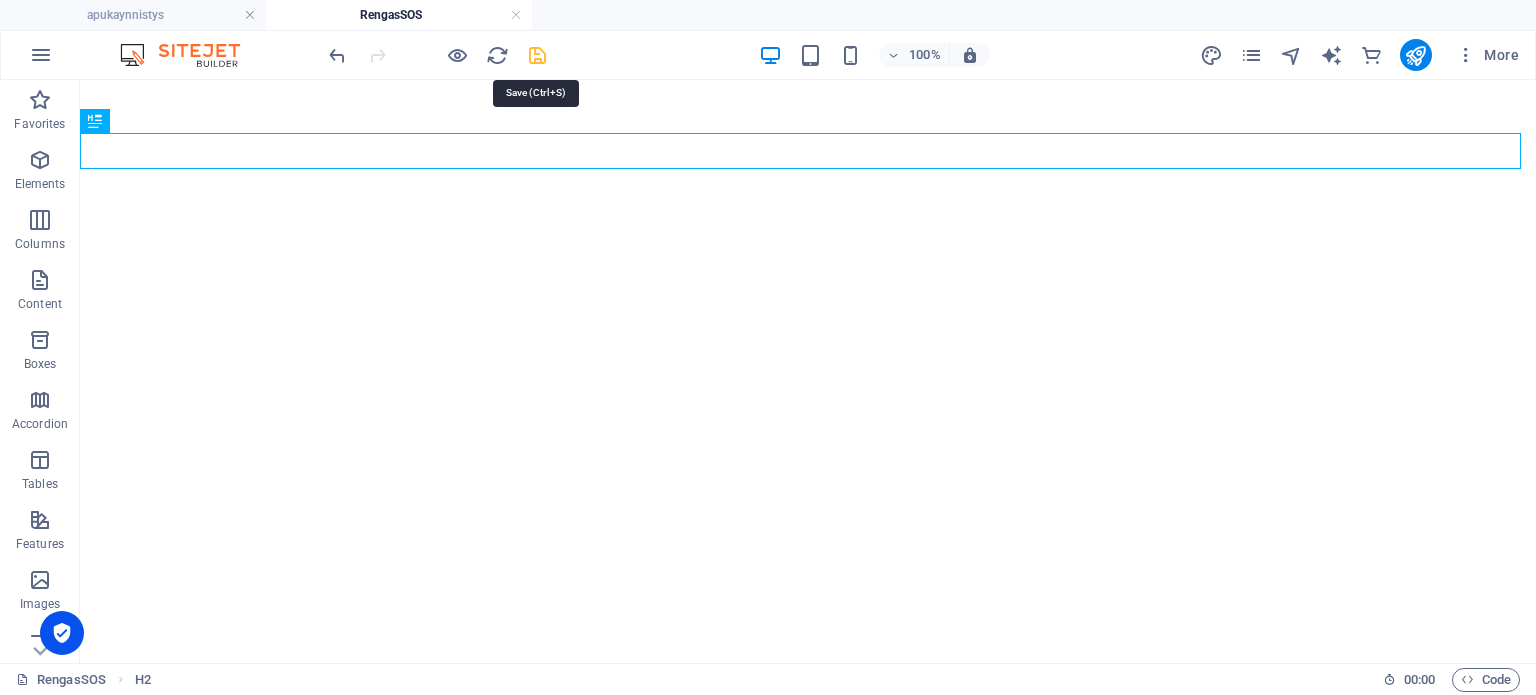 click at bounding box center (537, 55) 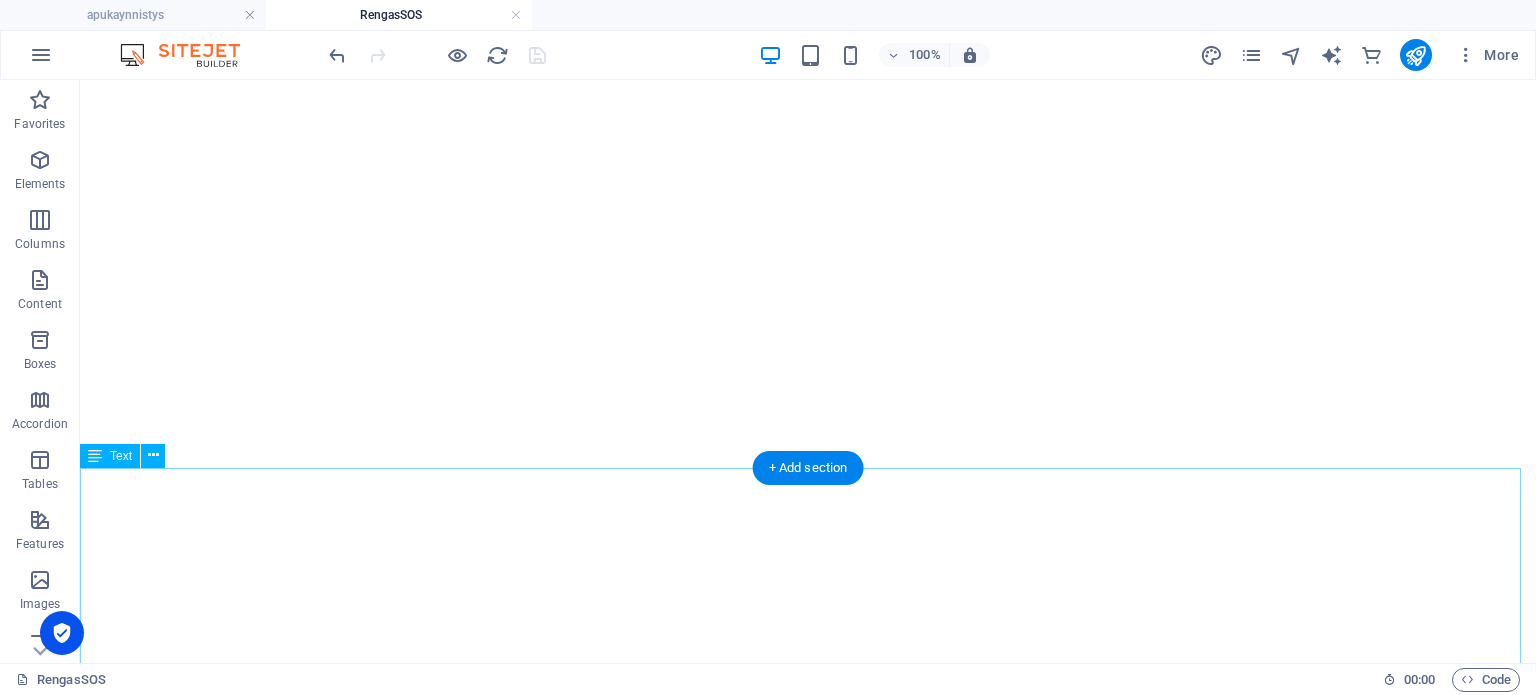click on "Yleensä autolle tai renkaalle pitää järjestää kuljetus rengaskorjaamolle. Rengaskorjaamot suosivat usein autojen hinaamista rengasliikkeeseen Perusmaksu 100-400€  Kilometrikorvaus 1,5€-4,5€ per km [GEOGRAPHIC_DATA], yö, vkl ja ajomatka nostaa kustannuksia. Tämän lisäksi renkaan paikkaus maksaa erikseen." at bounding box center [808, 1540] 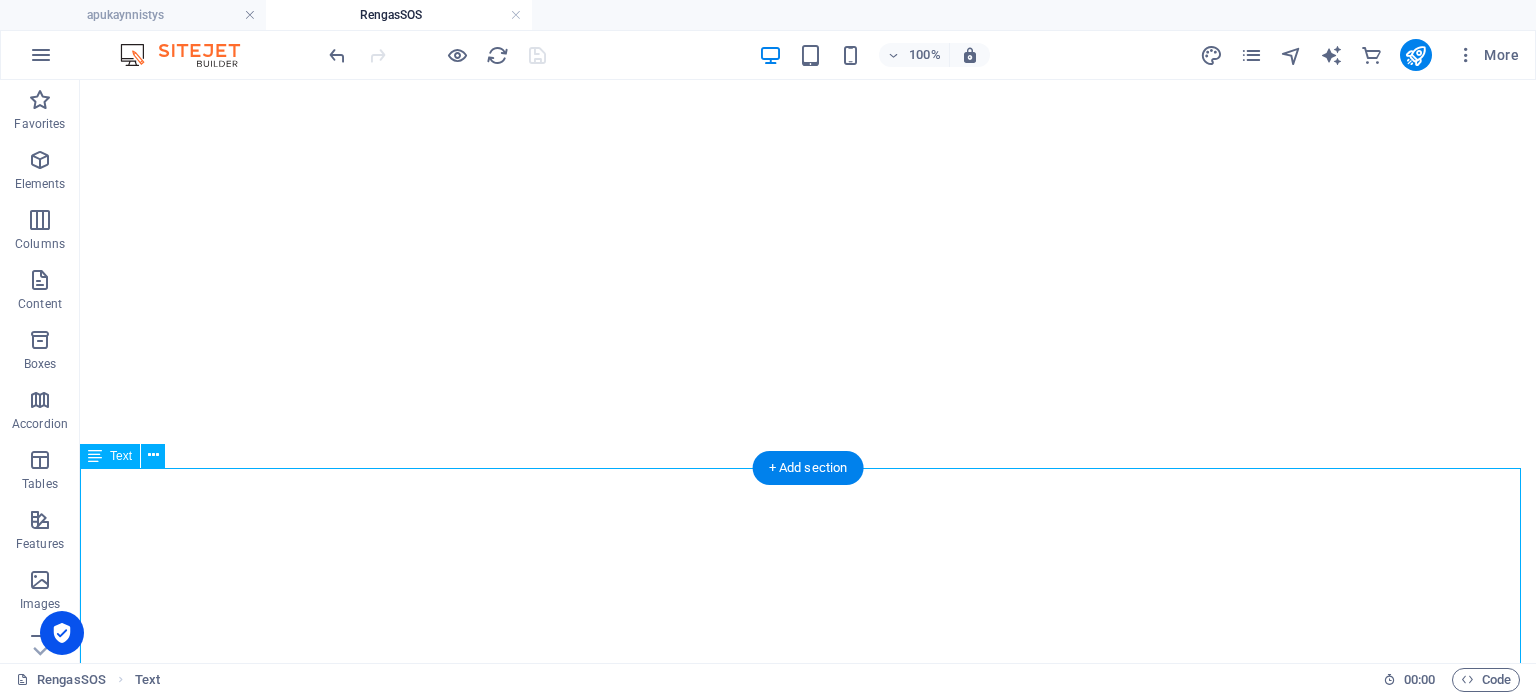 click on "Yleensä autolle tai renkaalle pitää järjestää kuljetus rengaskorjaamolle. Rengaskorjaamot suosivat usein autojen hinaamista rengasliikkeeseen Perusmaksu 100-400€  Kilometrikorvaus 1,5€-4,5€ per km [GEOGRAPHIC_DATA], yö, vkl ja ajomatka nostaa kustannuksia. Tämän lisäksi renkaan paikkaus maksaa erikseen." at bounding box center (808, 1540) 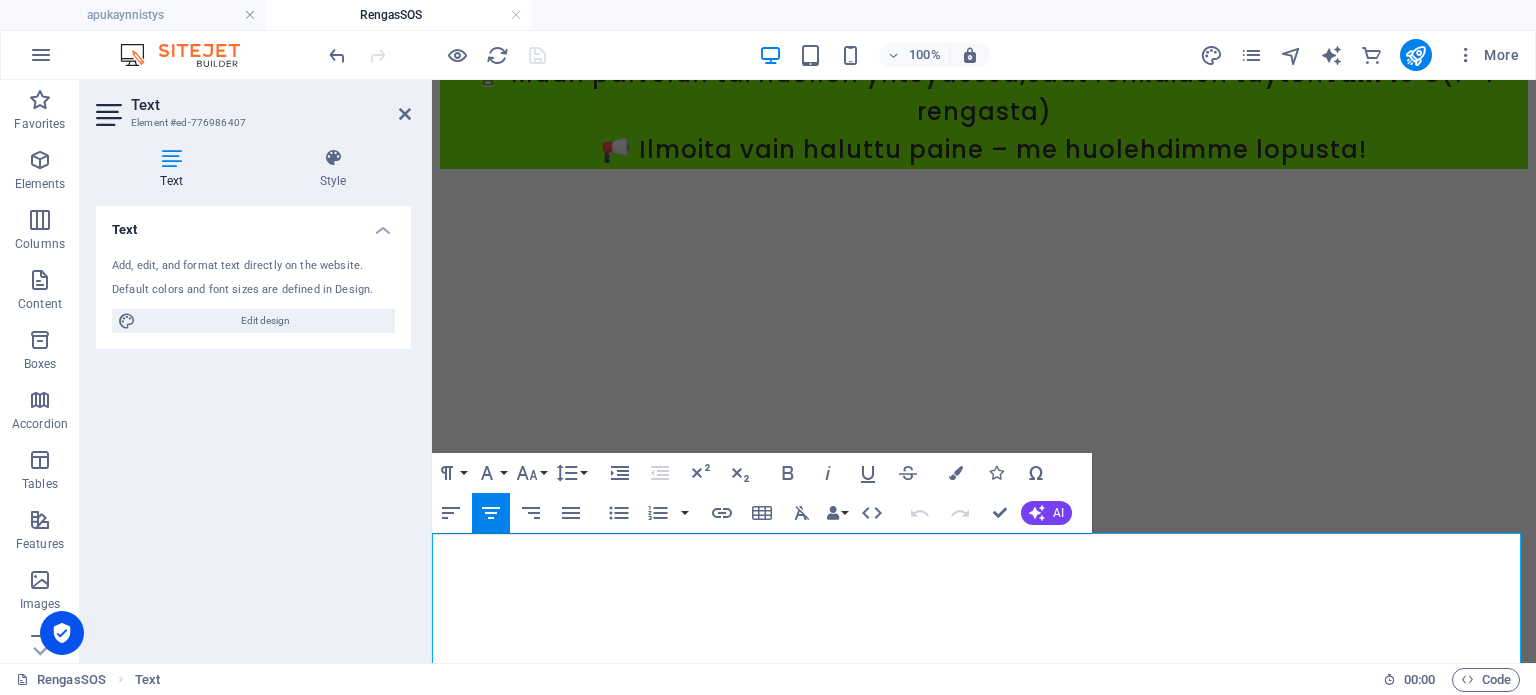 scroll, scrollTop: 7285, scrollLeft: 0, axis: vertical 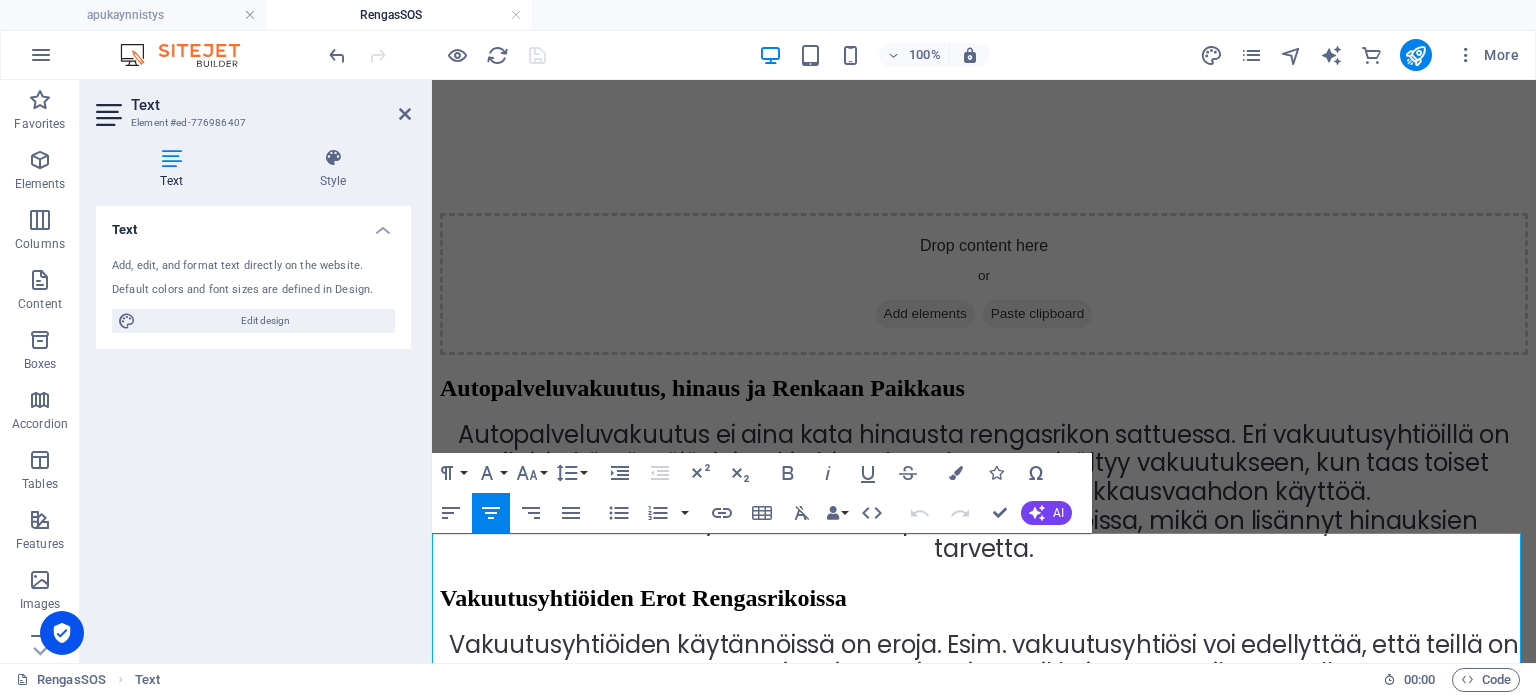 click on "Yleensä autolle tai renkaalle pitää järjestää kuljetus rengaskorjaamolle." at bounding box center (864, 995) 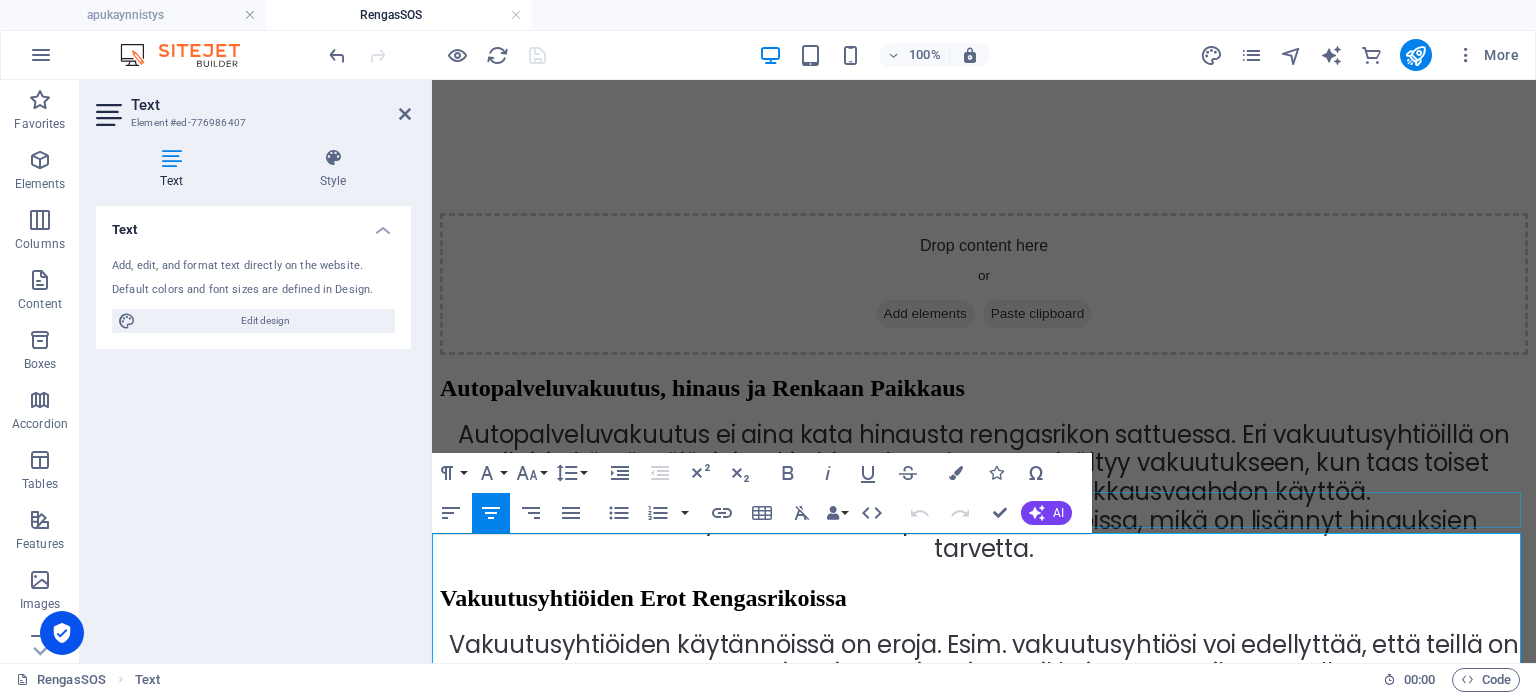 click on "[PERSON_NAME] kustannuksia" at bounding box center (984, 944) 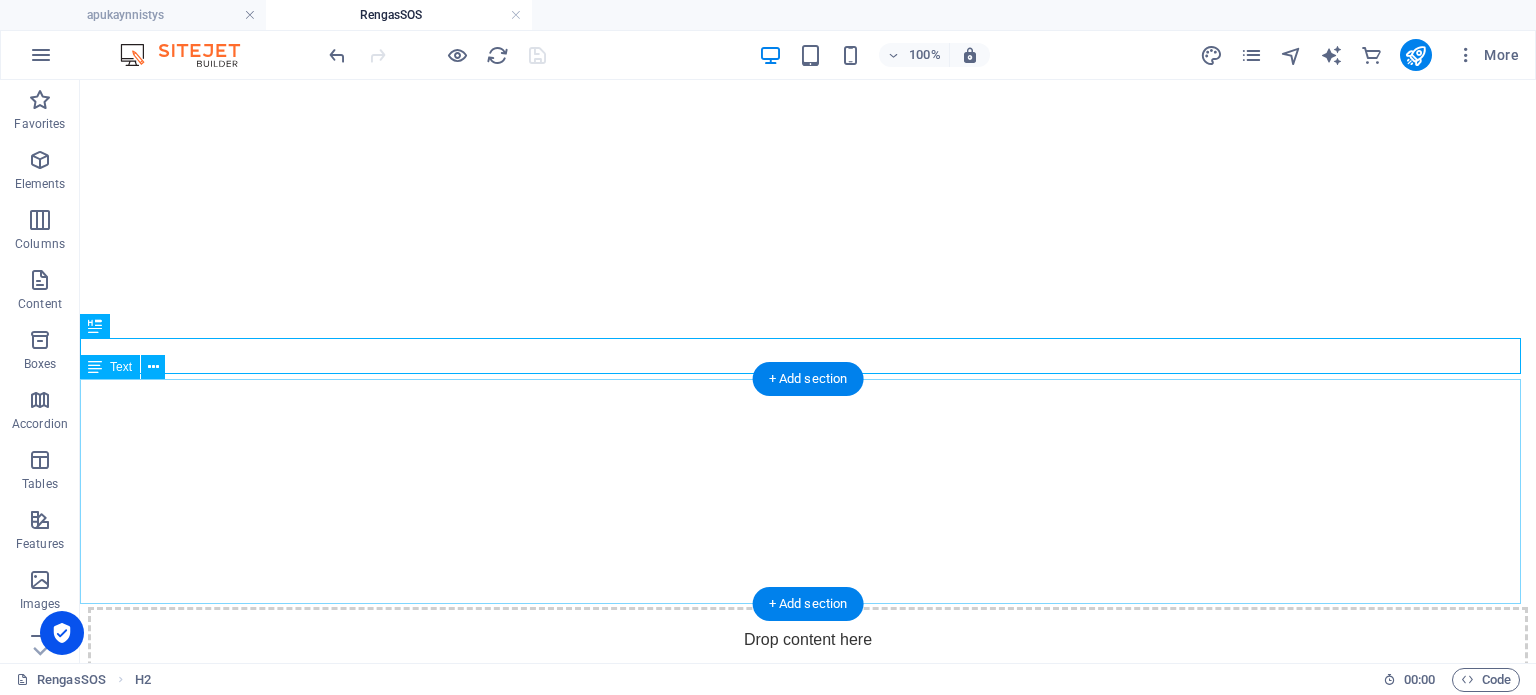 scroll, scrollTop: 6720, scrollLeft: 0, axis: vertical 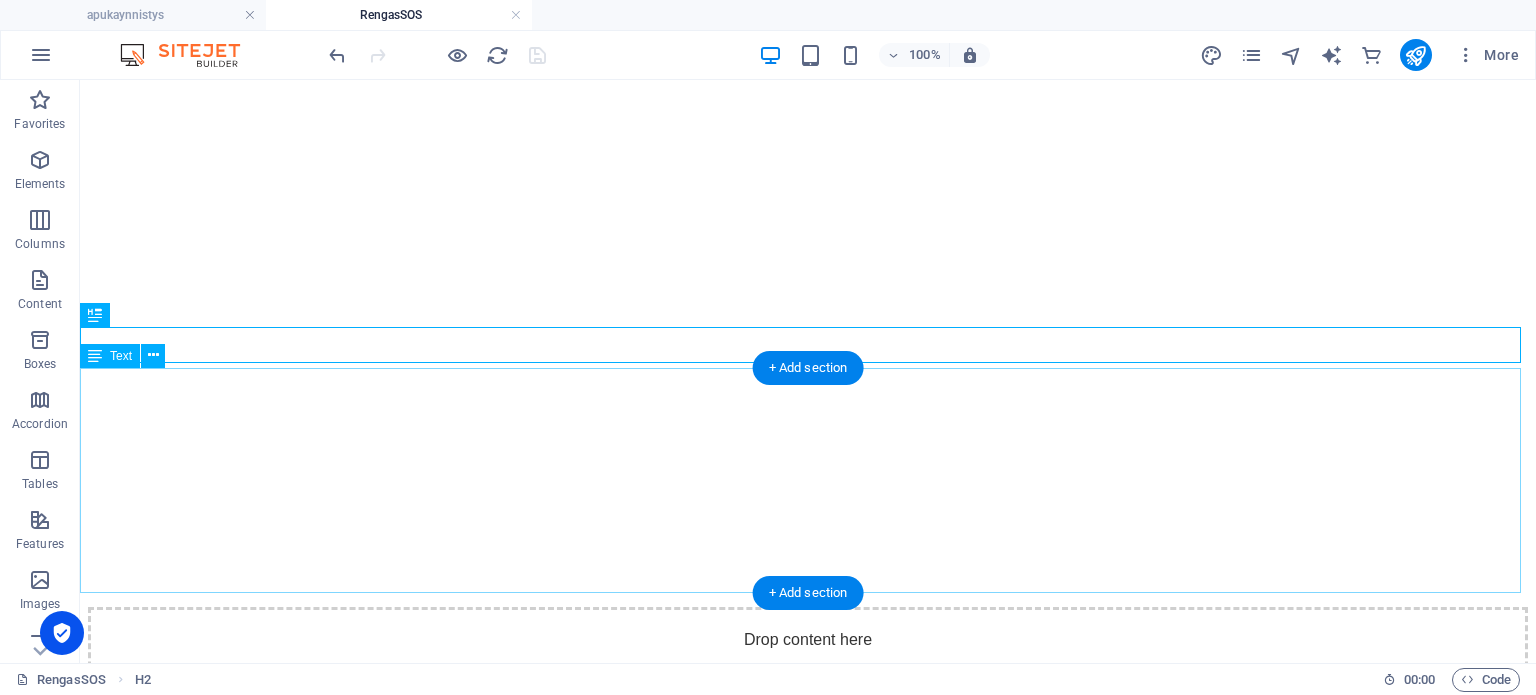 click on "Yleensä autolle tai renkaalle pitää järjestää kuljetus rengaskorjaamolle. Rengaskorjaamot suosivat usein autojen hinaamista rengasliikkeeseen Perusmaksu 100-400€  Kilometrikorvaus 1,5€-4,5€ per km [GEOGRAPHIC_DATA], yö, vkl ja ajomatka nostaa kustannuksia. Tämän lisäksi renkaan paikkaus maksaa erikseen." at bounding box center [808, 1440] 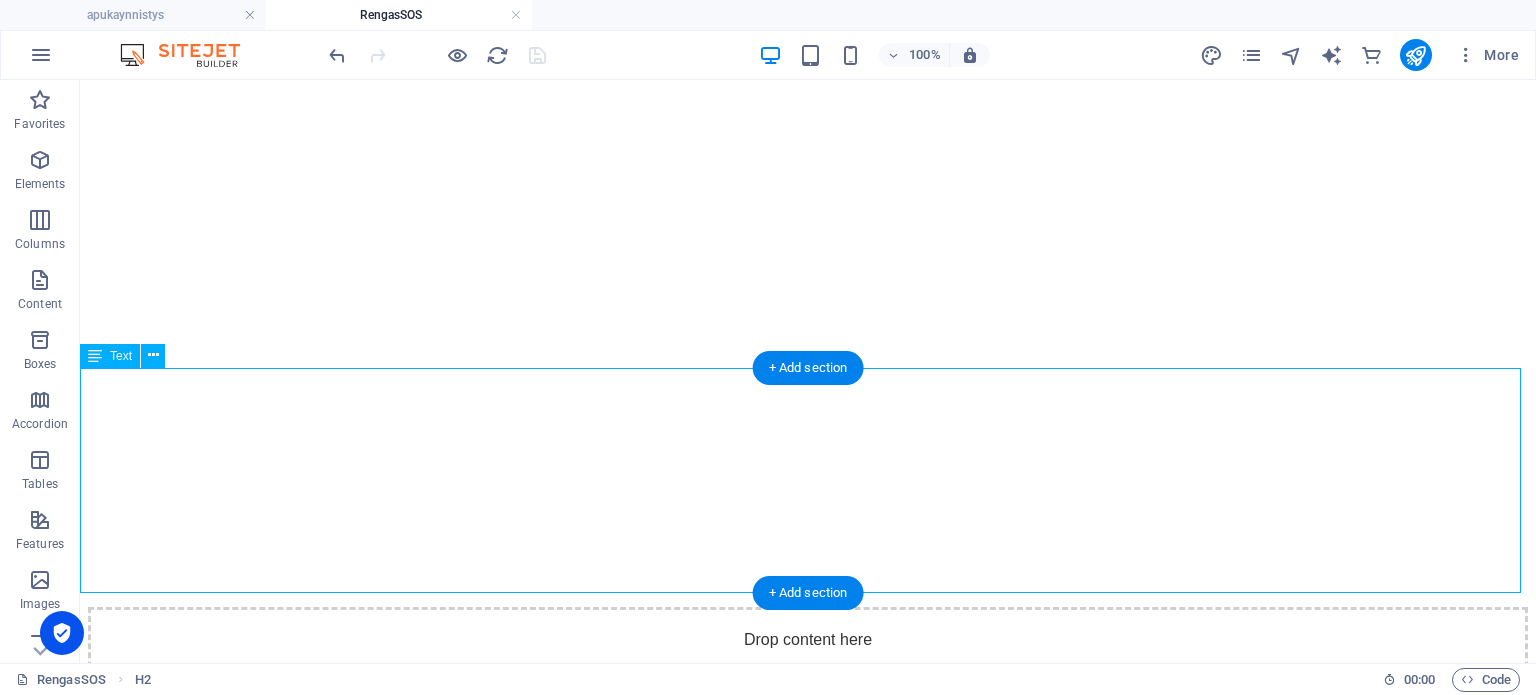 click on "Yleensä autolle tai renkaalle pitää järjestää kuljetus rengaskorjaamolle. Rengaskorjaamot suosivat usein autojen hinaamista rengasliikkeeseen Perusmaksu 100-400€  Kilometrikorvaus 1,5€-4,5€ per km [GEOGRAPHIC_DATA], yö, vkl ja ajomatka nostaa kustannuksia. Tämän lisäksi renkaan paikkaus maksaa erikseen." at bounding box center (808, 1440) 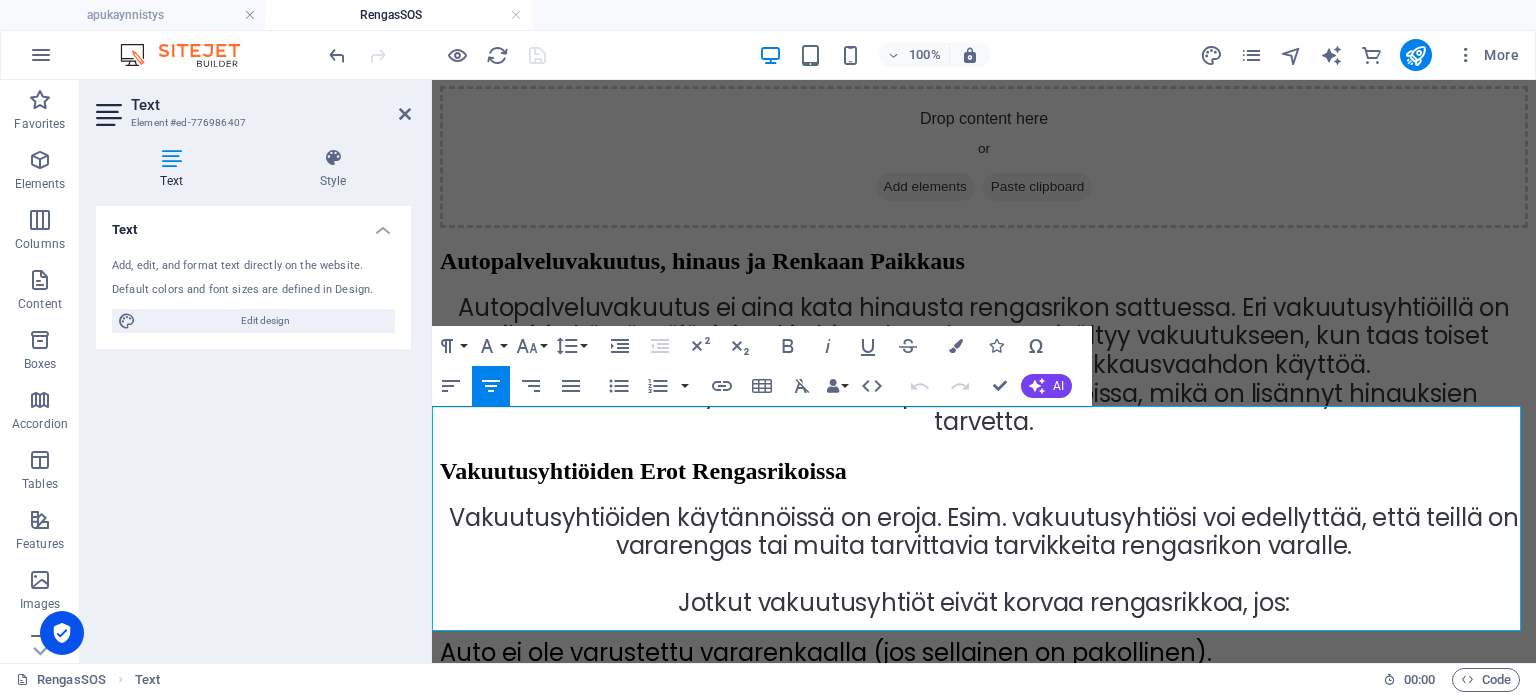 click on "Perusmaksu 100-400€  Kilometrikorvaus 1,5€-4,5€ per km" at bounding box center (646, 939) 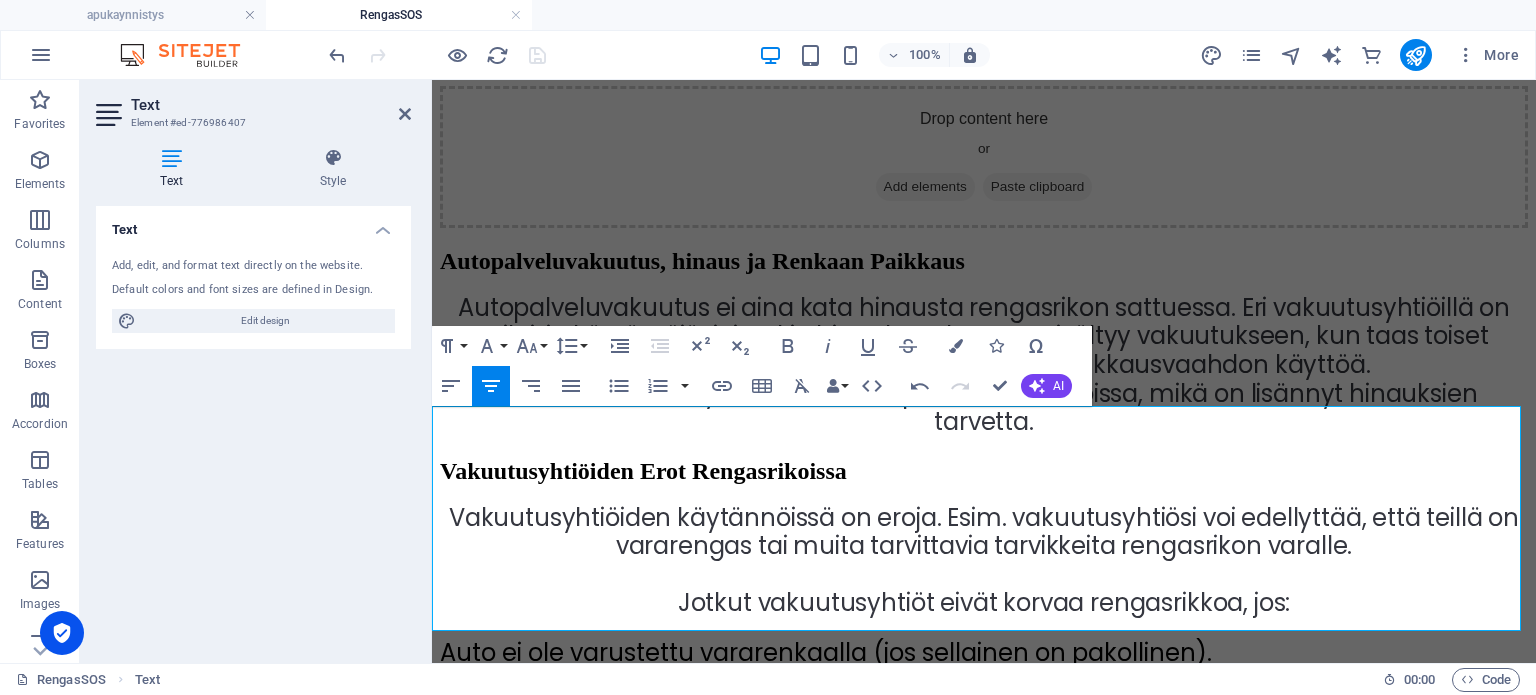 click on "Tämän lisäksi renkaan paikkaus maksaa erikseen." at bounding box center [739, 1026] 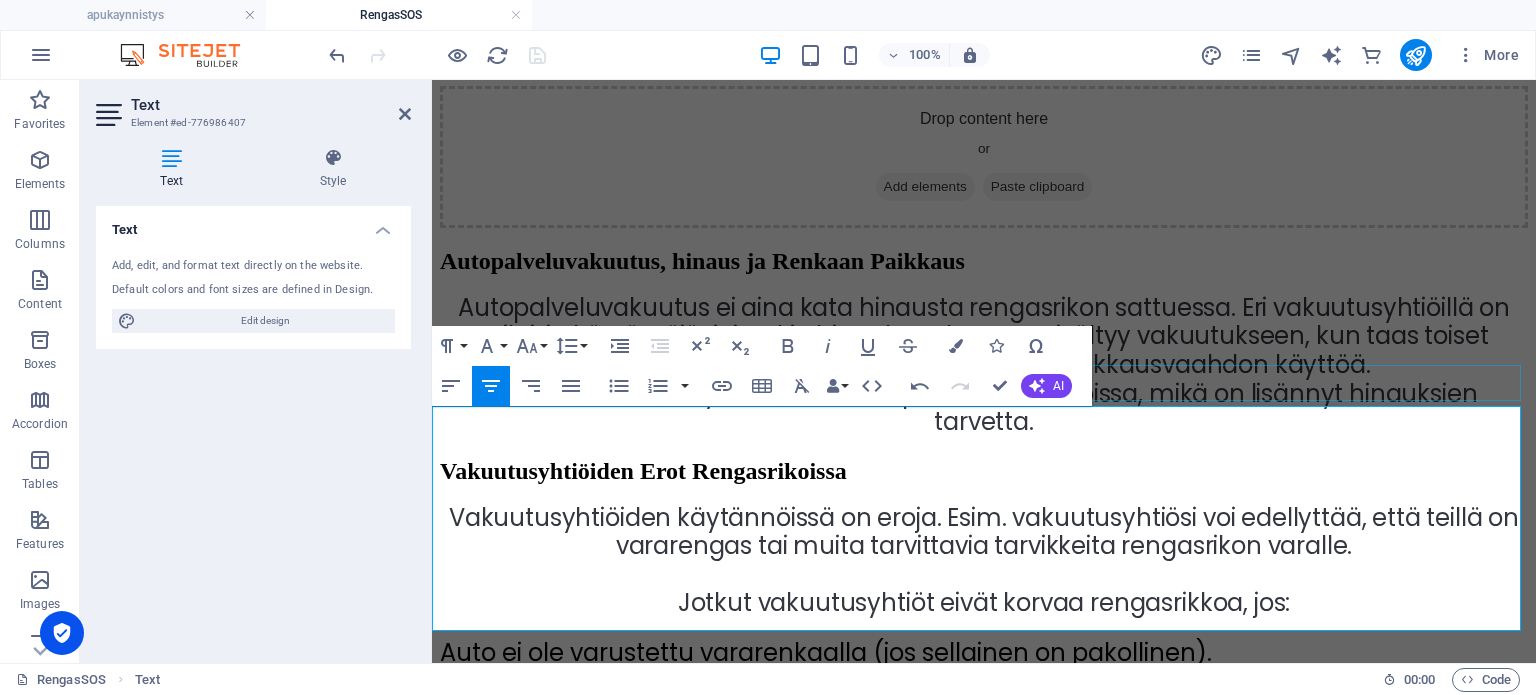 click on "[PERSON_NAME] kustannuksia" at bounding box center [984, 817] 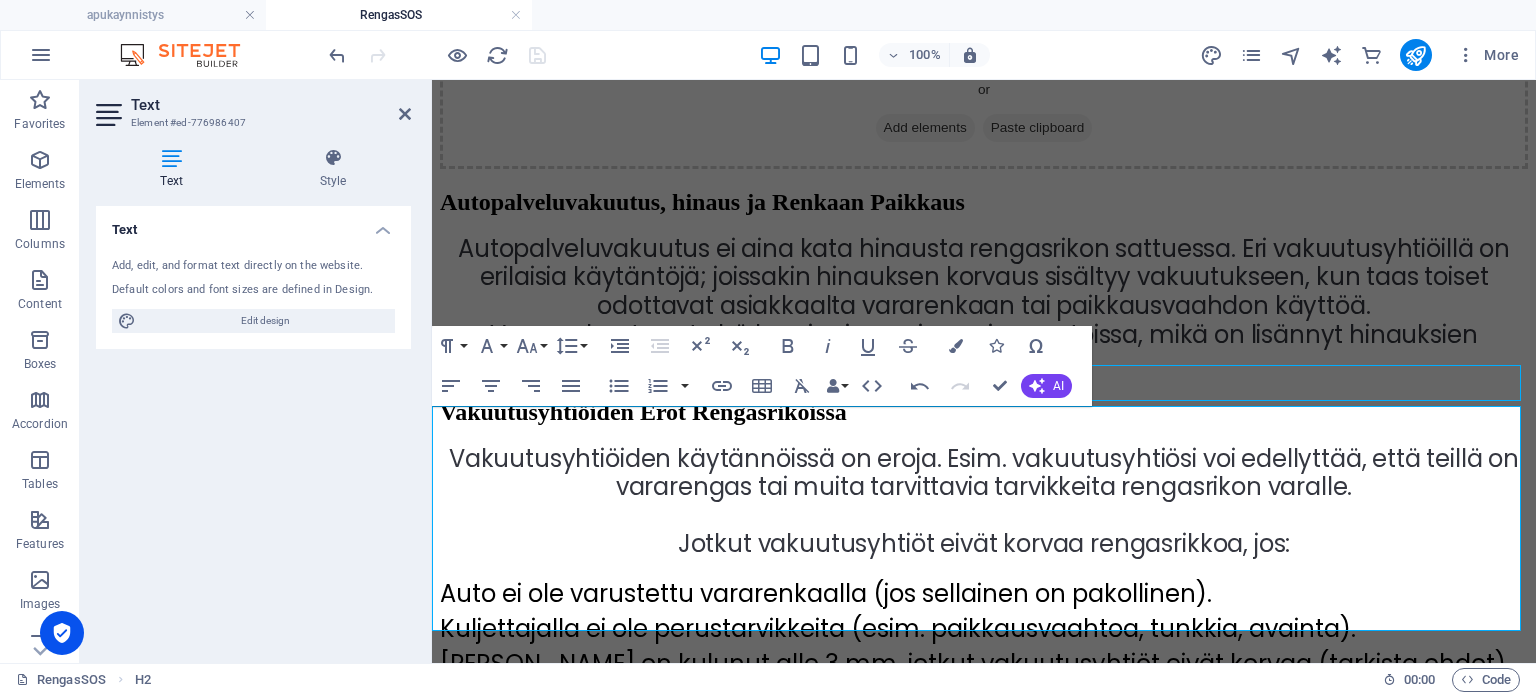 scroll, scrollTop: 6720, scrollLeft: 0, axis: vertical 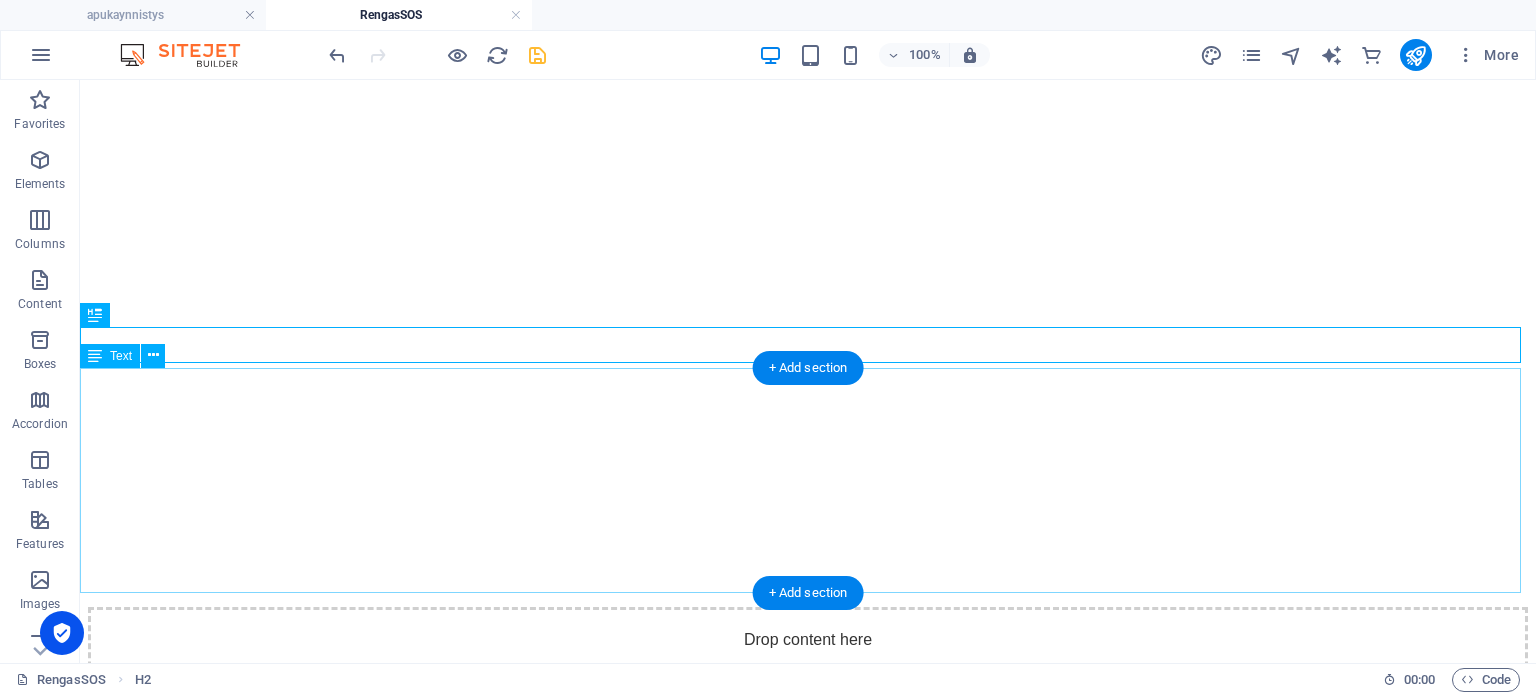 click on "Yleensä autolle tai renkaalle pitää järjestää kuljetus rengaskorjaamolle. Rengaskorjaamot suosivat usein autojen hinaamista rengasliikkeeseen Hinauksen perusmaksu 100-400€  Kilometrikorvaus 1,5€-4,5€ per km [GEOGRAPHIC_DATA], yö, vkl ja ajomatka nostaa kustannuksia. Tämän lisäksi renkaan paikkauksesta tulee lisää kusatnnuksia." at bounding box center [808, 1440] 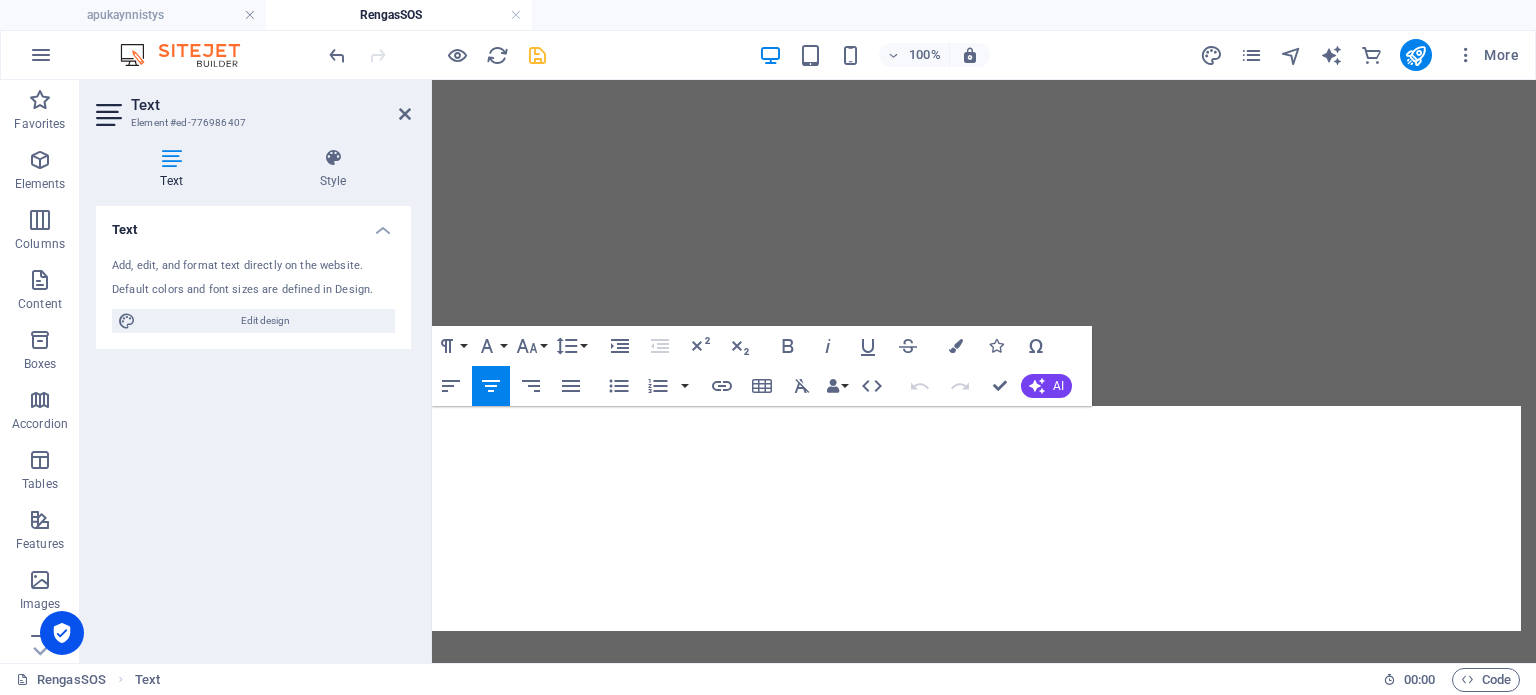 scroll, scrollTop: 7412, scrollLeft: 0, axis: vertical 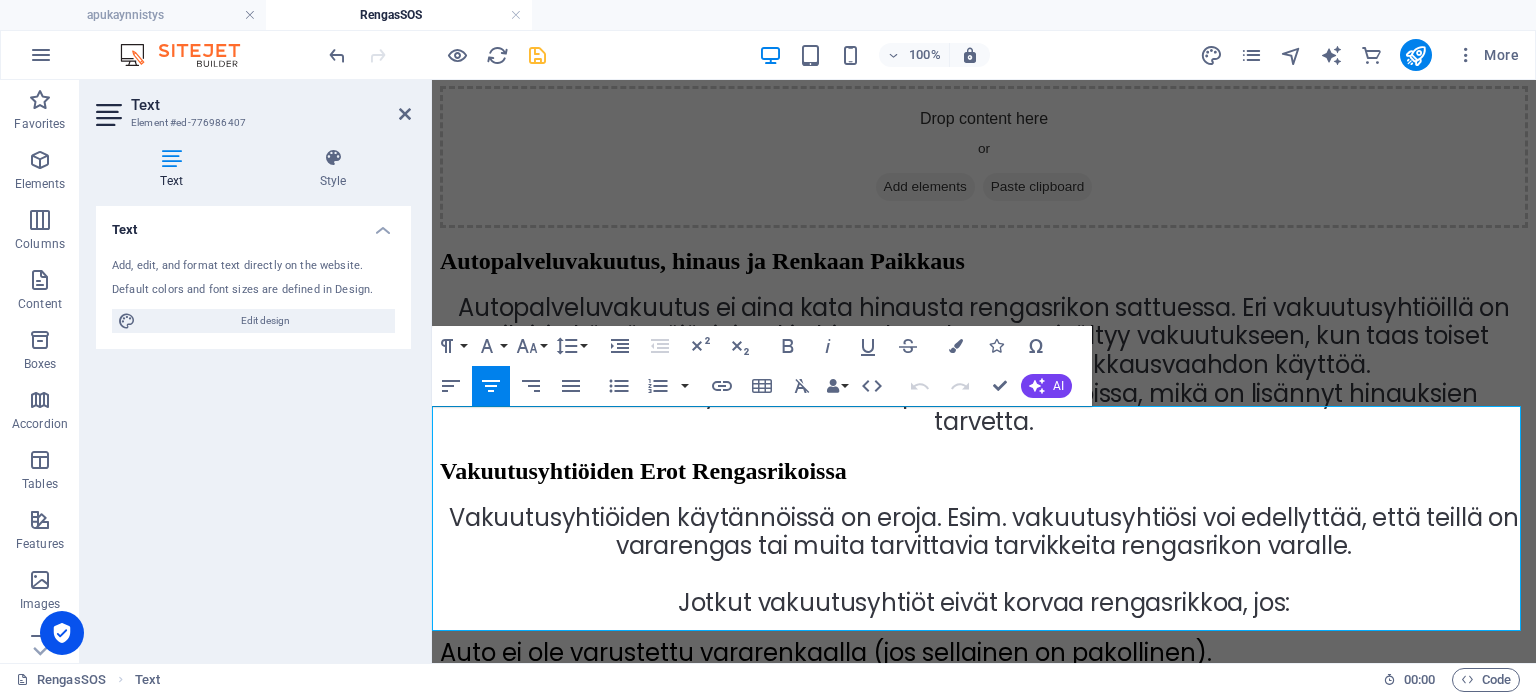 click on "Tämän lisäksi renkaan paikkauksesta tulee lisää kusatnnuksia." at bounding box center (813, 1026) 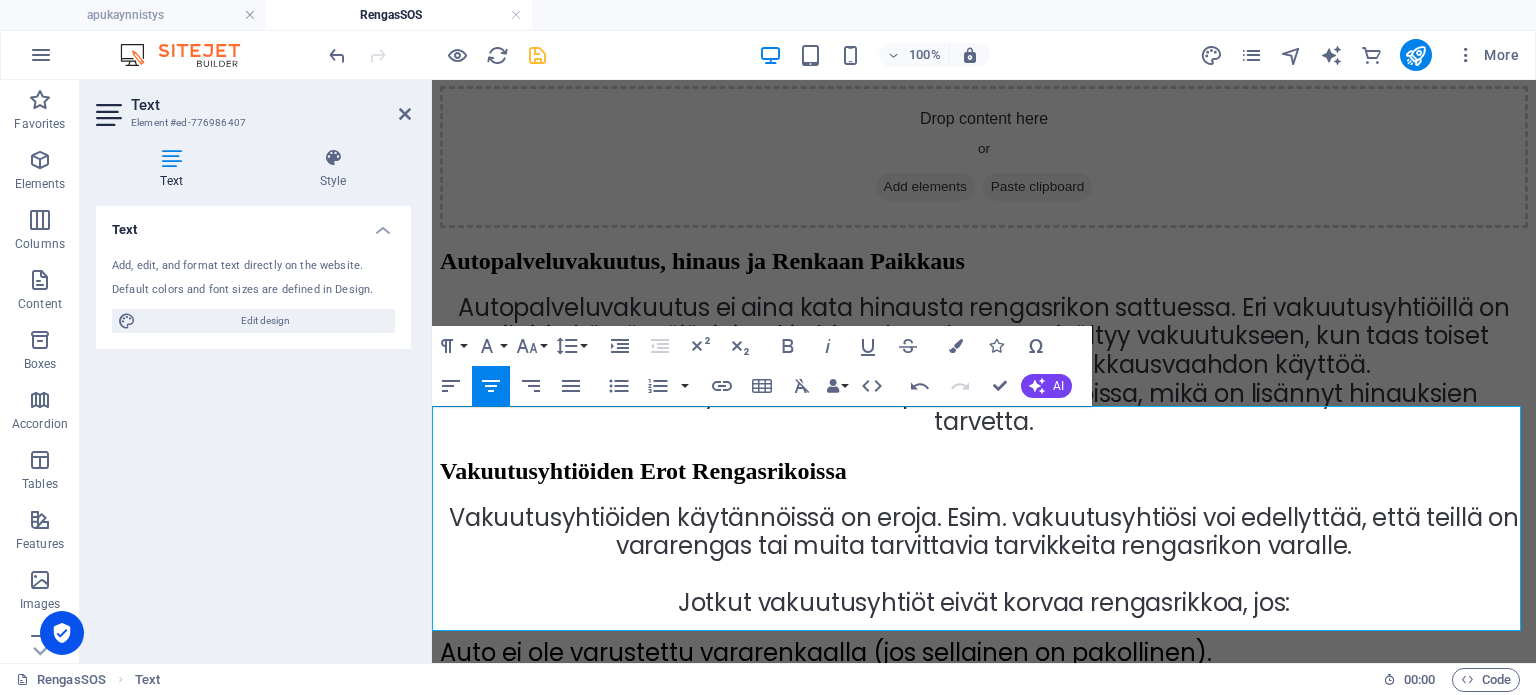 type 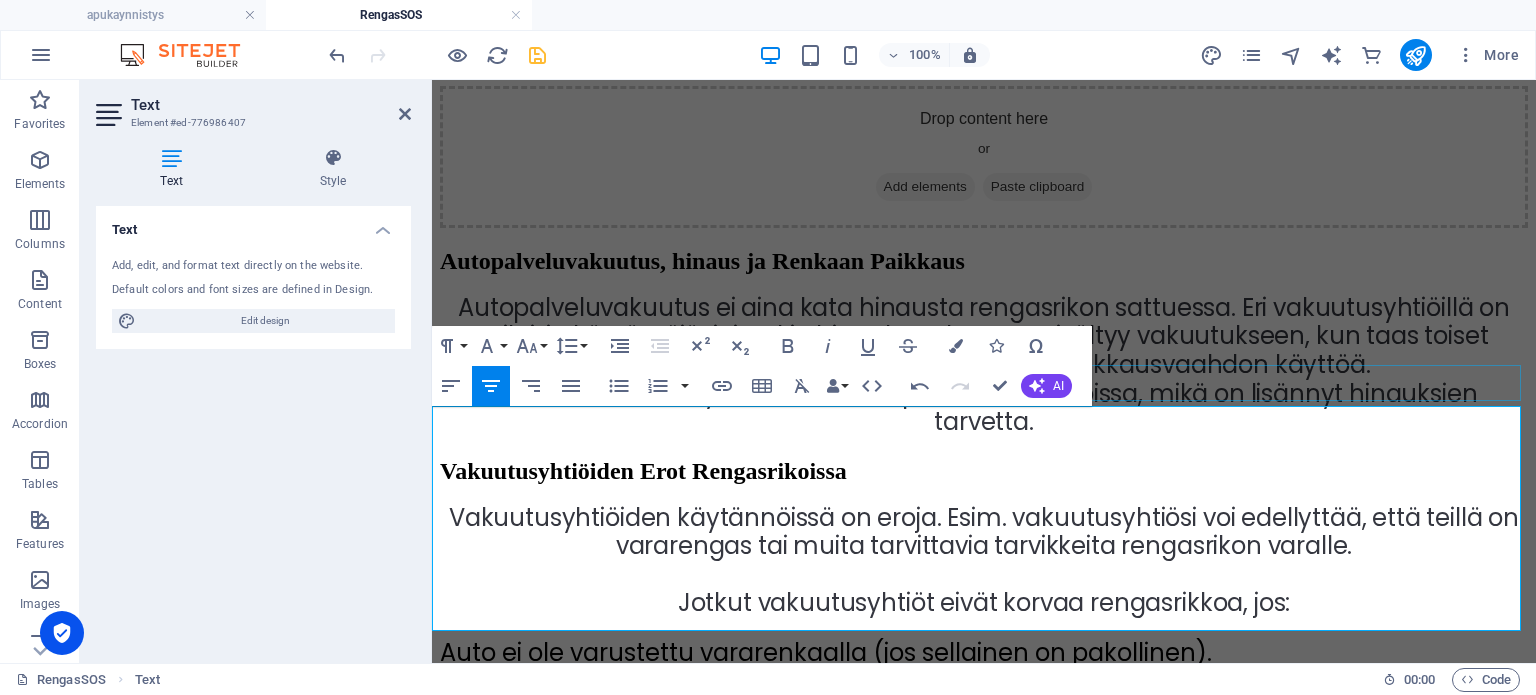 click on "[PERSON_NAME] kustannuksia" at bounding box center (984, 817) 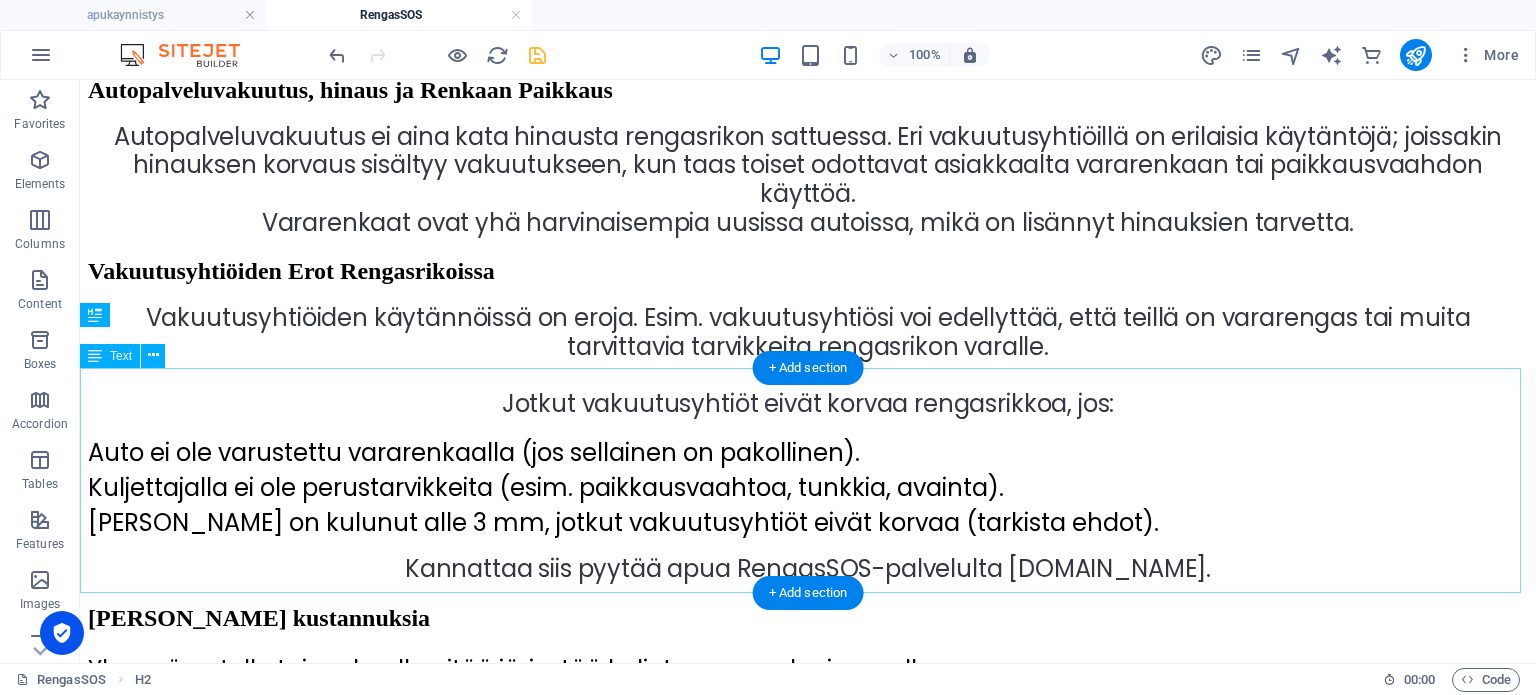 scroll, scrollTop: 6720, scrollLeft: 0, axis: vertical 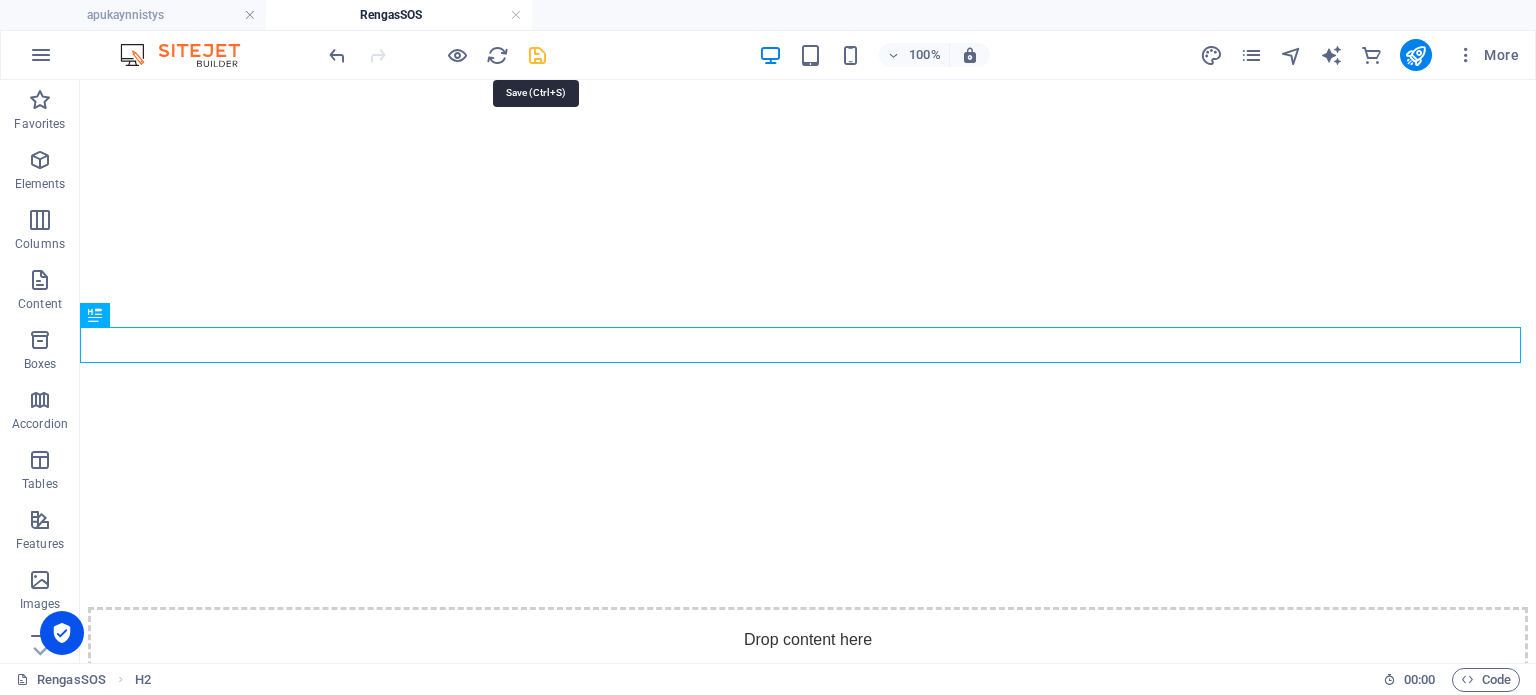 click at bounding box center [537, 55] 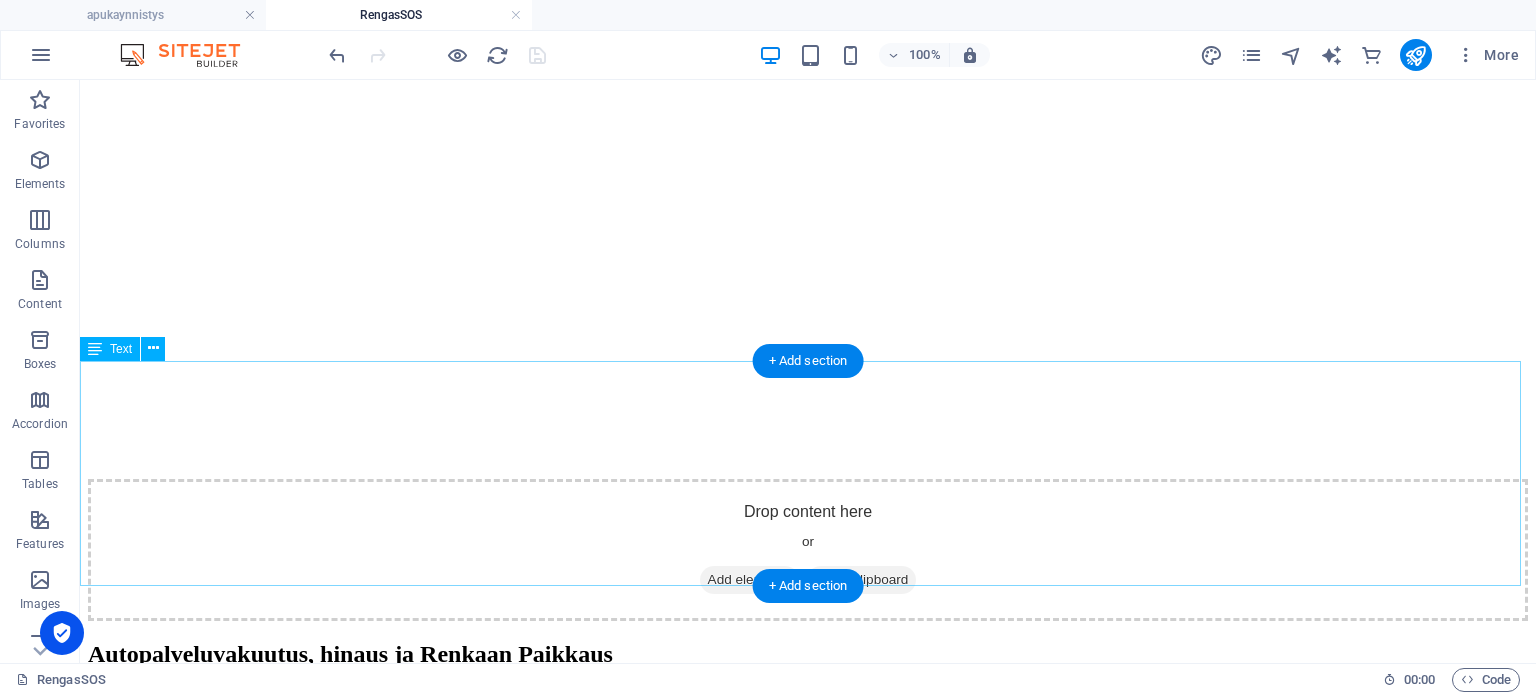 scroll, scrollTop: 6920, scrollLeft: 0, axis: vertical 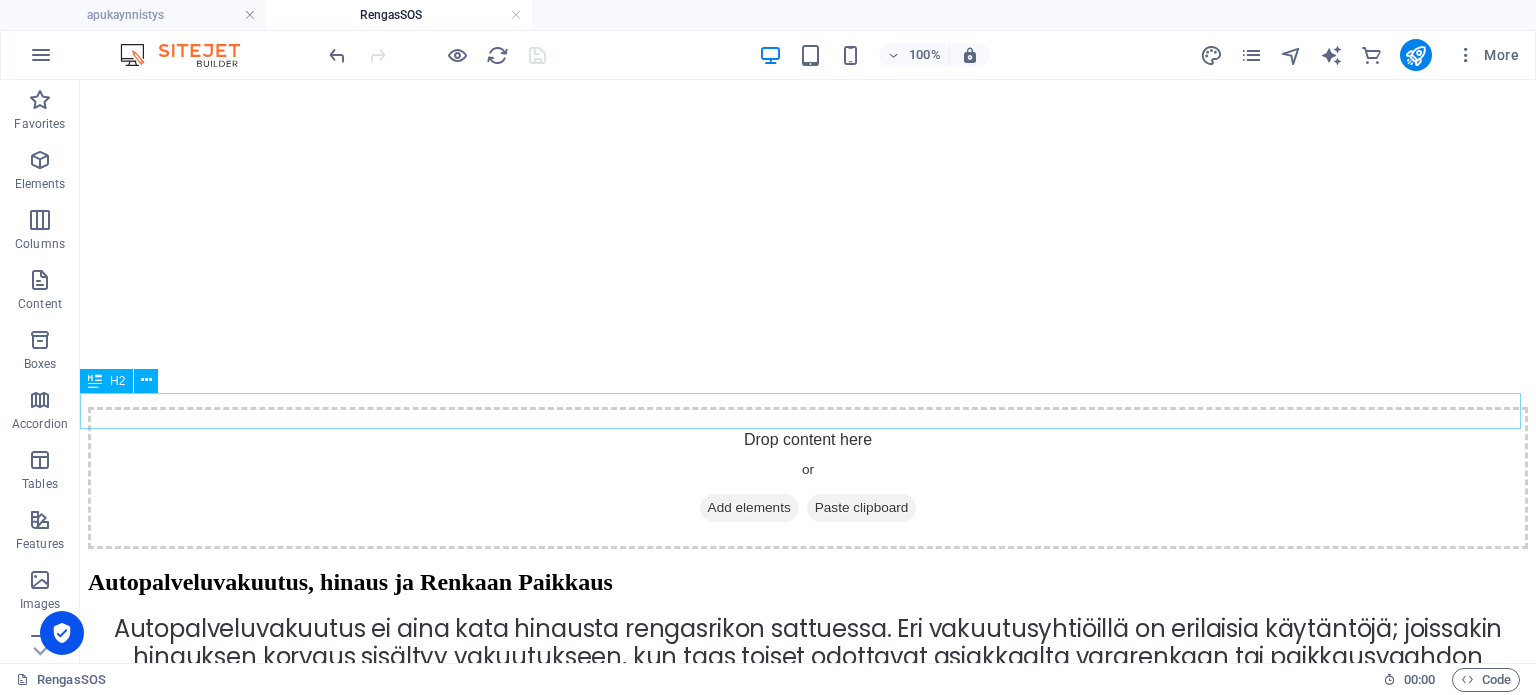 click on "Mitä Tarvitset auton Renkaan Paikkaamiseen Itse?" at bounding box center (808, 1370) 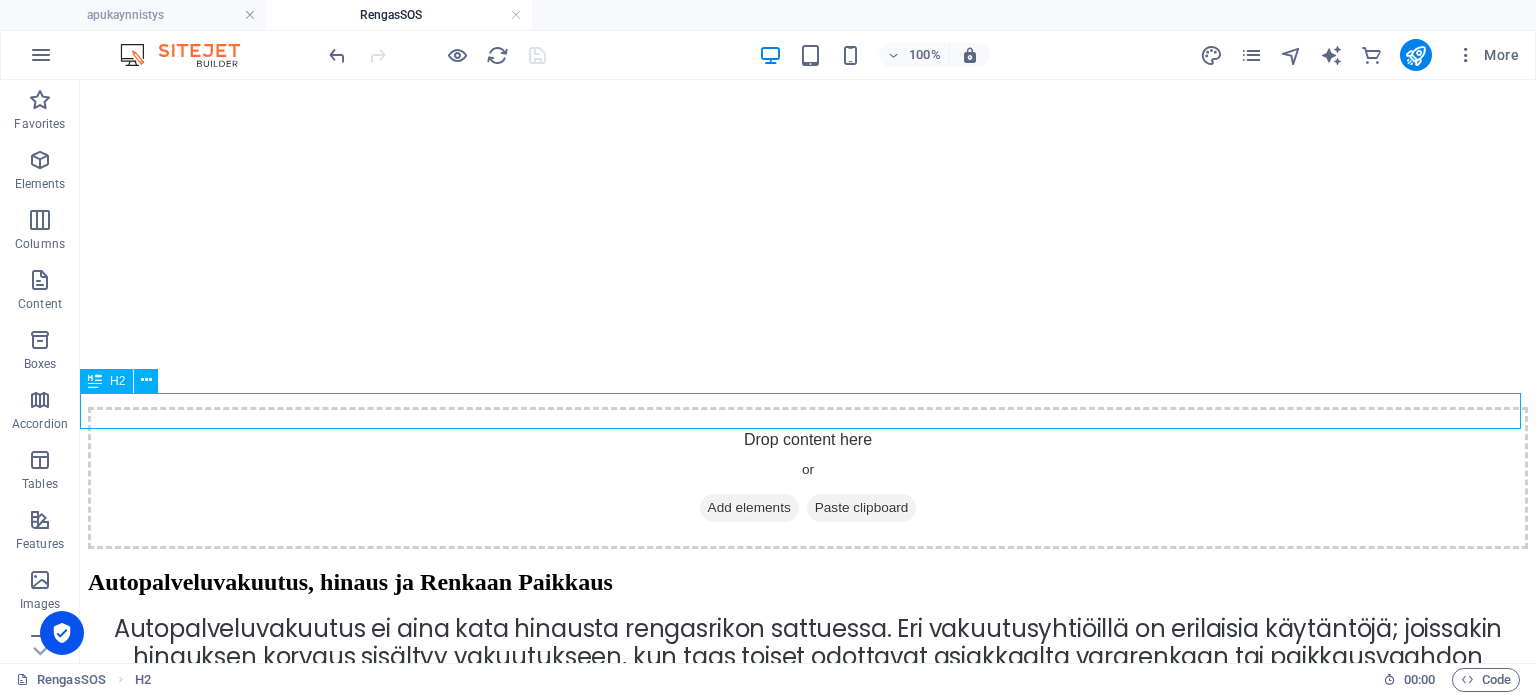 click on "Mitä Tarvitset auton Renkaan Paikkaamiseen Itse?" at bounding box center [808, 1370] 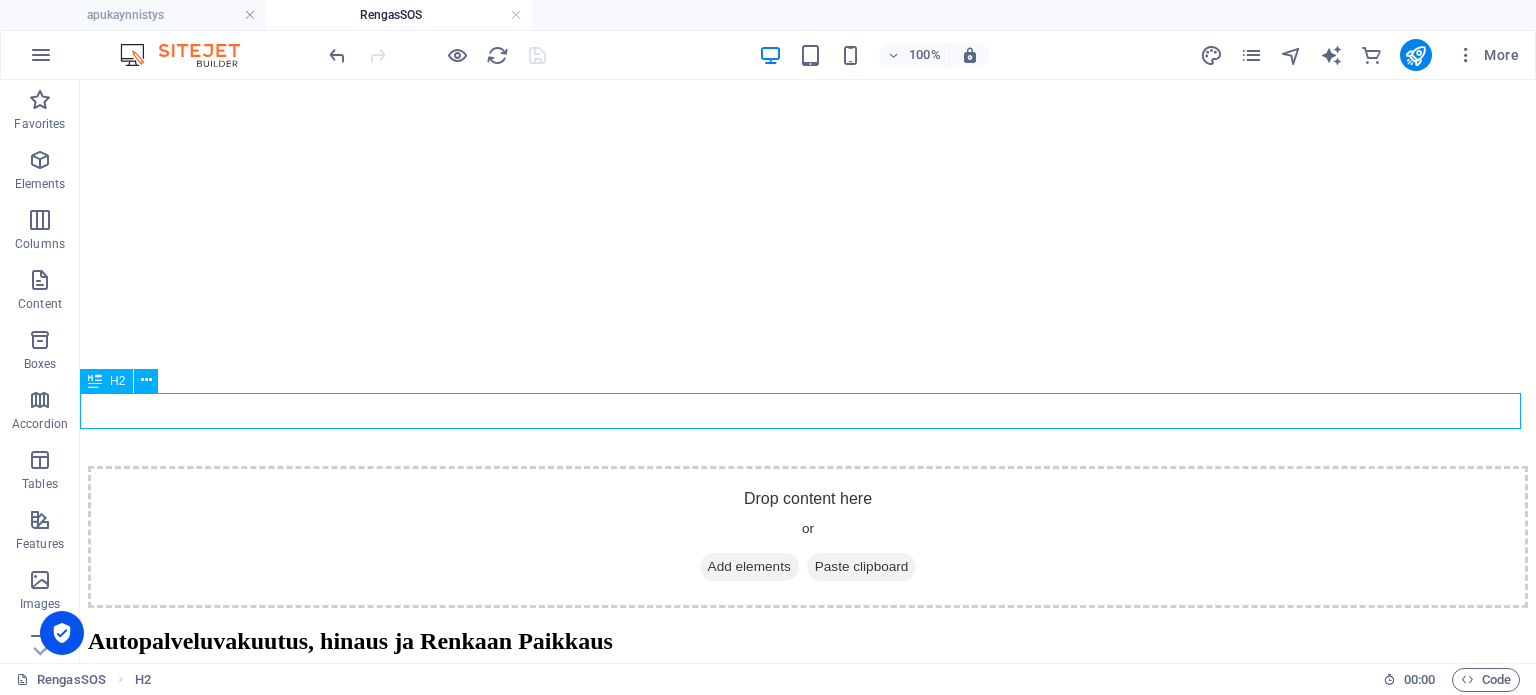 scroll, scrollTop: 7613, scrollLeft: 0, axis: vertical 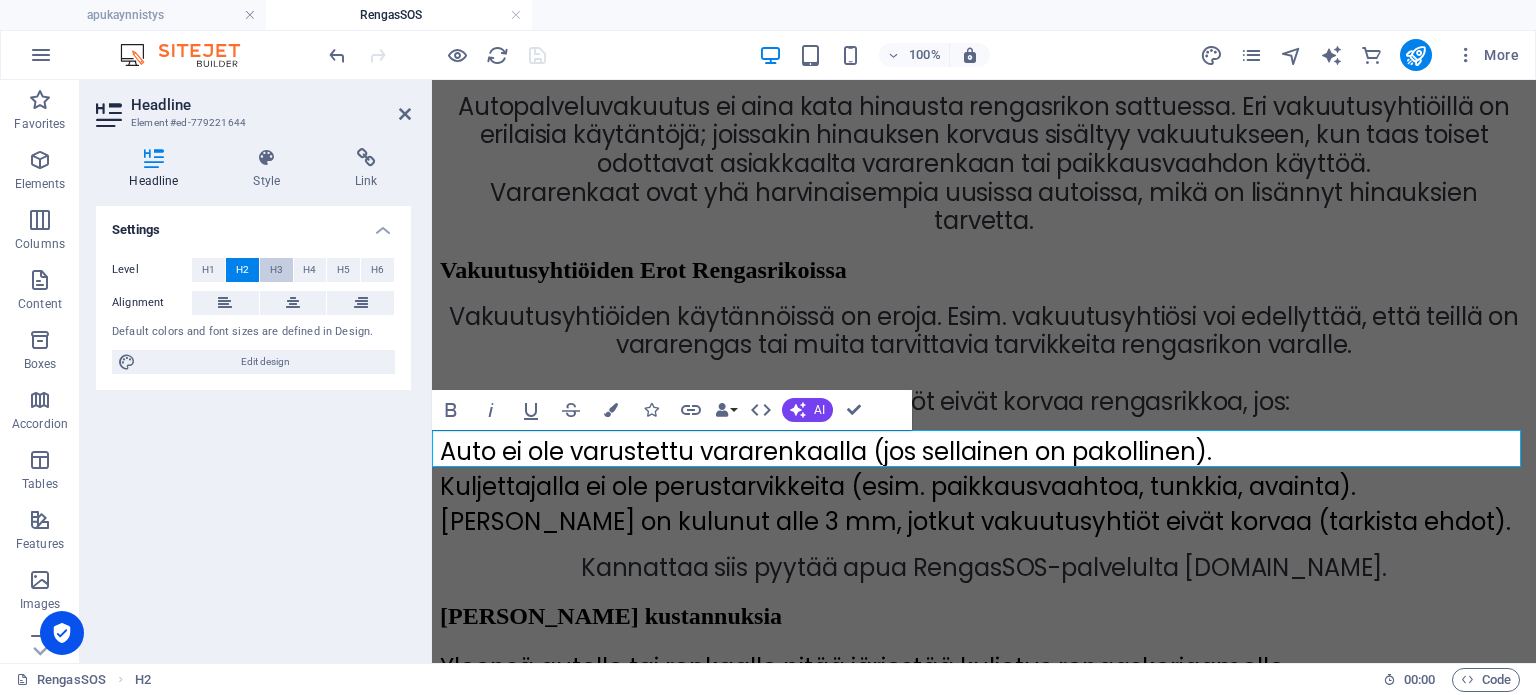 click on "H3" at bounding box center [276, 270] 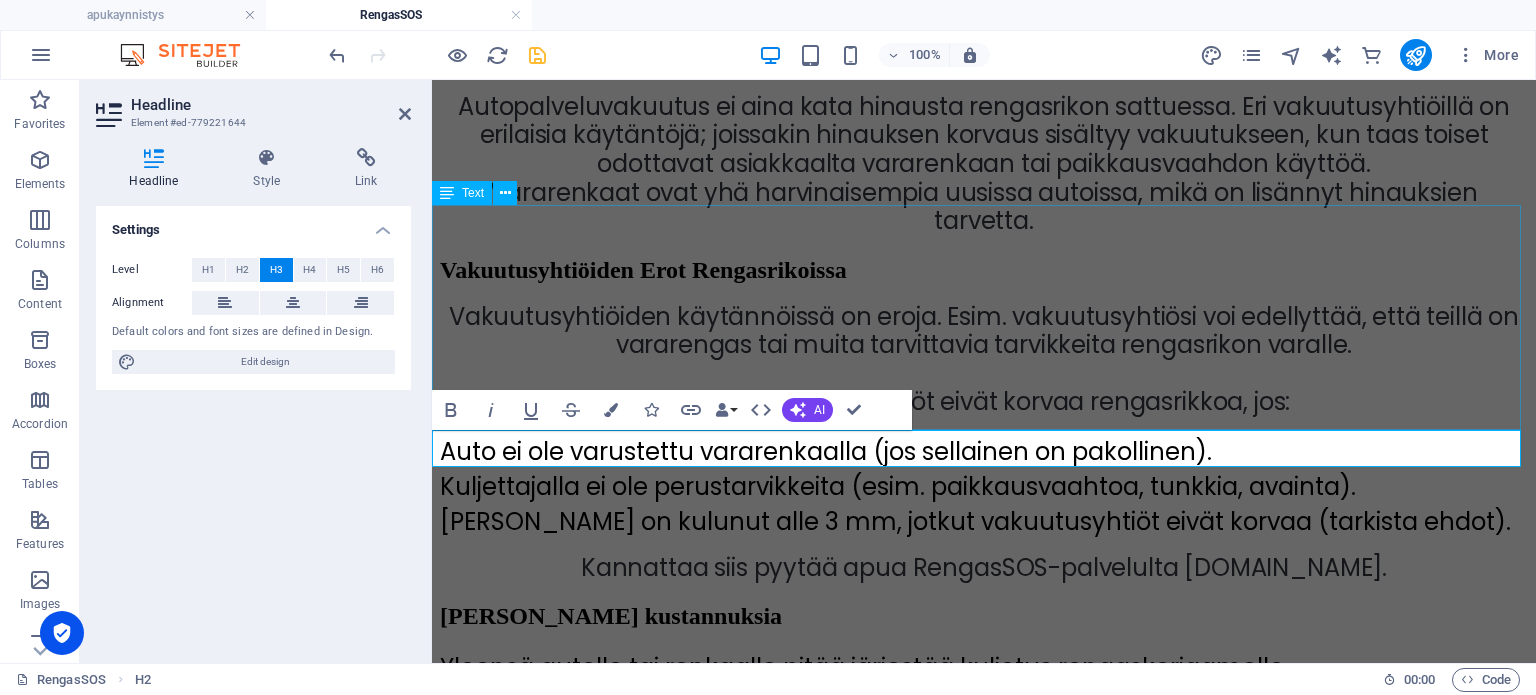 click on "Yleensä autolle tai renkaalle pitää järjestää kuljetus rengaskorjaamolle. Rengaskorjaamot suosivat usein autojen hinaamista rengasliikkeeseen Hinauksen perusmaksu 100-400€  Kilometrikorvaus 1,5€-4,5€ per km [GEOGRAPHIC_DATA], yö, vkl ja ajomatka nostaa kustannuksia. Tämän lisäksi renkaan paikkauksesta tulee lisää kustannuksia." at bounding box center (984, 746) 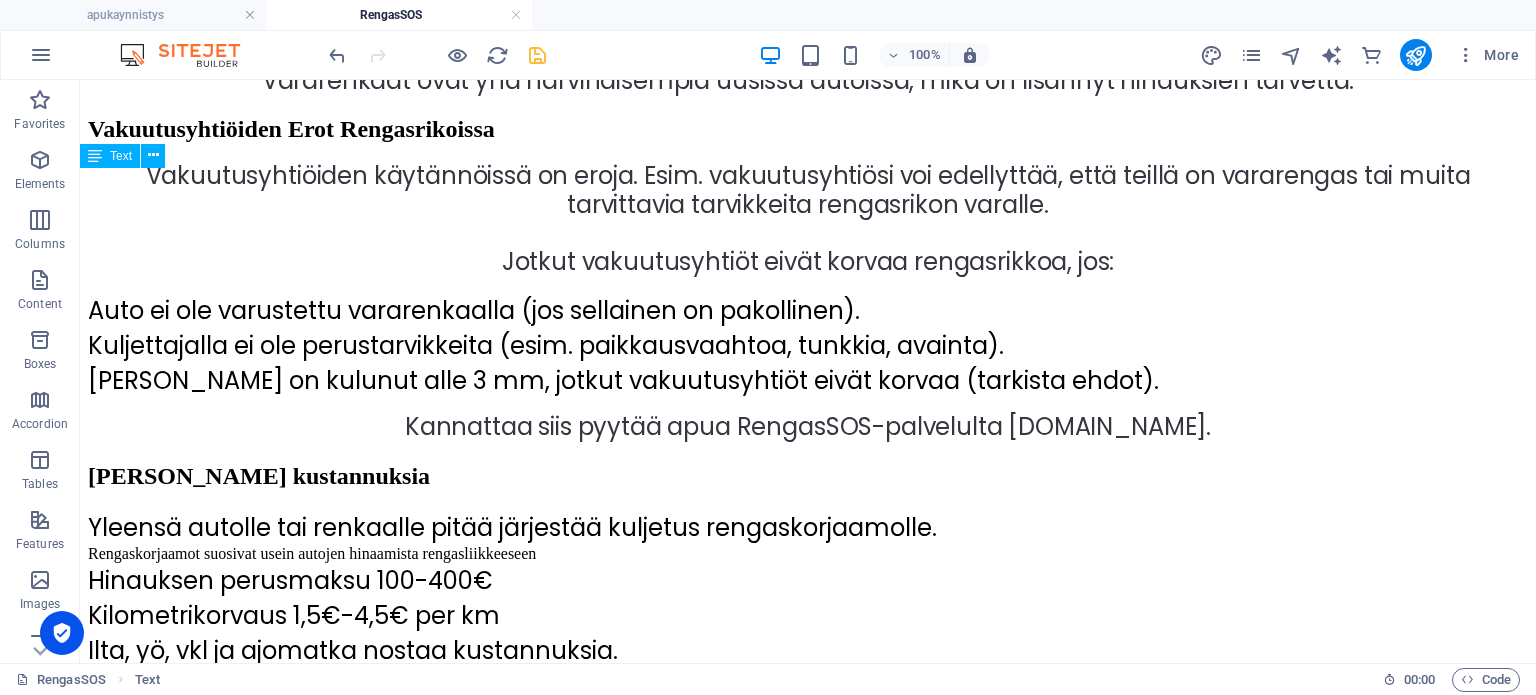 scroll, scrollTop: 6920, scrollLeft: 0, axis: vertical 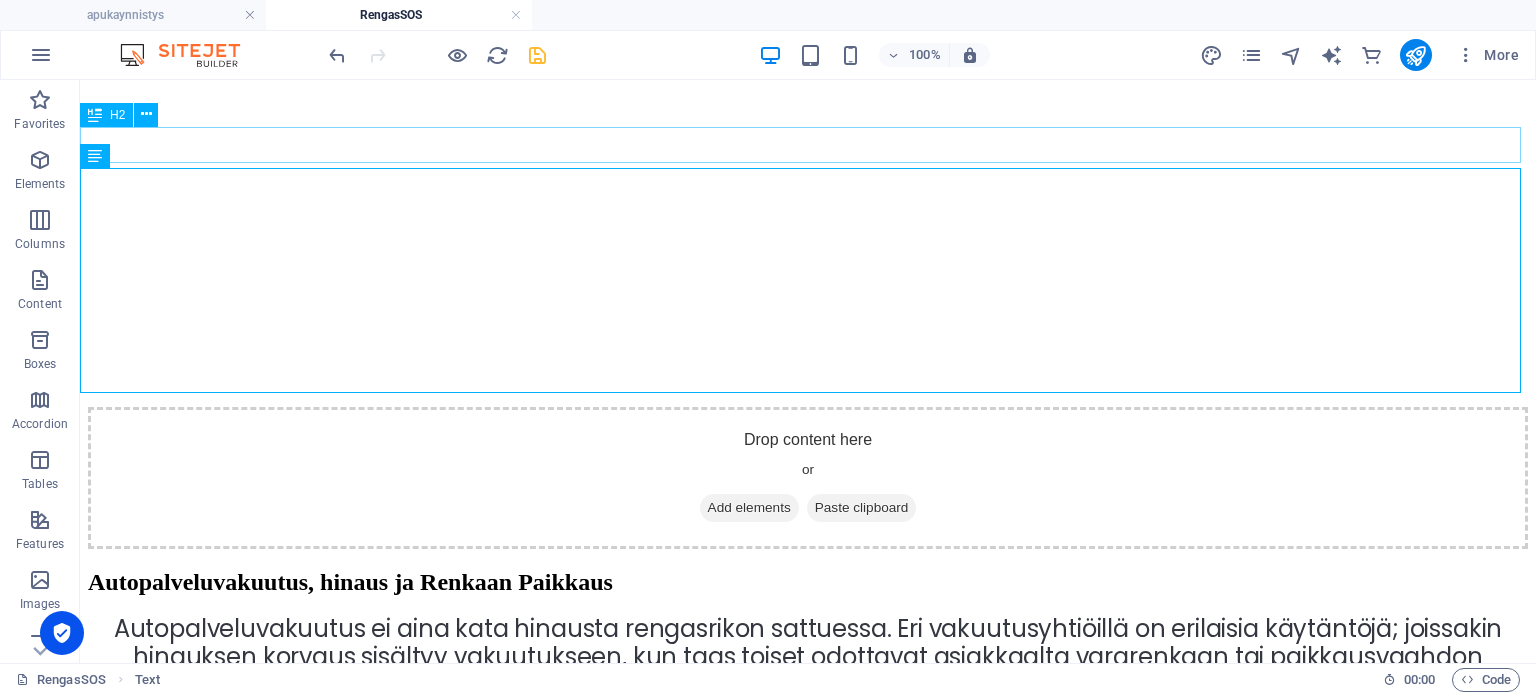 click on "[PERSON_NAME] kustannuksia" at bounding box center [808, 1110] 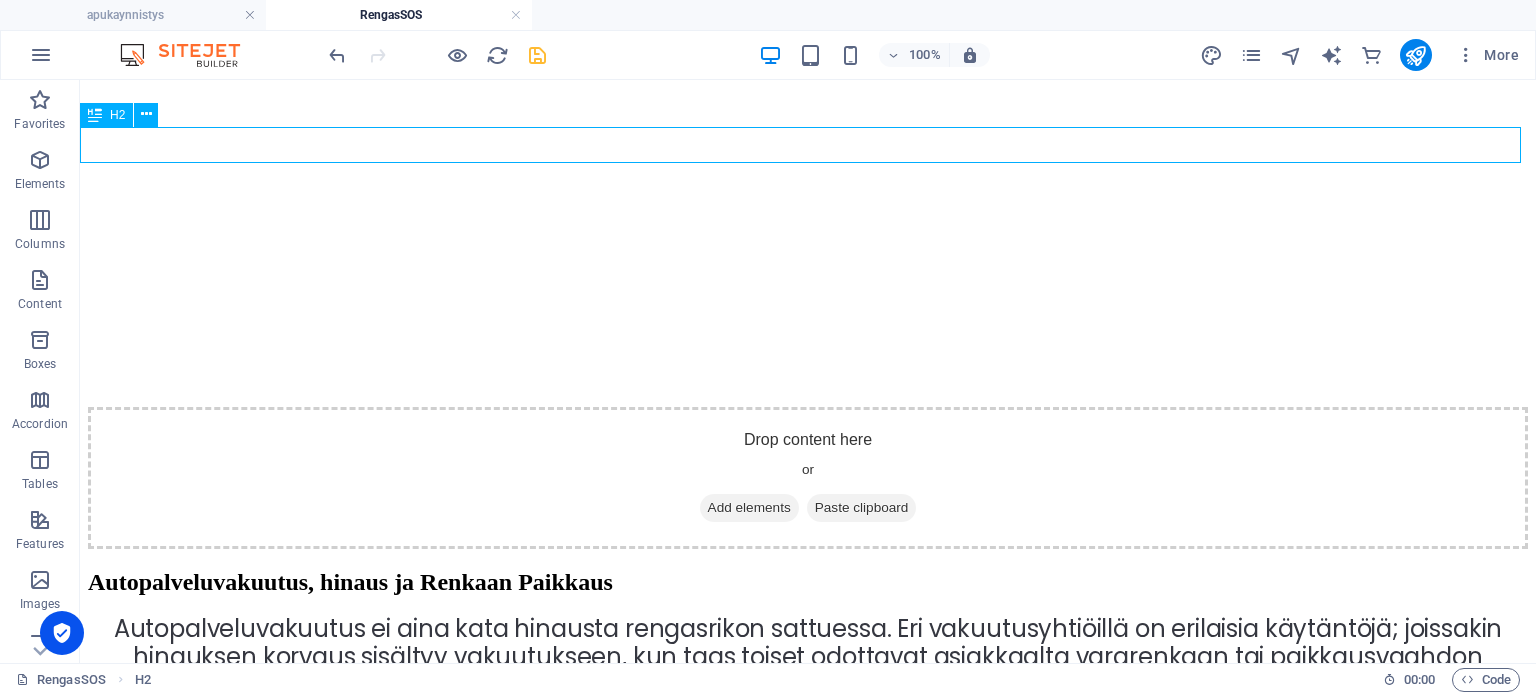 click on "[PERSON_NAME] kustannuksia" at bounding box center (808, 1110) 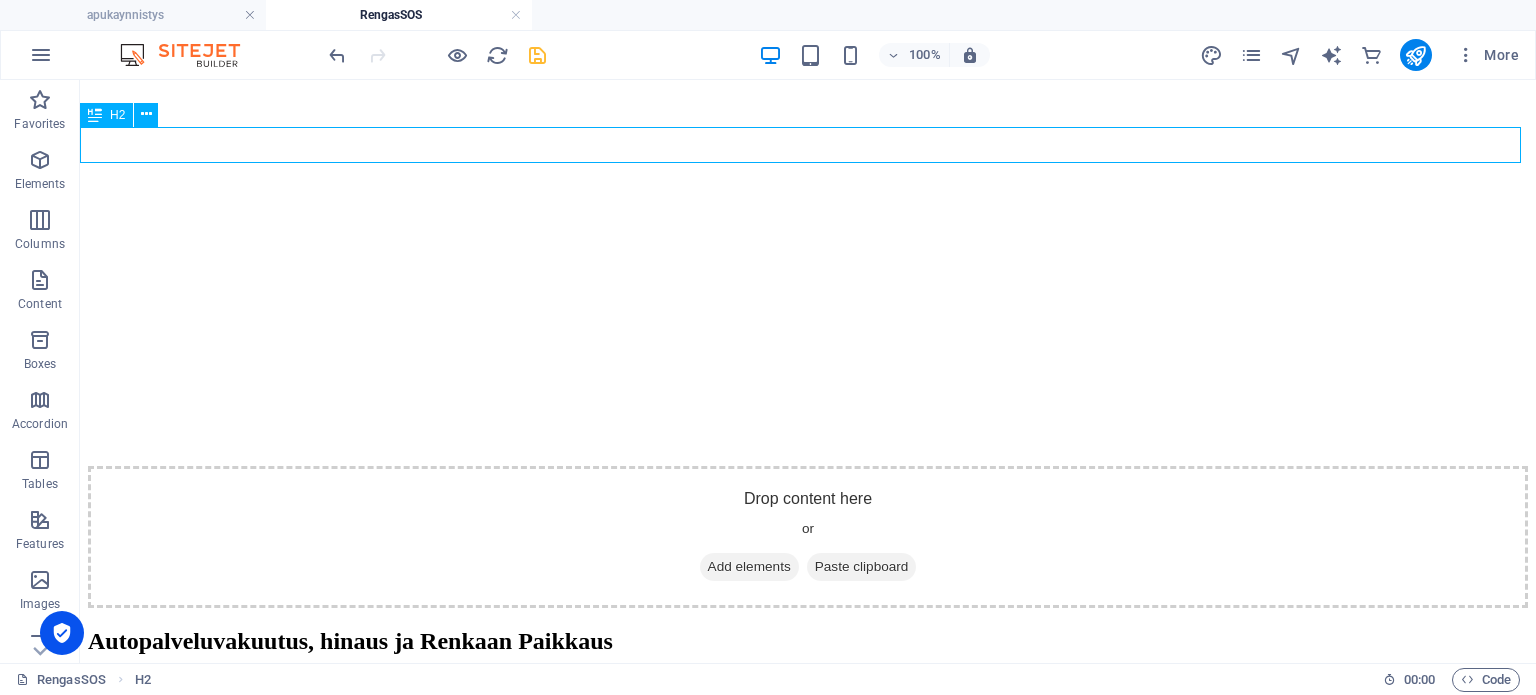 scroll, scrollTop: 7613, scrollLeft: 0, axis: vertical 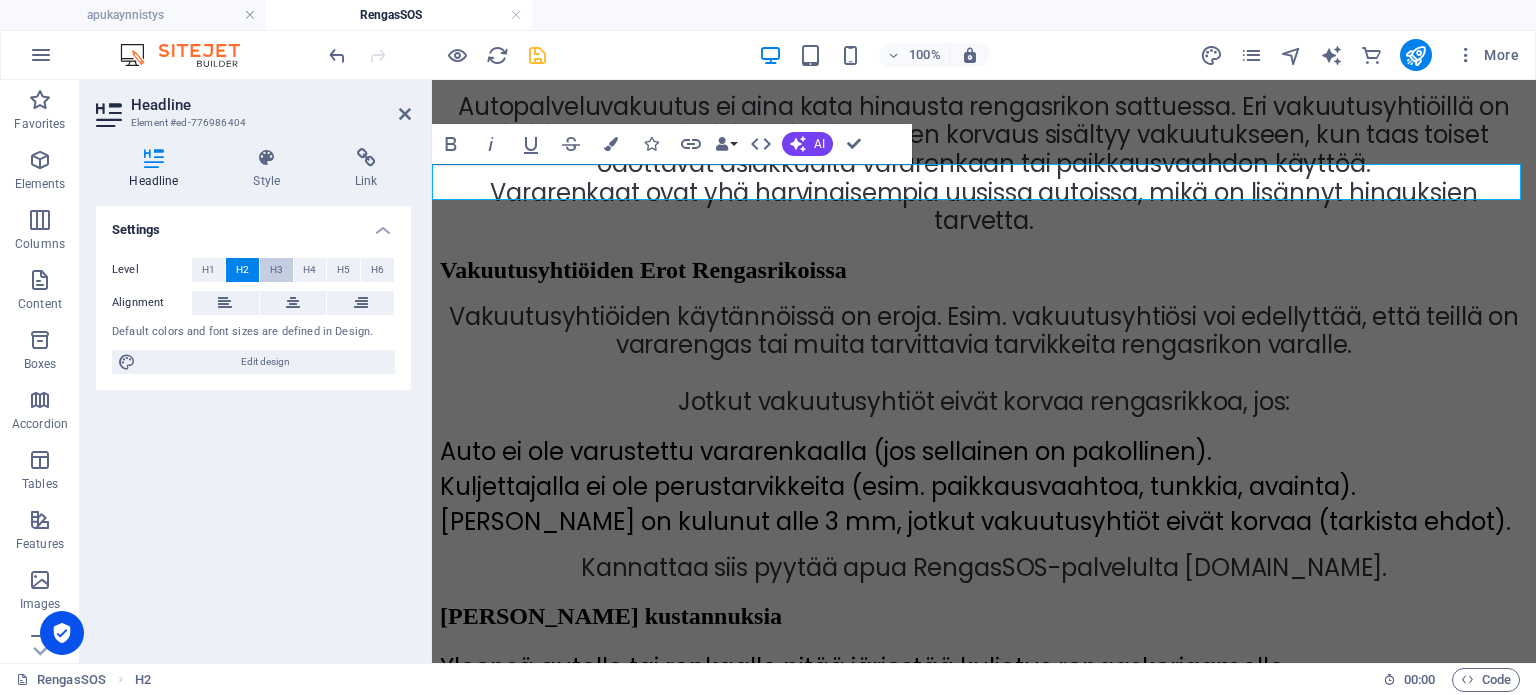 click on "H3" at bounding box center [276, 270] 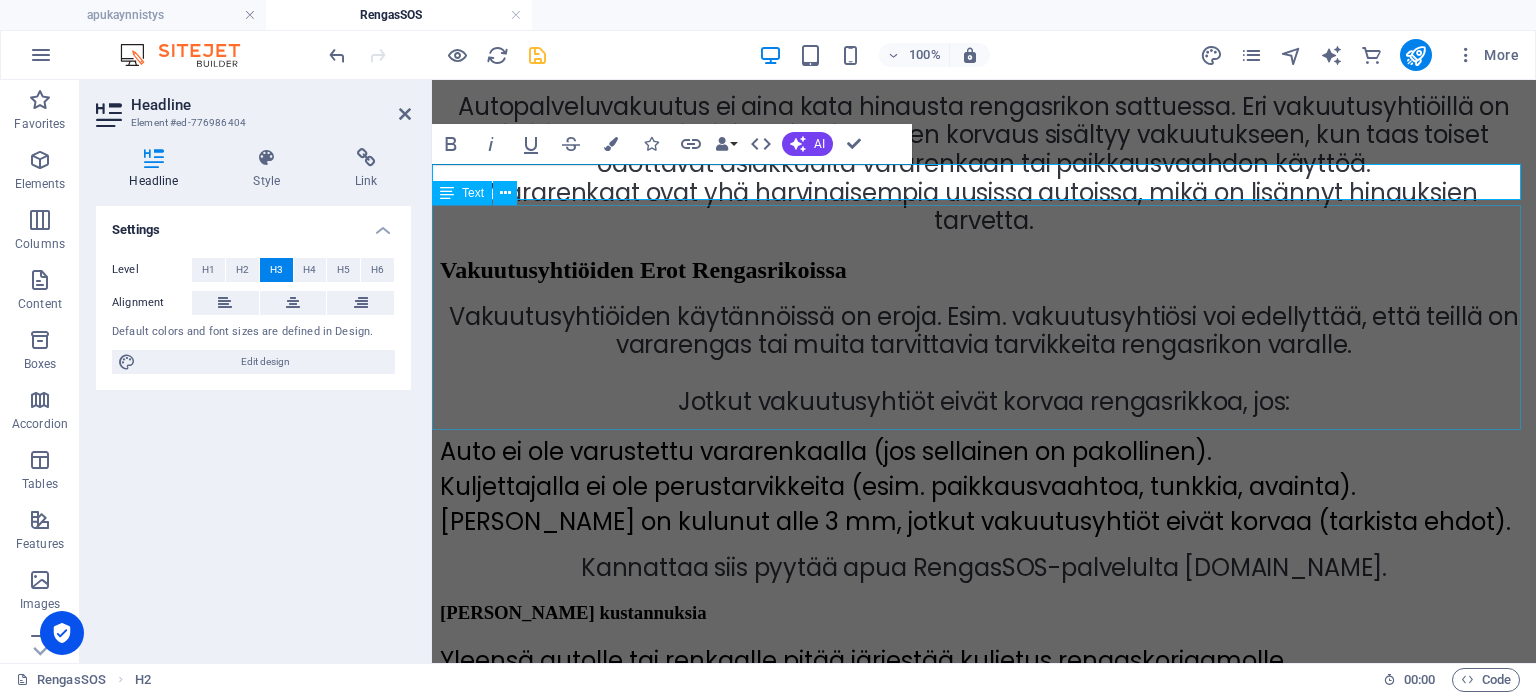 click on "Yleensä autolle tai renkaalle pitää järjestää kuljetus rengaskorjaamolle. Rengaskorjaamot suosivat usein autojen hinaamista rengasliikkeeseen Hinauksen perusmaksu 100-400€  Kilometrikorvaus 1,5€-4,5€ per km [GEOGRAPHIC_DATA], yö, vkl ja ajomatka nostaa kustannuksia. Tämän lisäksi renkaan paikkauksesta tulee lisää kustannuksia." at bounding box center (984, 739) 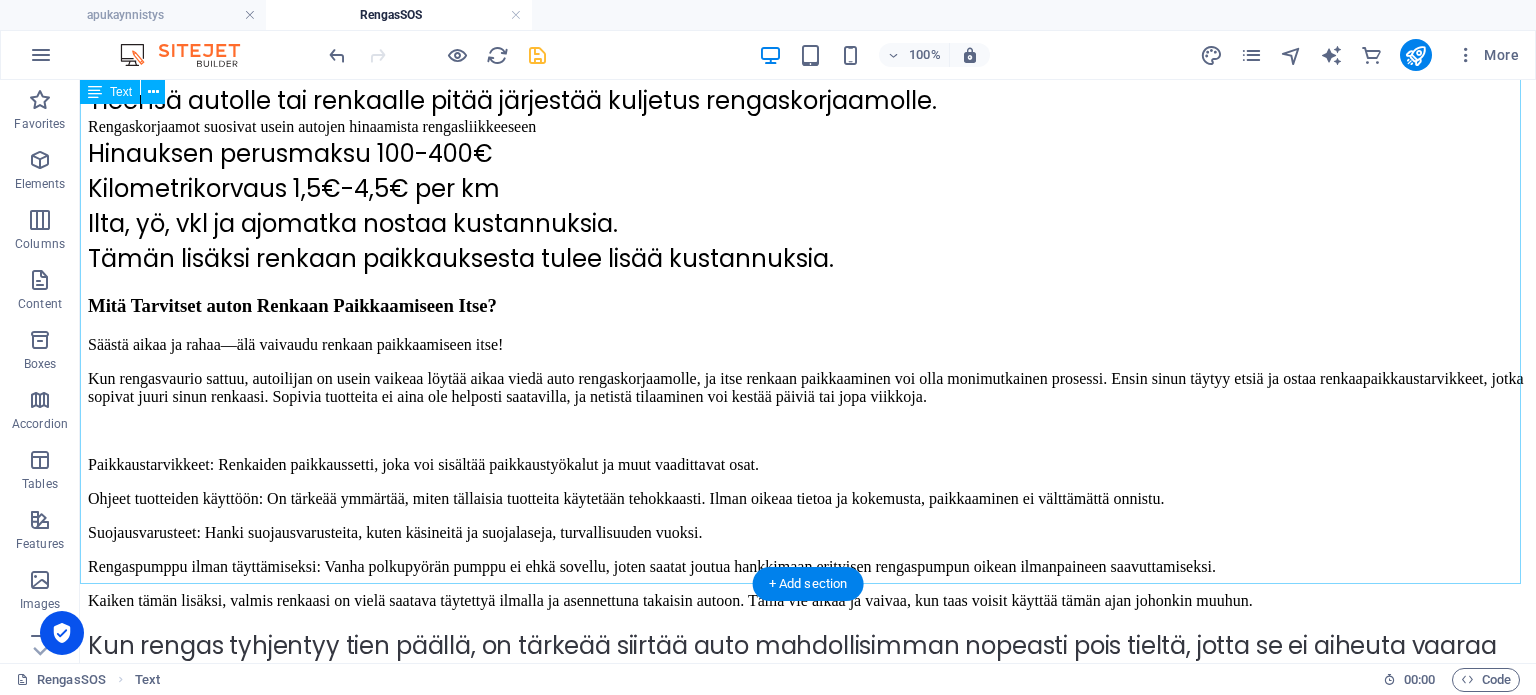 scroll, scrollTop: 8020, scrollLeft: 0, axis: vertical 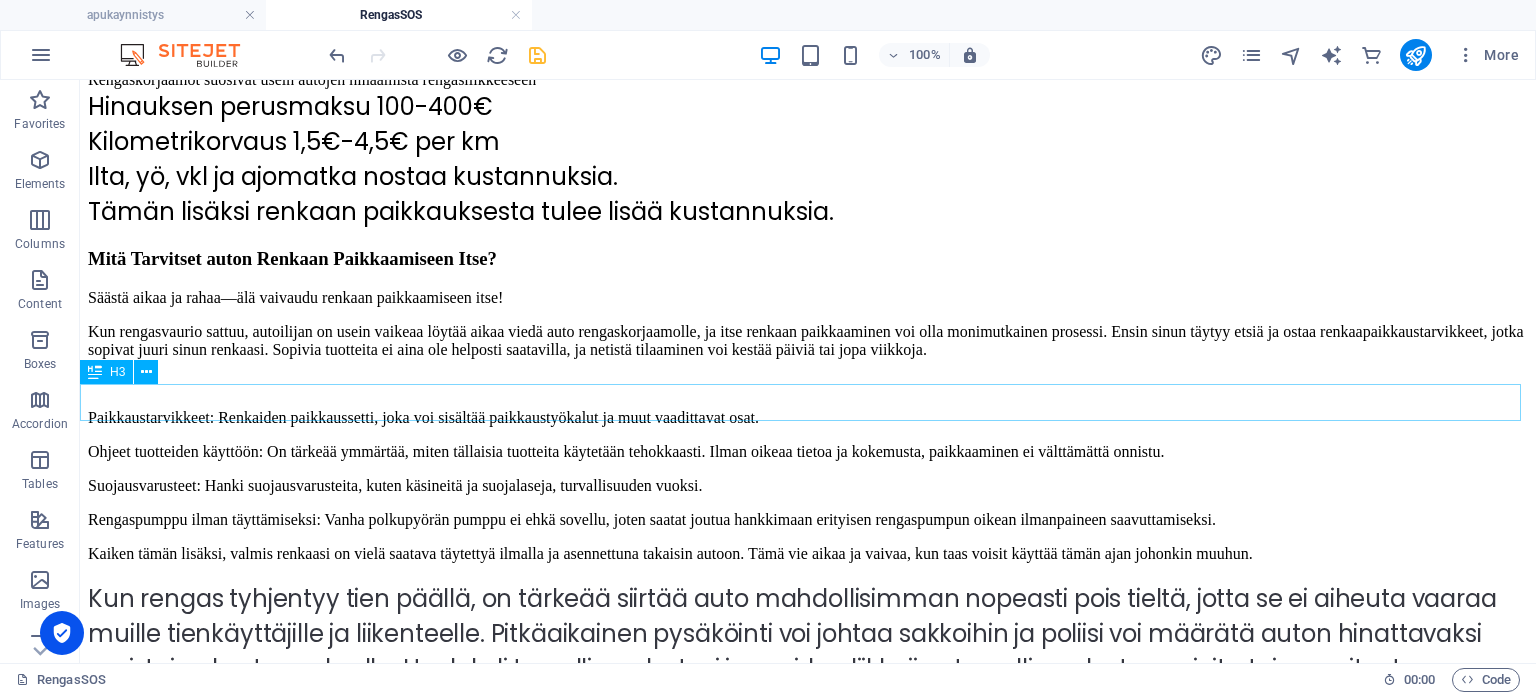 click on "PremiumPalveluita lisätään" at bounding box center [808, 912] 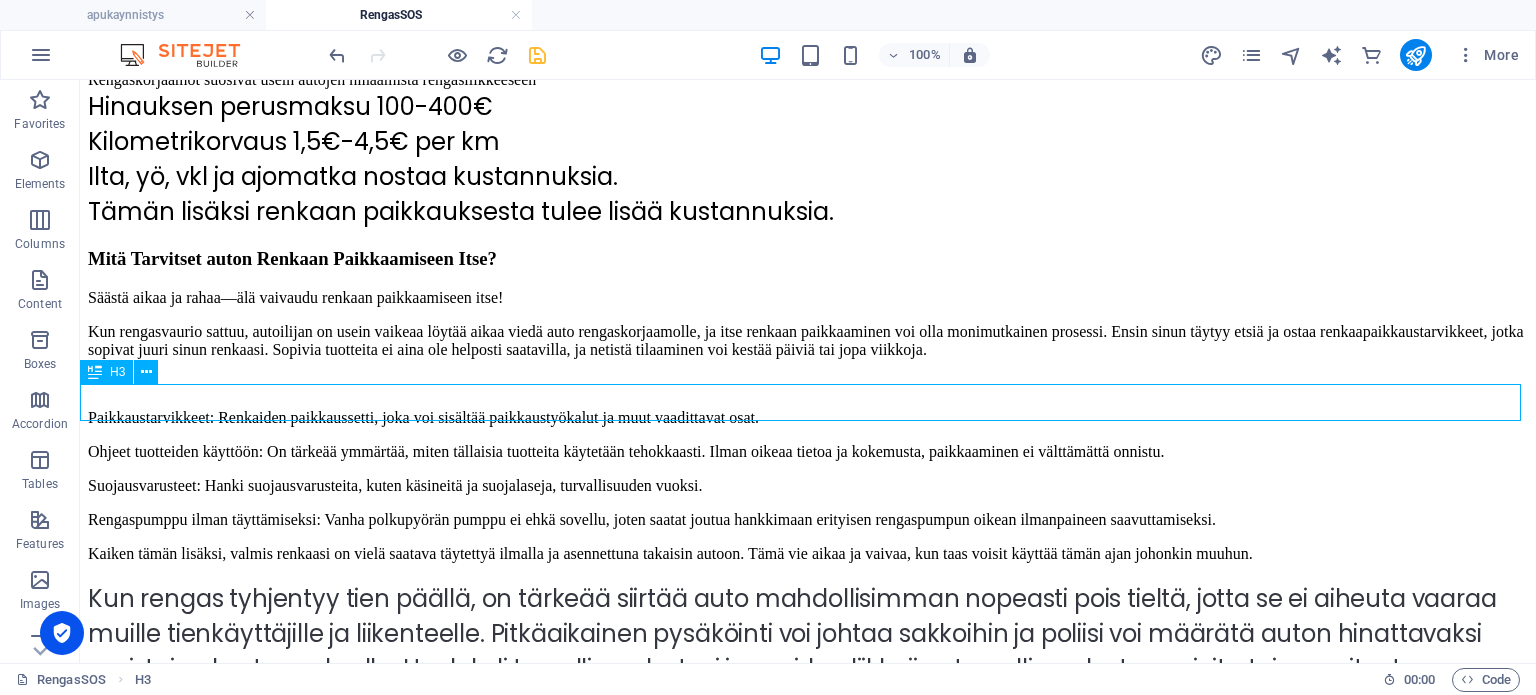 click on "PremiumPalveluita lisätään" at bounding box center [808, 912] 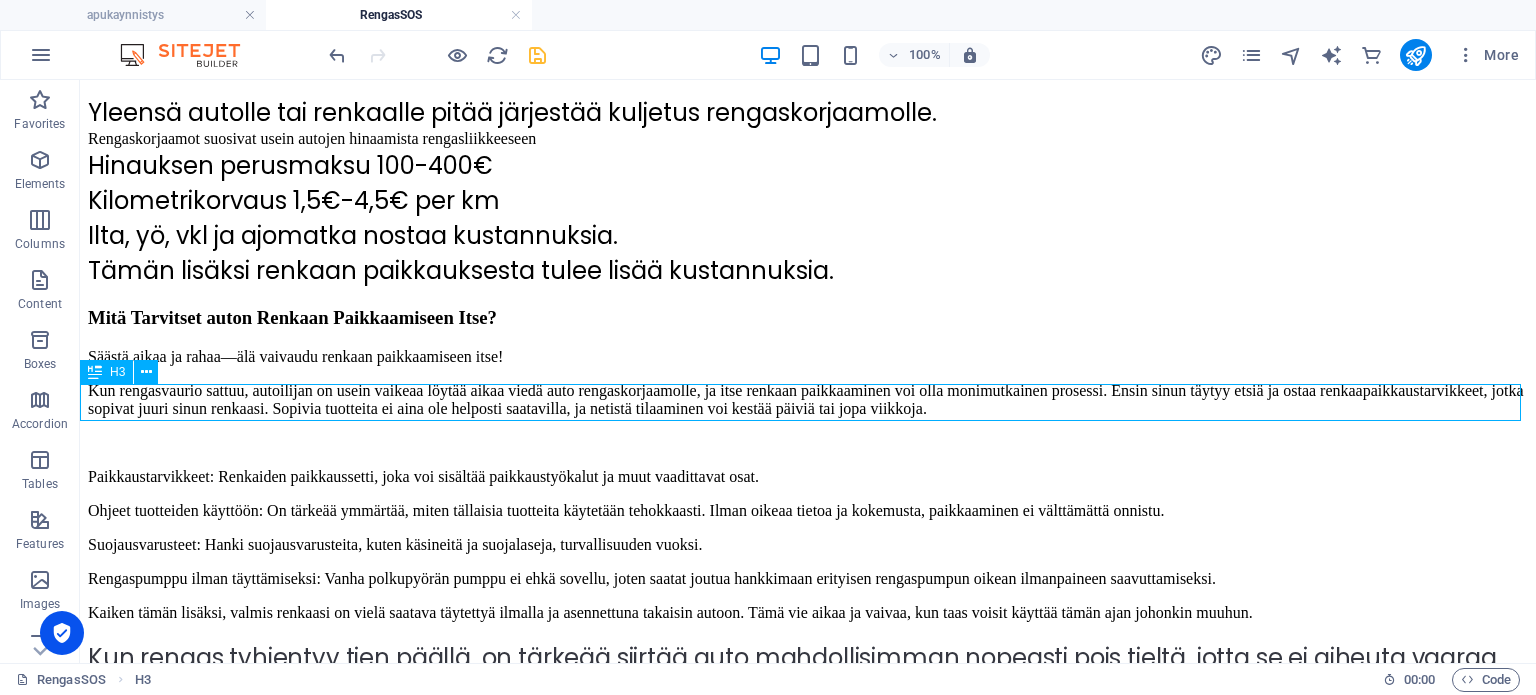 scroll, scrollTop: 9012, scrollLeft: 0, axis: vertical 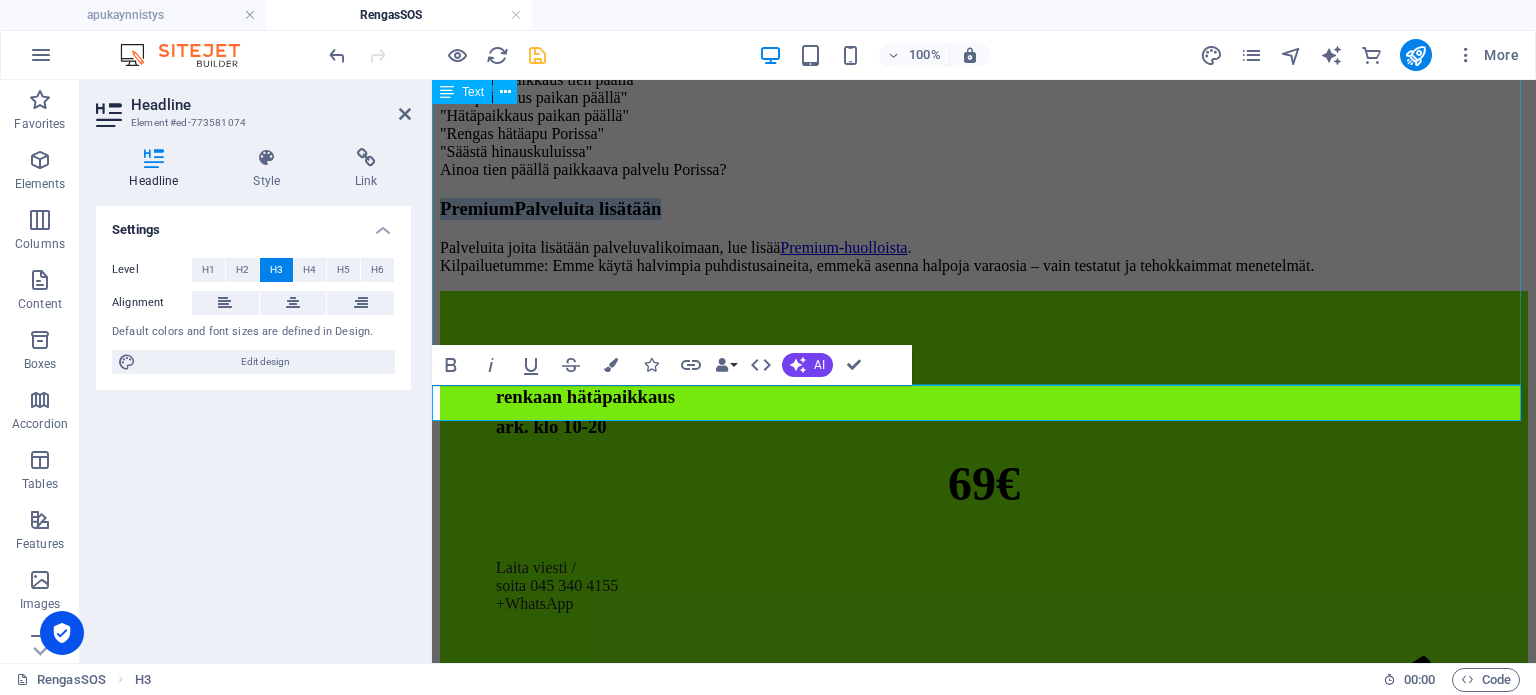 click on "Säästä aikaa ja rahaa—älä vaivaudu renkaan paikkaamiseen itse! Kun rengasvaurio sattuu, autoilijan on usein vaikeaa löytää aikaa viedä auto rengaskorjaamolle, ja itse renkaan paikkaaminen voi olla monimutkainen prosessi. Ensin sinun täytyy etsiä ja ostaa renkaapaikkaustarvikkeet, jotka sopivat juuri sinun renkaasi. Sopivia tuotteita ei aina ole helposti saatavilla, ja netistä tilaaminen voi kestää päiviä tai jopa viikkoja. Paikkaustarvikkeet: Renkaiden paikkaussetti, joka voi sisältää paikkaustyökalut ja muut vaadittavat osat. Ohjeet tuotteiden käyttöön: On tärkeää ymmärtää, miten tällaisia tuotteita käytetään tehokkaasti. Ilman oikeaa tietoa ja kokemusta, paikkaaminen ei välttämättä onnistu. Suojausvarusteet: Hanki suojausvarusteita, kuten käsineitä ja suojalaseja, turvallisuuden vuoksi. Rengaspumppu ilman täyttämiseksi: Vanha polkupyörän pumppu ei ehkä sovellu, joten saatat joutua hankkimaan erityisen rengaspumpun oikean ilmanpaineen saavuttamiseksi." at bounding box center [984, -163] 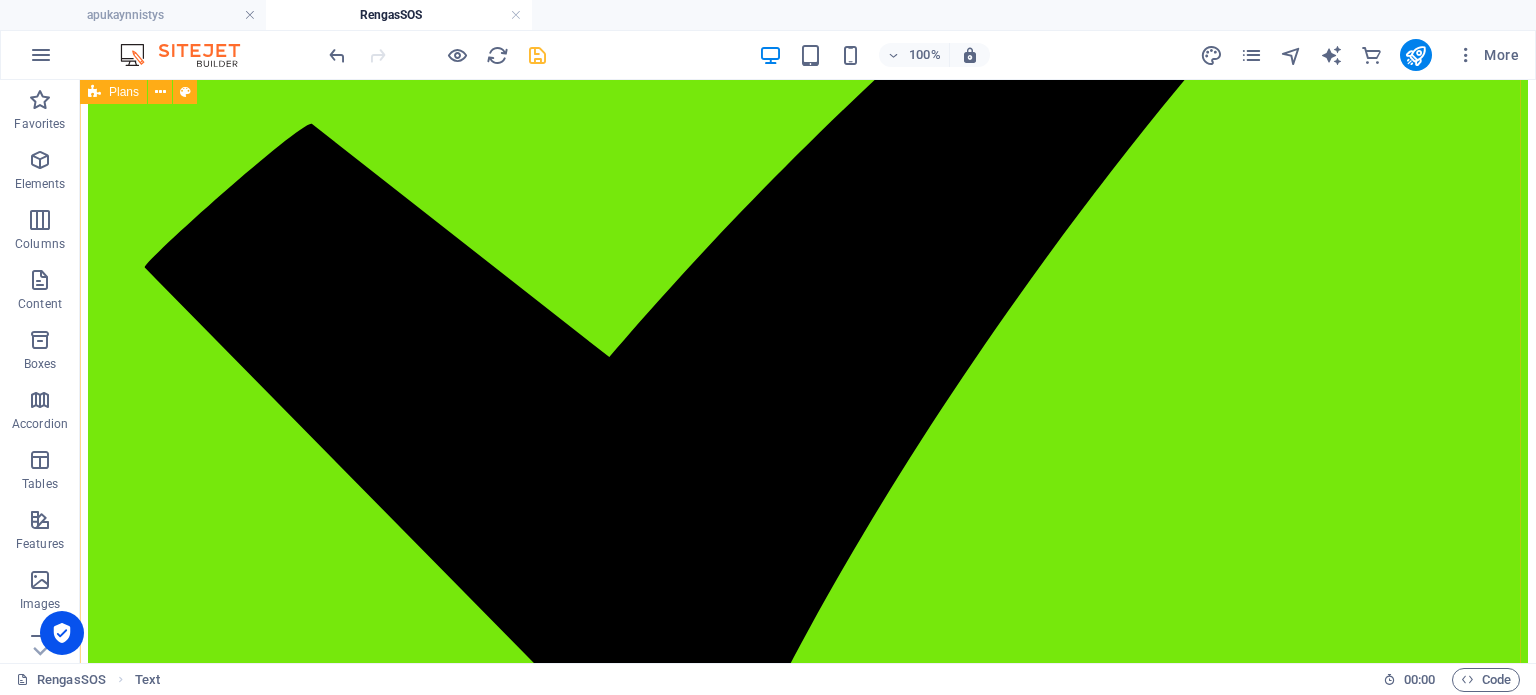 scroll, scrollTop: 10020, scrollLeft: 0, axis: vertical 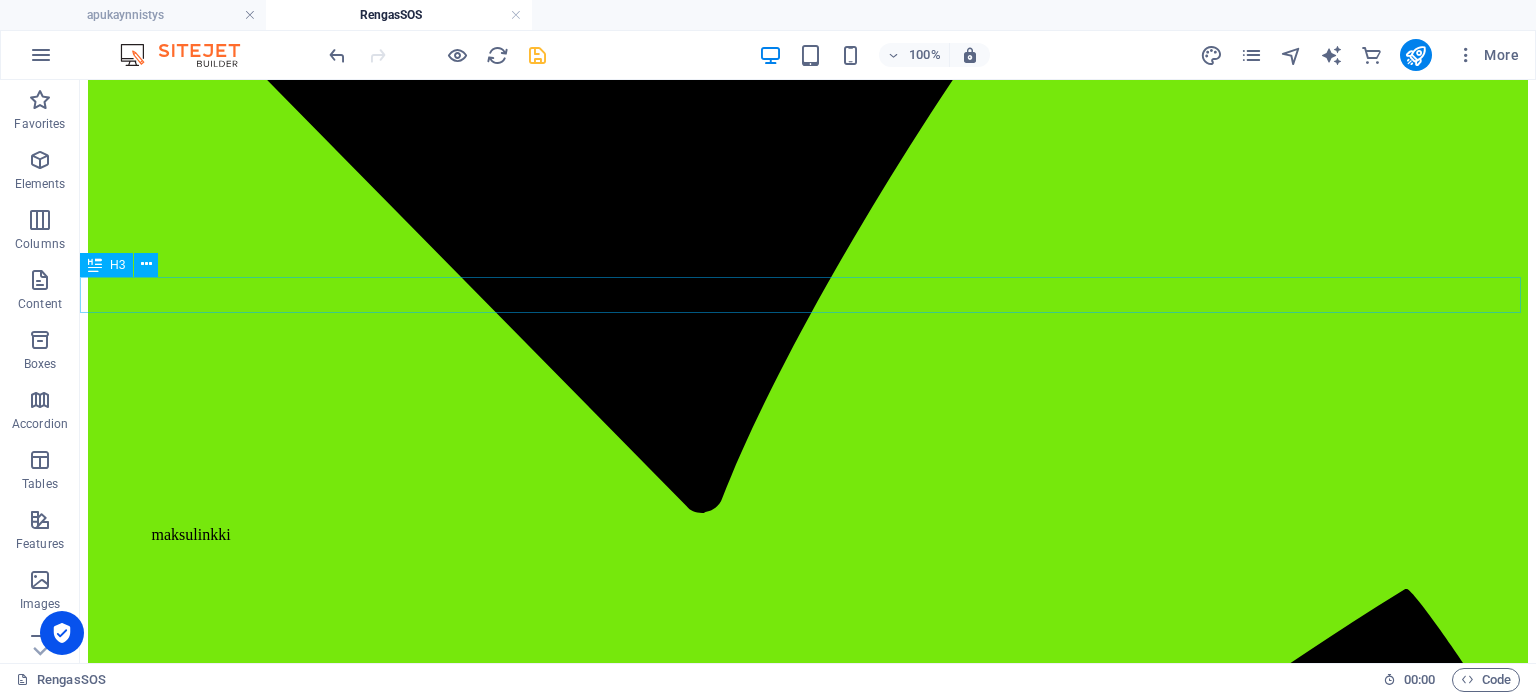 click on "Kolmen kova 7-15 hv" at bounding box center [808, 11805] 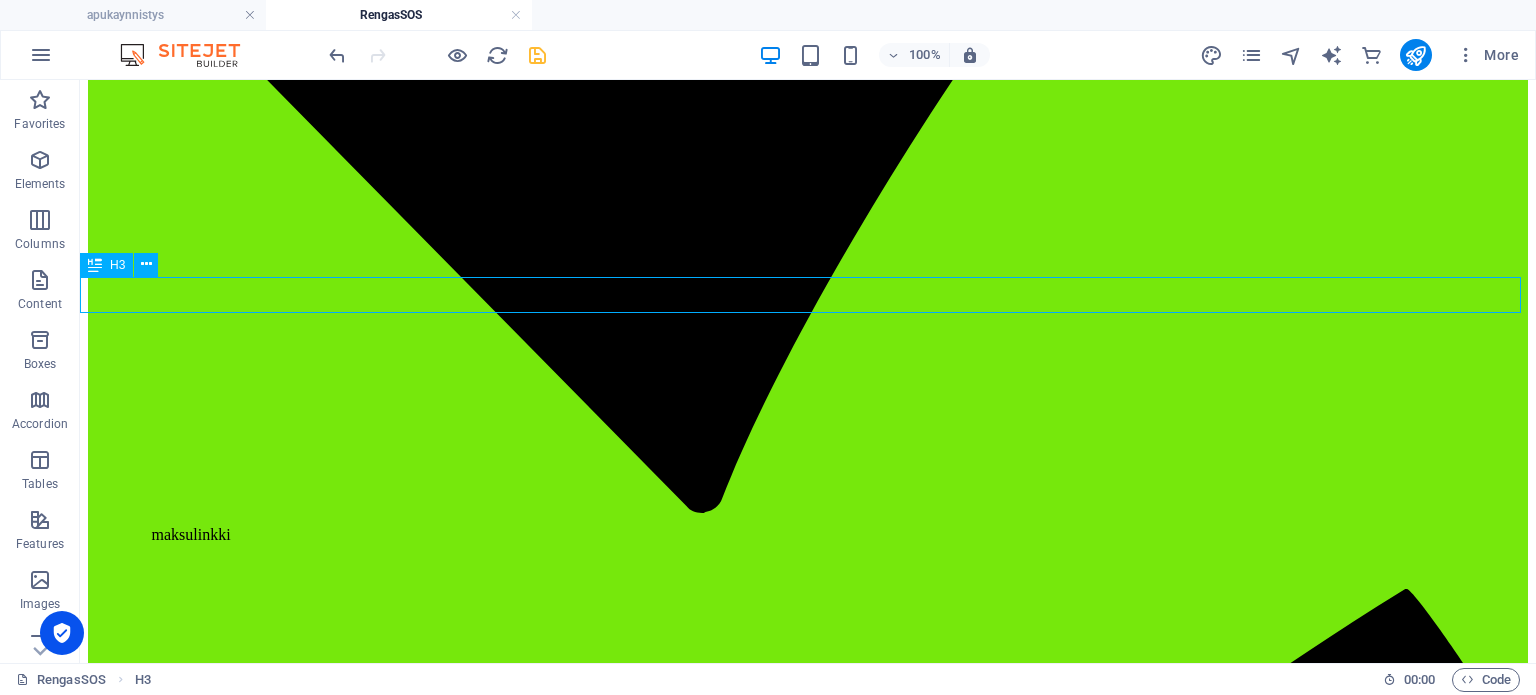 click on "Kolmen kova 7-15 hv" at bounding box center (808, 11805) 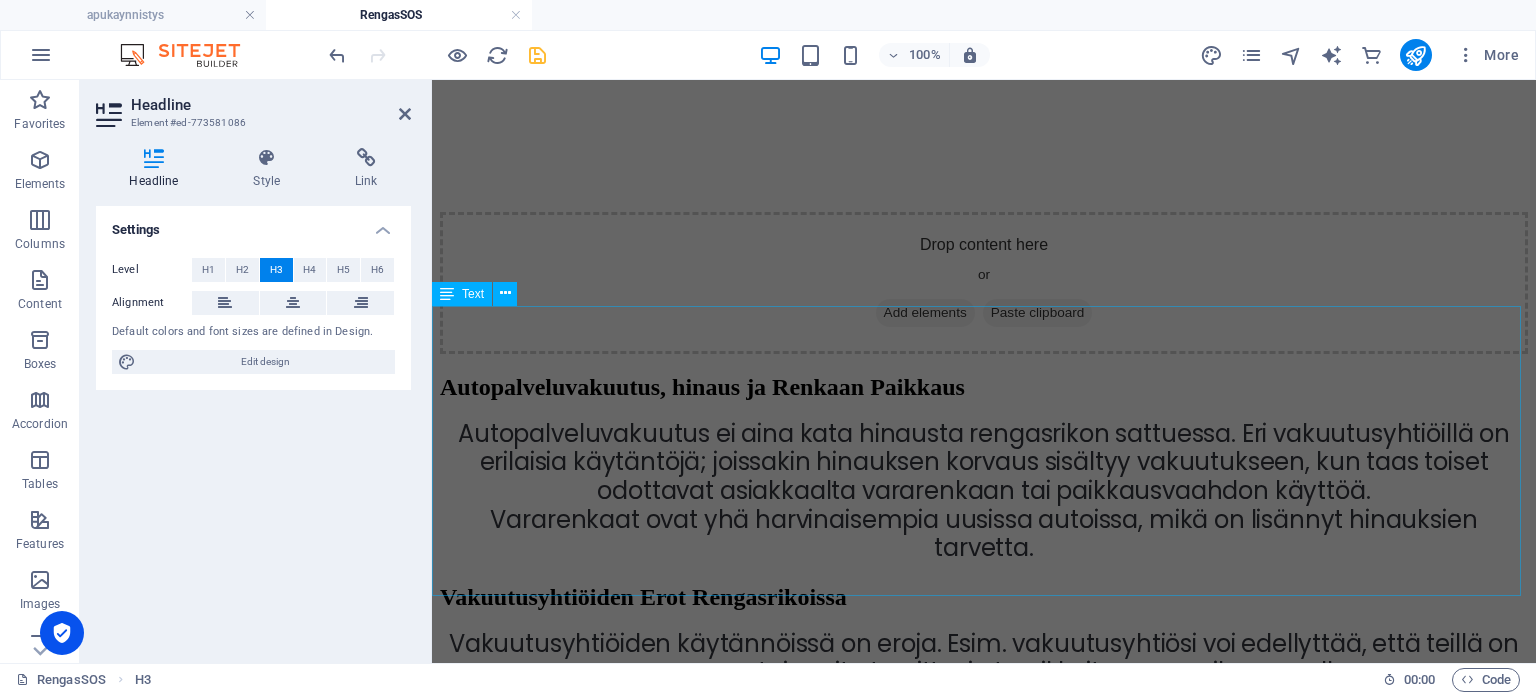 scroll, scrollTop: 7289, scrollLeft: 0, axis: vertical 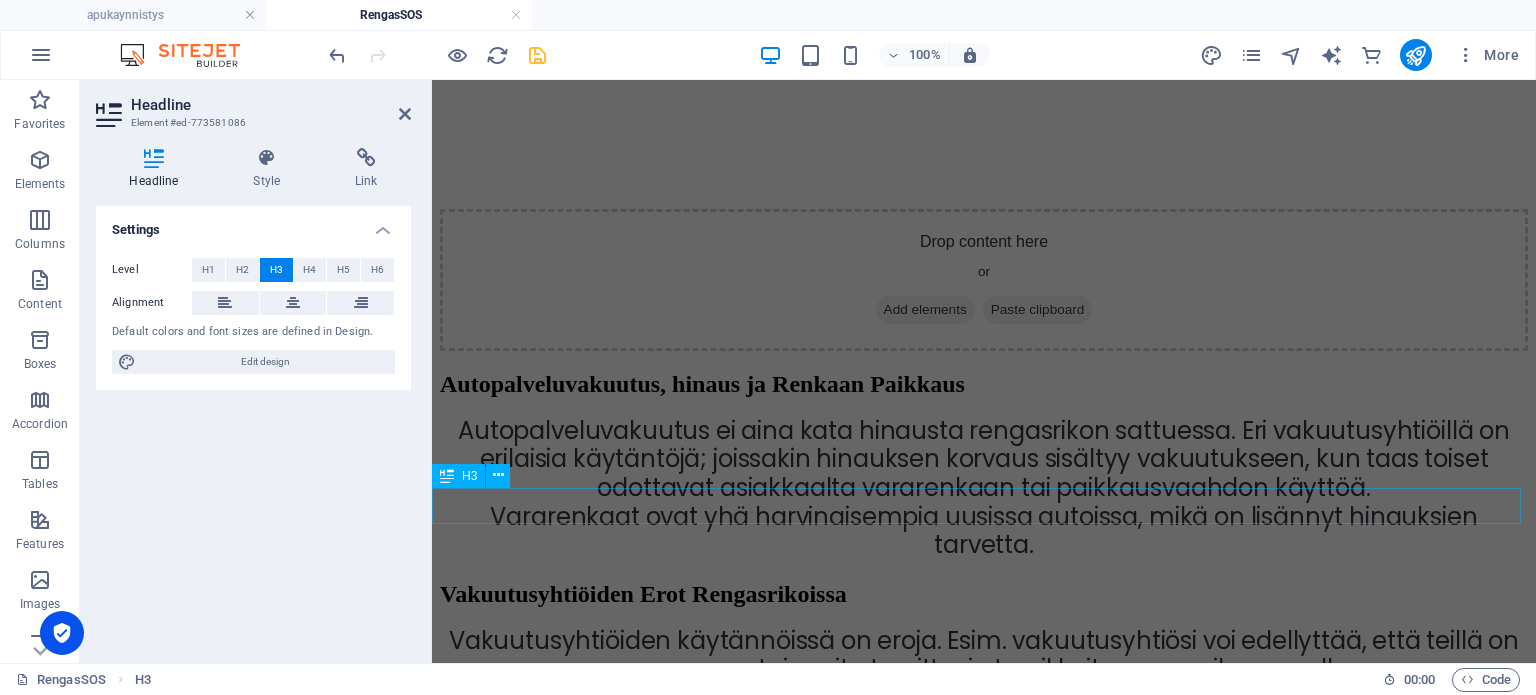 click on "[PERSON_NAME] kustannuksia" at bounding box center [984, 937] 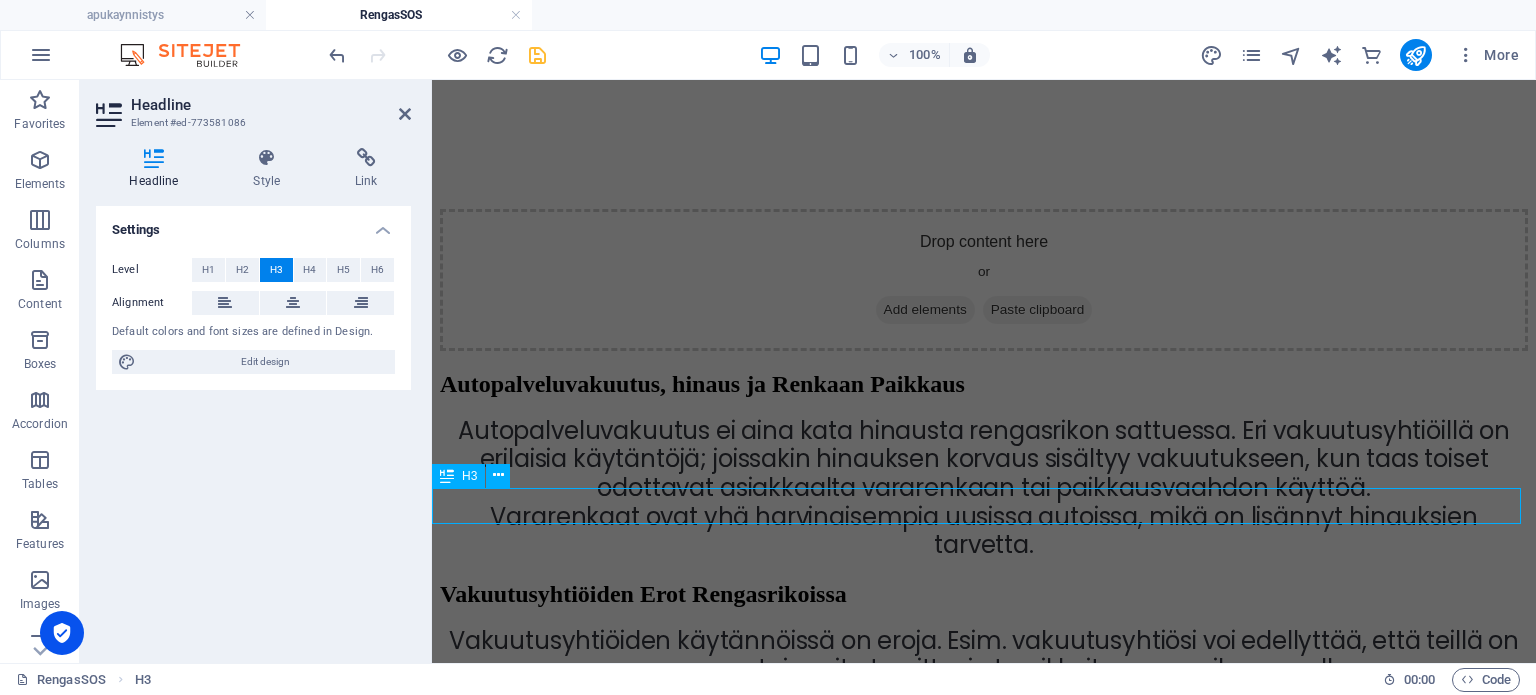 click on "[PERSON_NAME] kustannuksia" at bounding box center (984, 937) 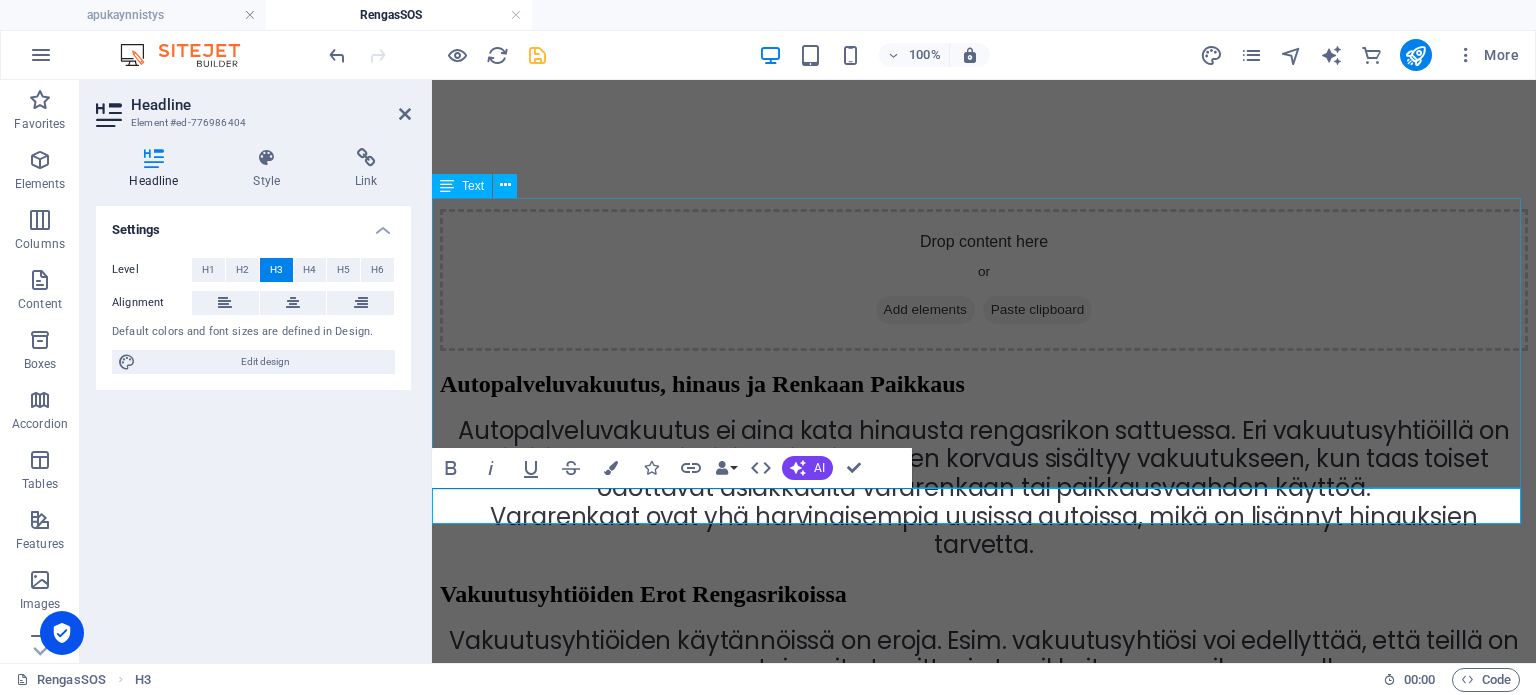 click on "Vakuutusyhtiöiden käytännöissä on eroja. Esim. vakuutusyhtiösi voi edellyttää, että teillä on vararengas tai muita tarvittavia tarvikkeita rengasrikon varalle. Jotkut vakuutusyhtiöt eivät korvaa rengasrikkoa, jos: Auto ei ole varustettu vararenkaalla (jos sellainen on pakollinen). Kuljettajalla ei ole perustarvikkeita (esim. paikkausvaahtoa, tunkkia, avainta).  Jos rengas on kulunut alle 3 mm, jotkut vakuutusyhtiöt eivät korvaa (tarkista ehdot). Kannattaa siis pyytää apua RengasSOS-palvelulta [DOMAIN_NAME]." at bounding box center (984, 768) 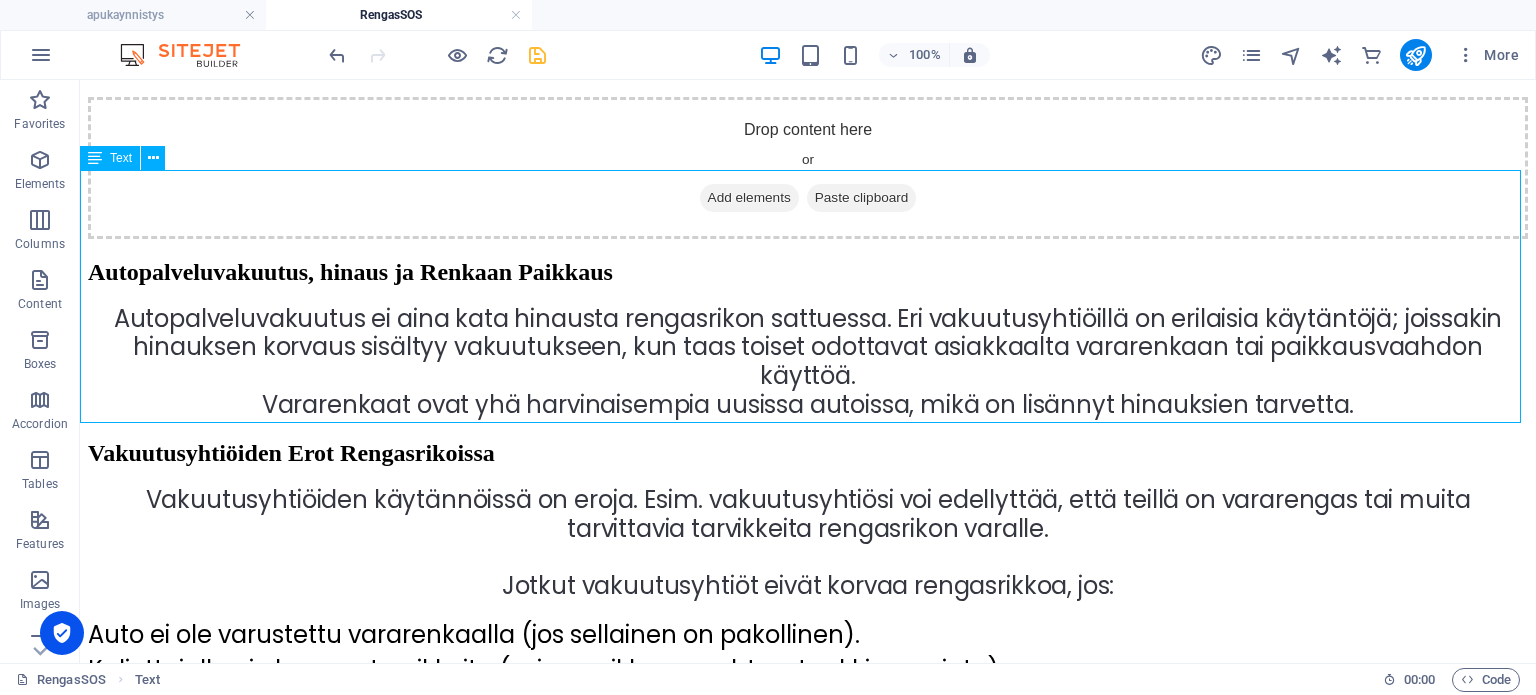 scroll, scrollTop: 6624, scrollLeft: 0, axis: vertical 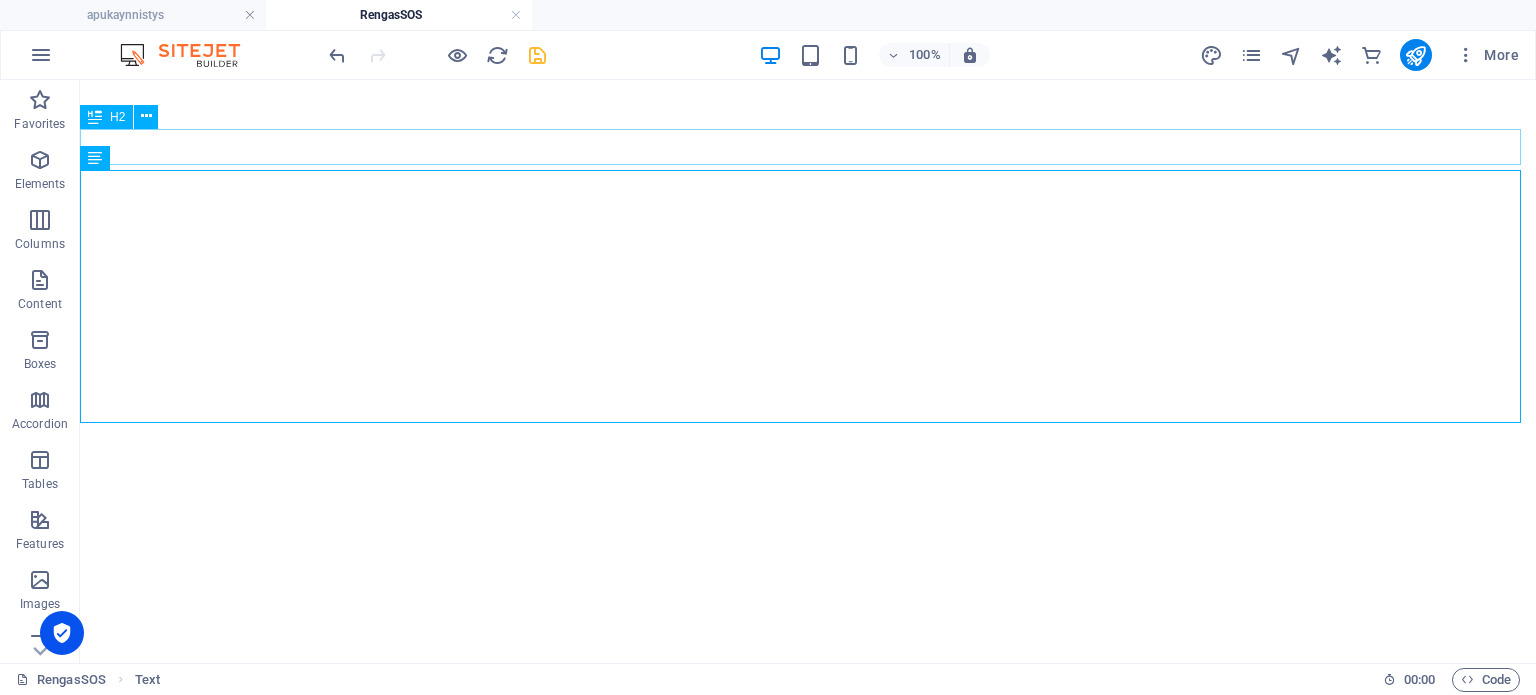 click on "Vakuutusyhtiöiden Erot Rengasrikoissa" at bounding box center (808, 1059) 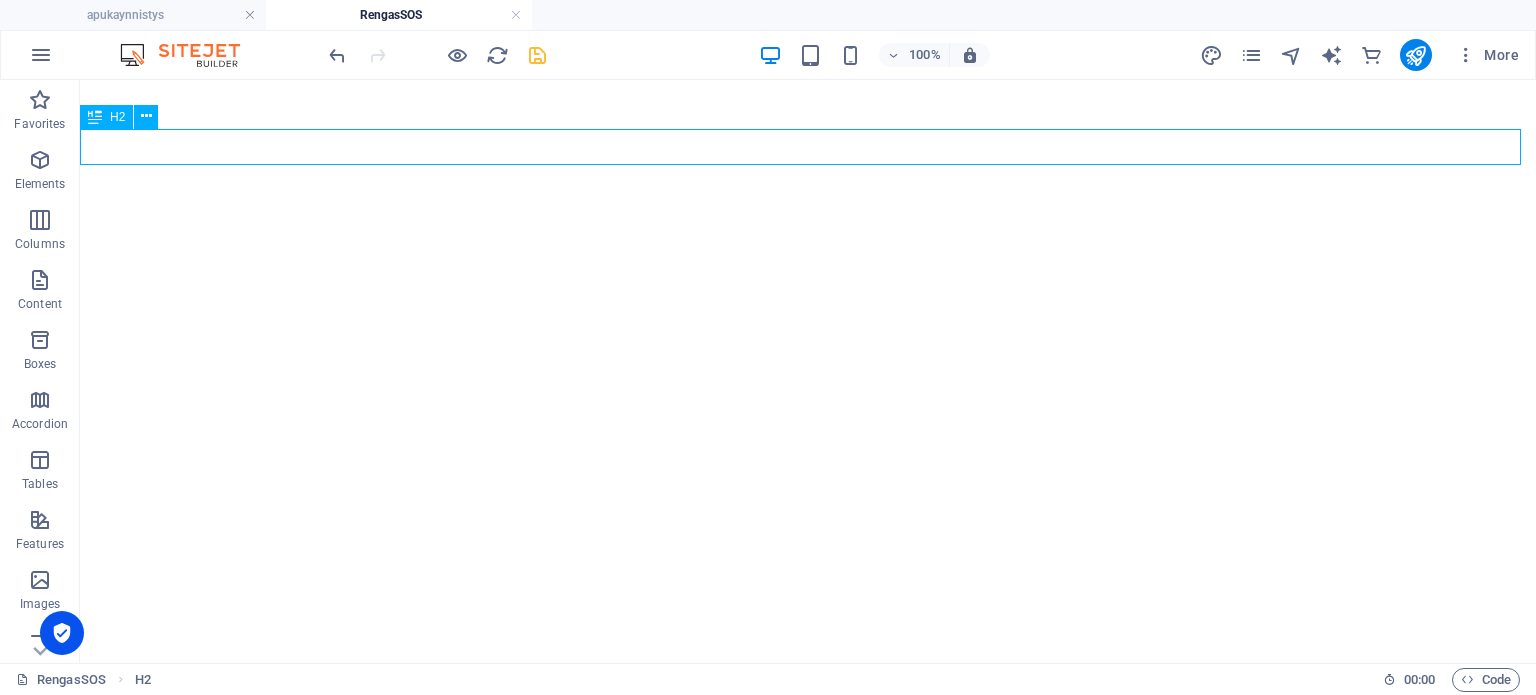 click on "Vakuutusyhtiöiden Erot Rengasrikoissa" at bounding box center (808, 1059) 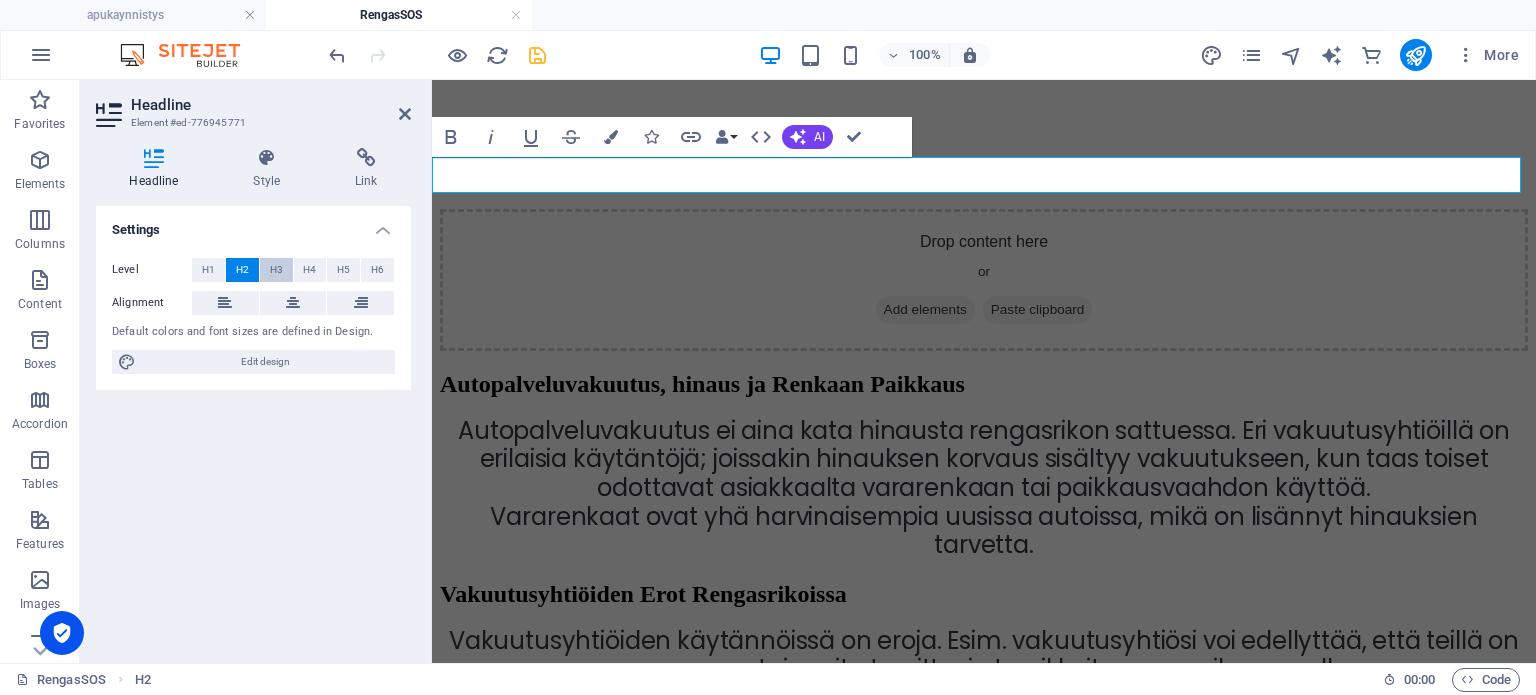 click on "H3" at bounding box center (276, 270) 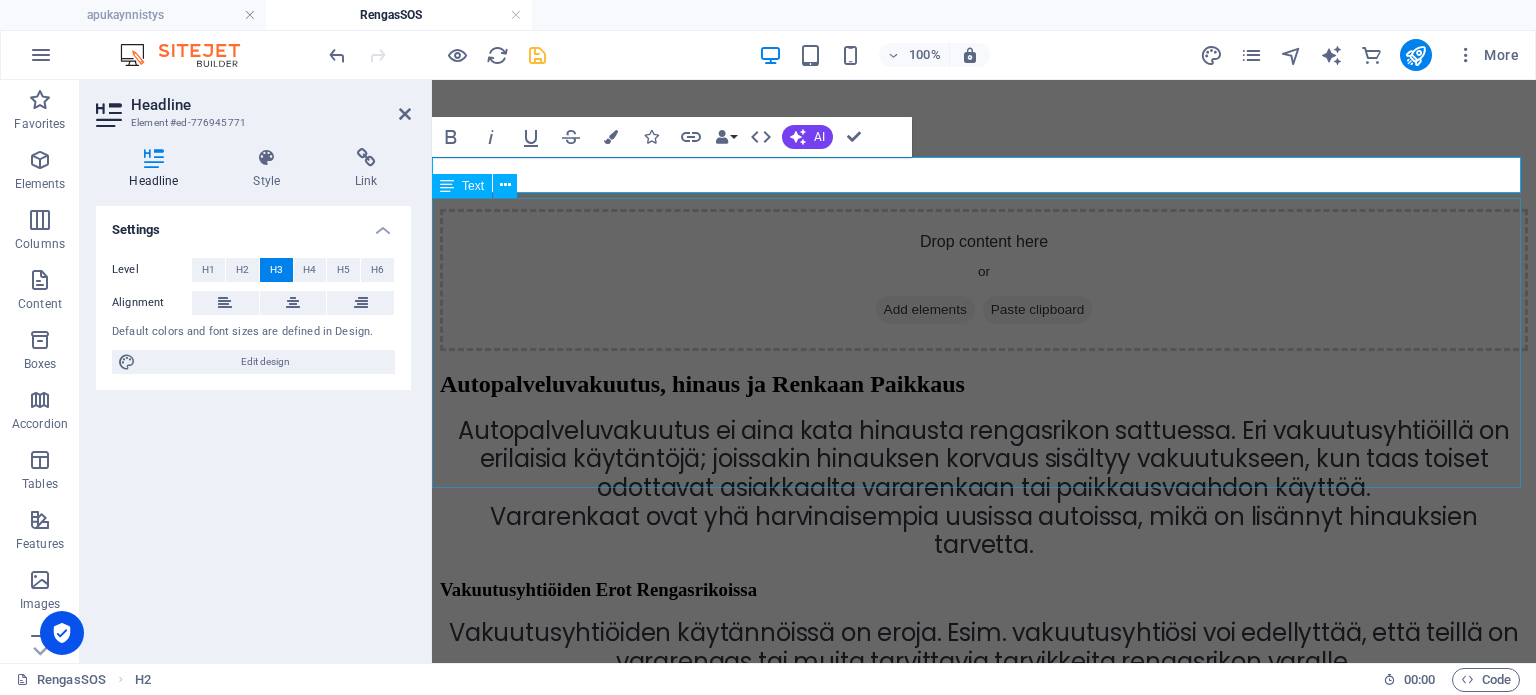 click on "Vakuutusyhtiöiden käytännöissä on eroja. Esim. vakuutusyhtiösi voi edellyttää, että teillä on vararengas tai muita tarvittavia tarvikkeita rengasrikon varalle. Jotkut vakuutusyhtiöt eivät korvaa rengasrikkoa, jos: Auto ei ole varustettu vararenkaalla (jos sellainen on pakollinen). Kuljettajalla ei ole perustarvikkeita (esim. paikkausvaahtoa, tunkkia, avainta).  Jos rengas on kulunut alle 3 mm, jotkut vakuutusyhtiöt eivät korvaa (tarkista ehdot). Kannattaa siis pyytää apua RengasSOS-palvelulta [DOMAIN_NAME]." at bounding box center [984, 760] 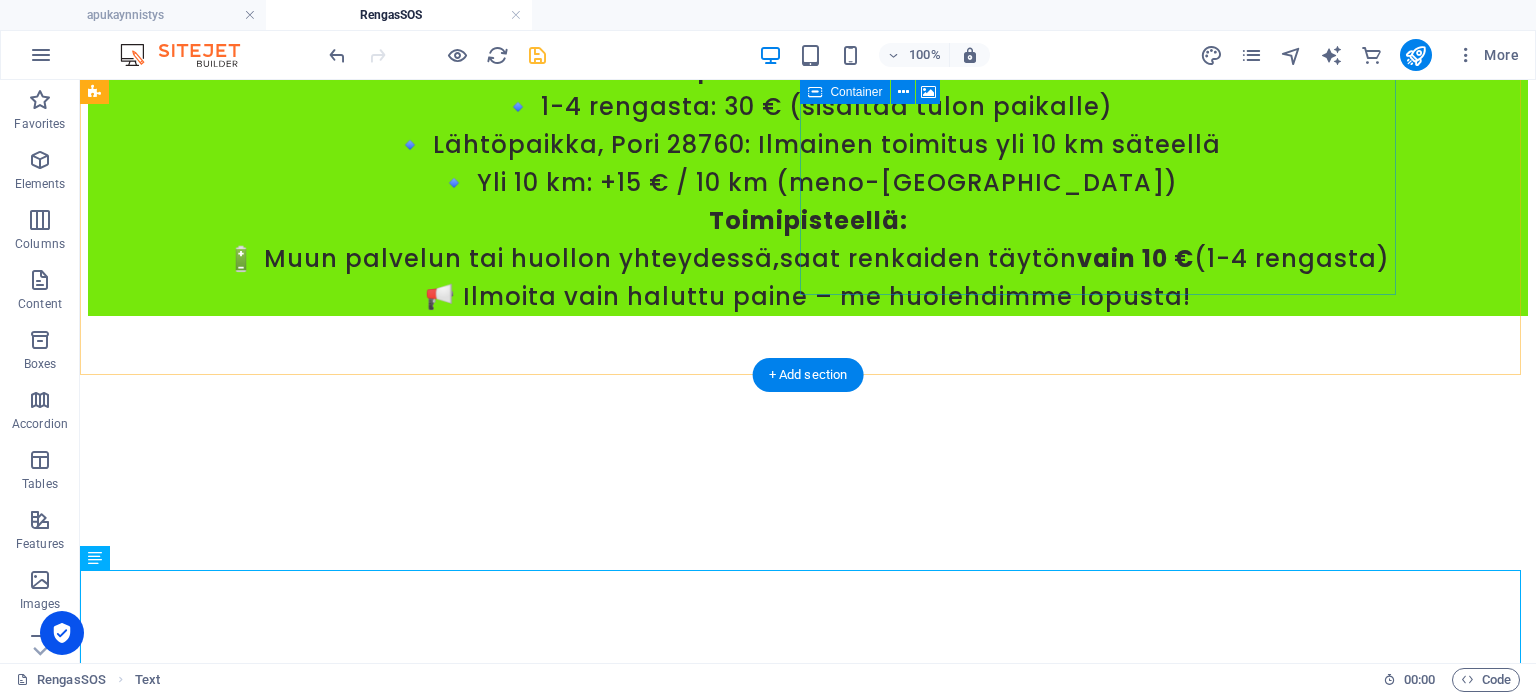 scroll, scrollTop: 6224, scrollLeft: 0, axis: vertical 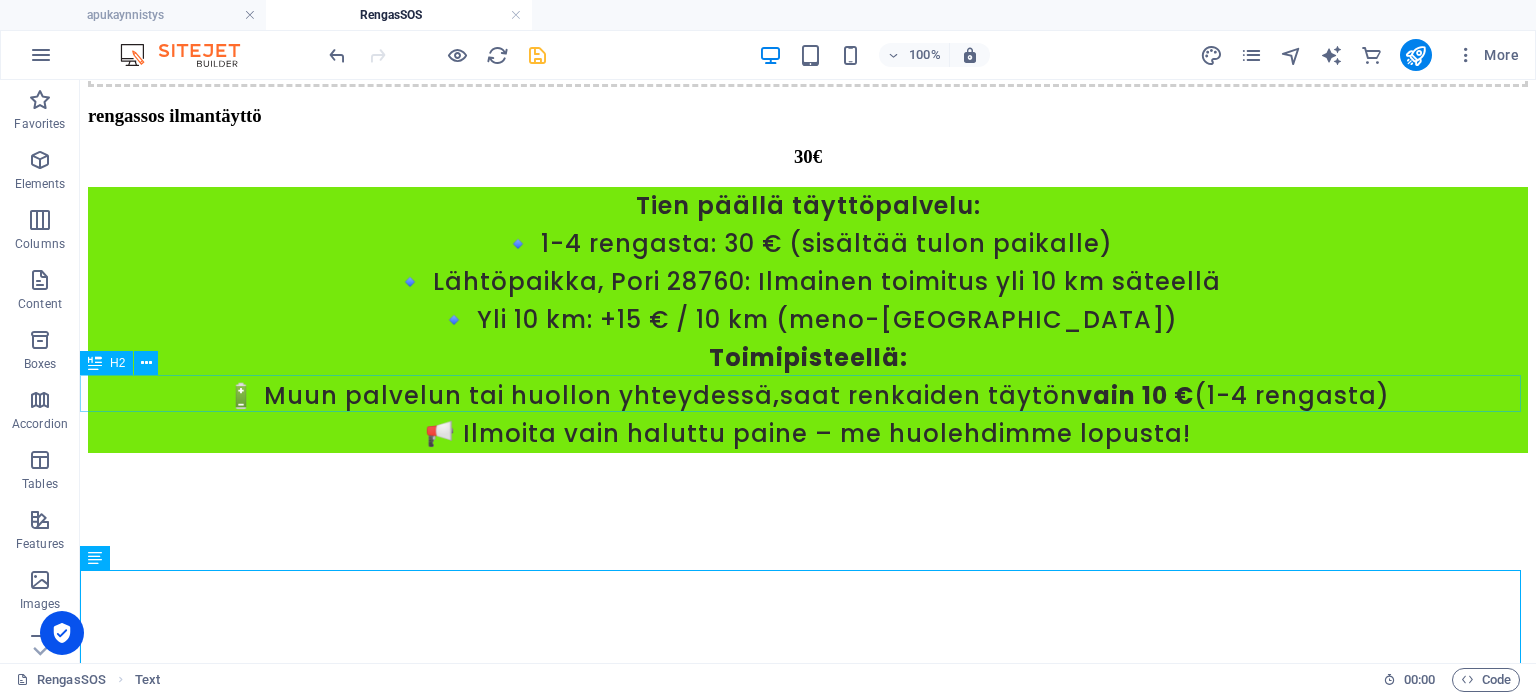 click on "Autopalveluvakuutus, hinaus ja Renkaan Paikkaus" at bounding box center (808, 1278) 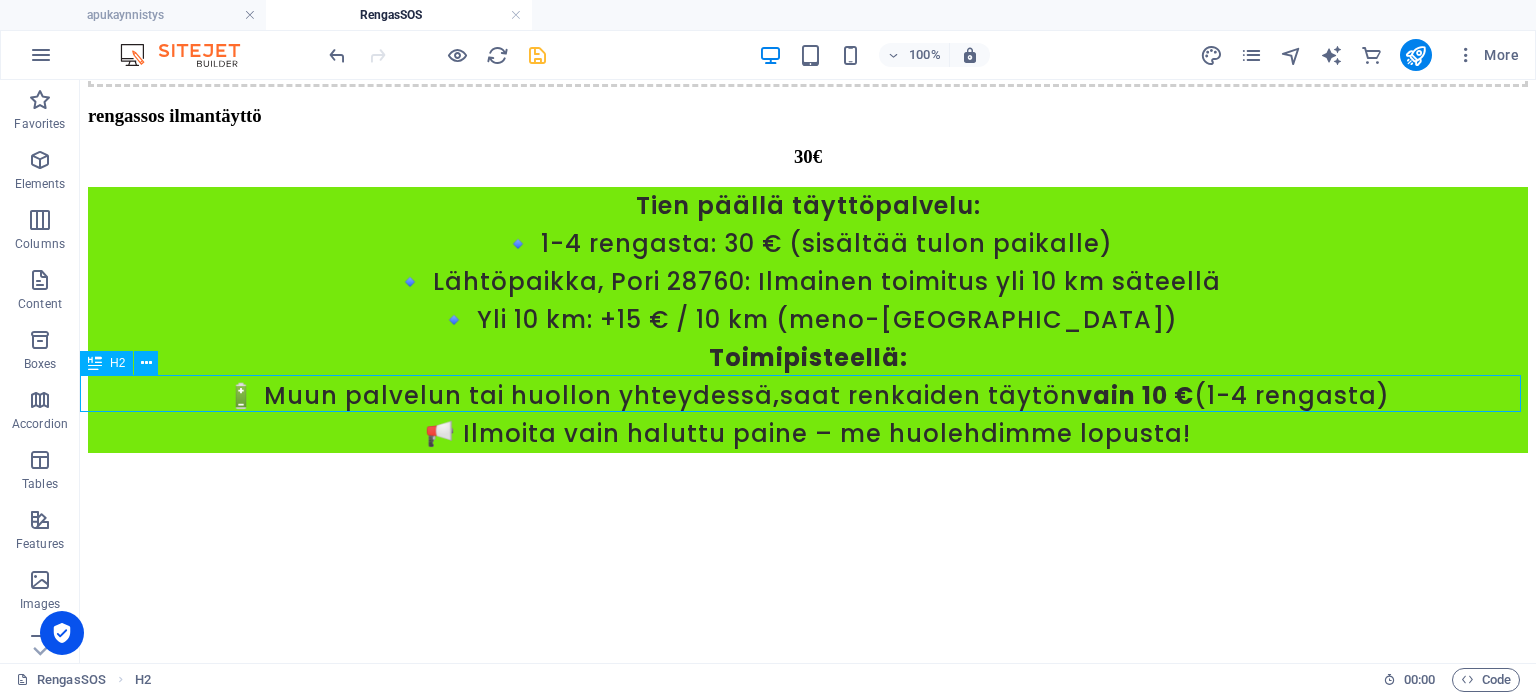 click on "Autopalveluvakuutus, hinaus ja Renkaan Paikkaus" at bounding box center [808, 1278] 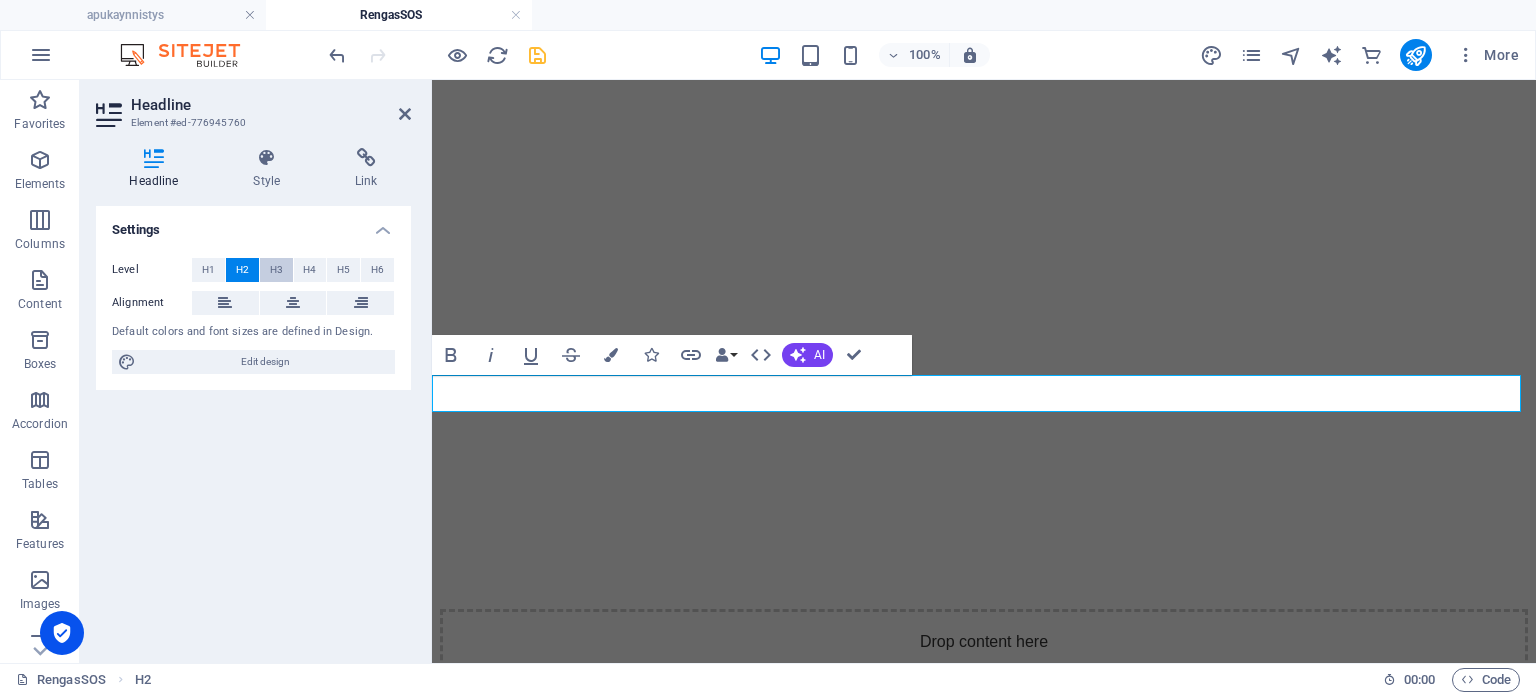 click on "H3" at bounding box center [276, 270] 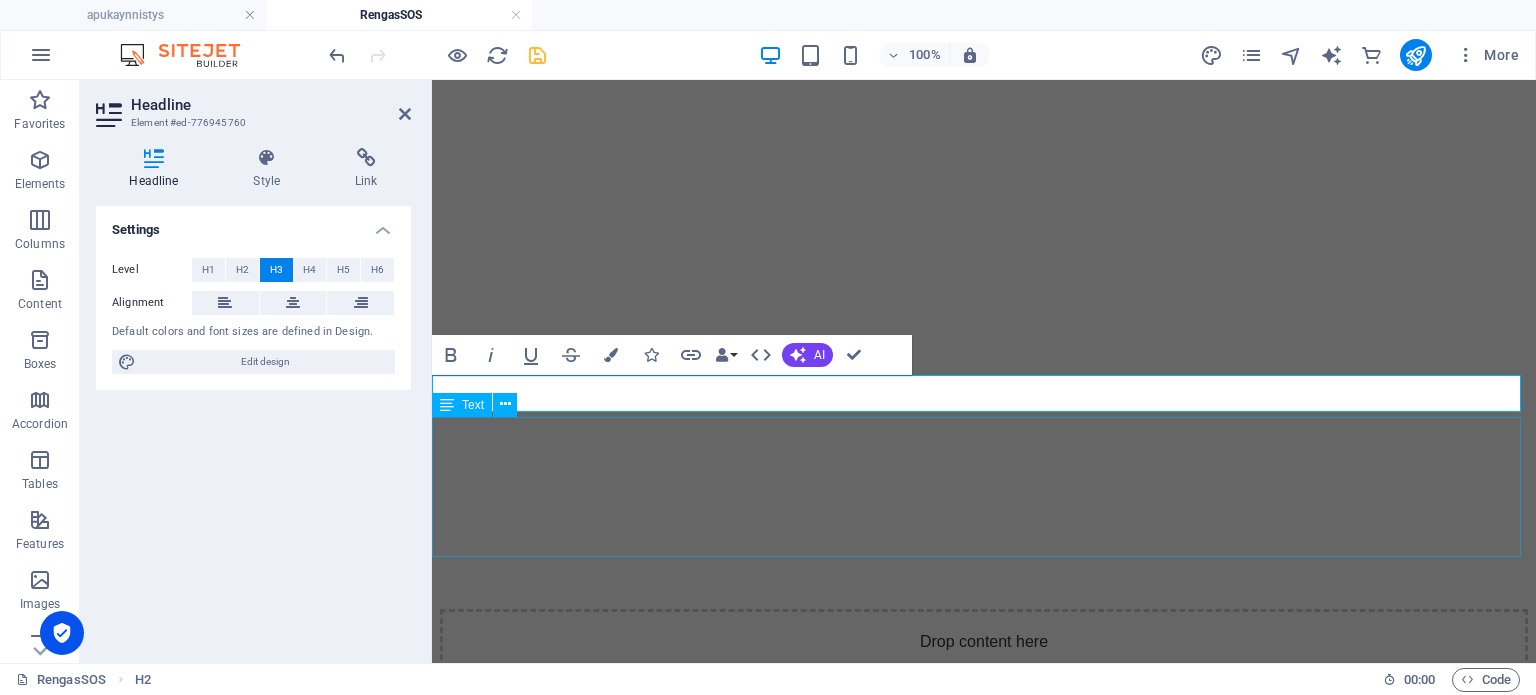 click on "Autopalveluvakuutus ei aina kata hinausta rengasrikon sattuessa. Eri vakuutusyhtiöillä on erilaisia käytäntöjä; joissakin hinauksen korvaus sisältyy vakuutukseen, kun taas toiset odottavat asiakkaalta vararenkaan tai paikkausvaahdon käyttöä. Vararenkaat ovat yhä harvinaisempia uusissa autoissa, mikä on lisännyt hinauksien tarvetta." at bounding box center [984, 881] 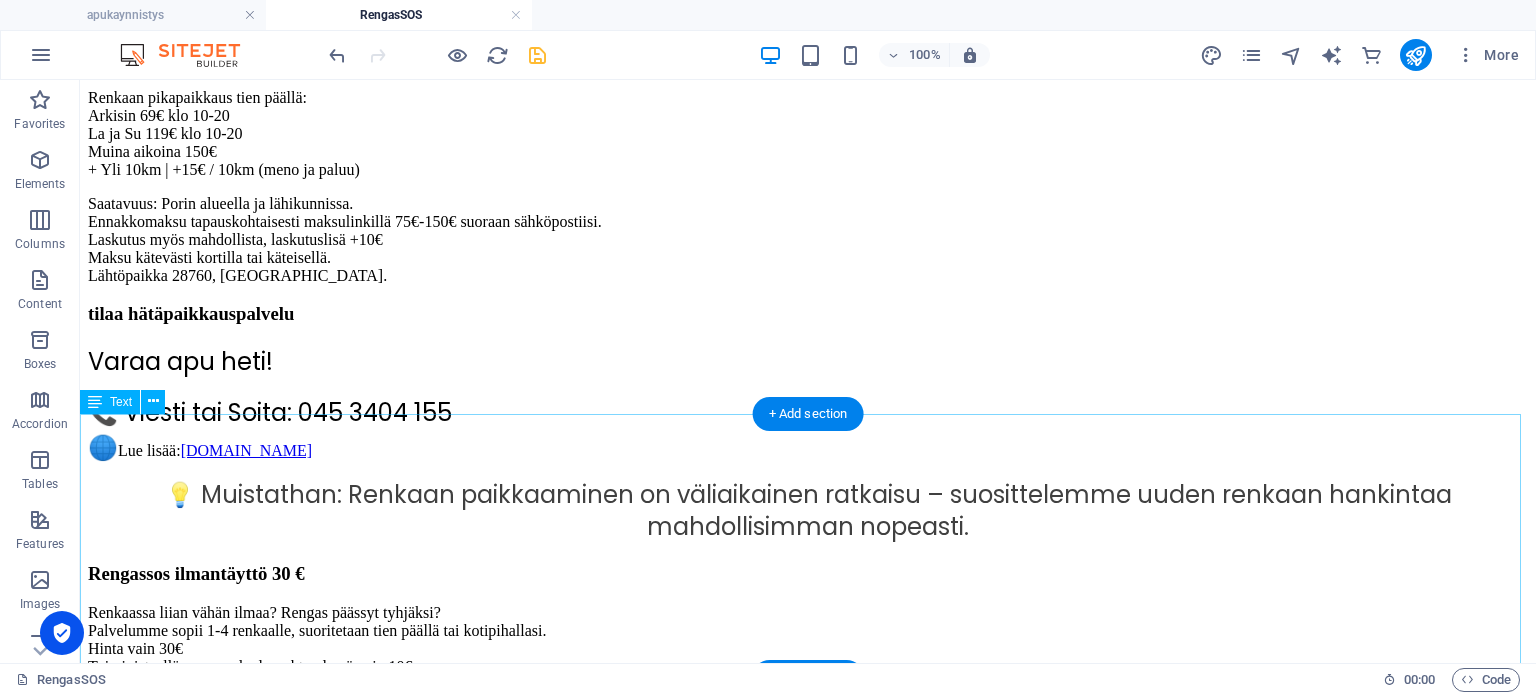 scroll, scrollTop: 4024, scrollLeft: 0, axis: vertical 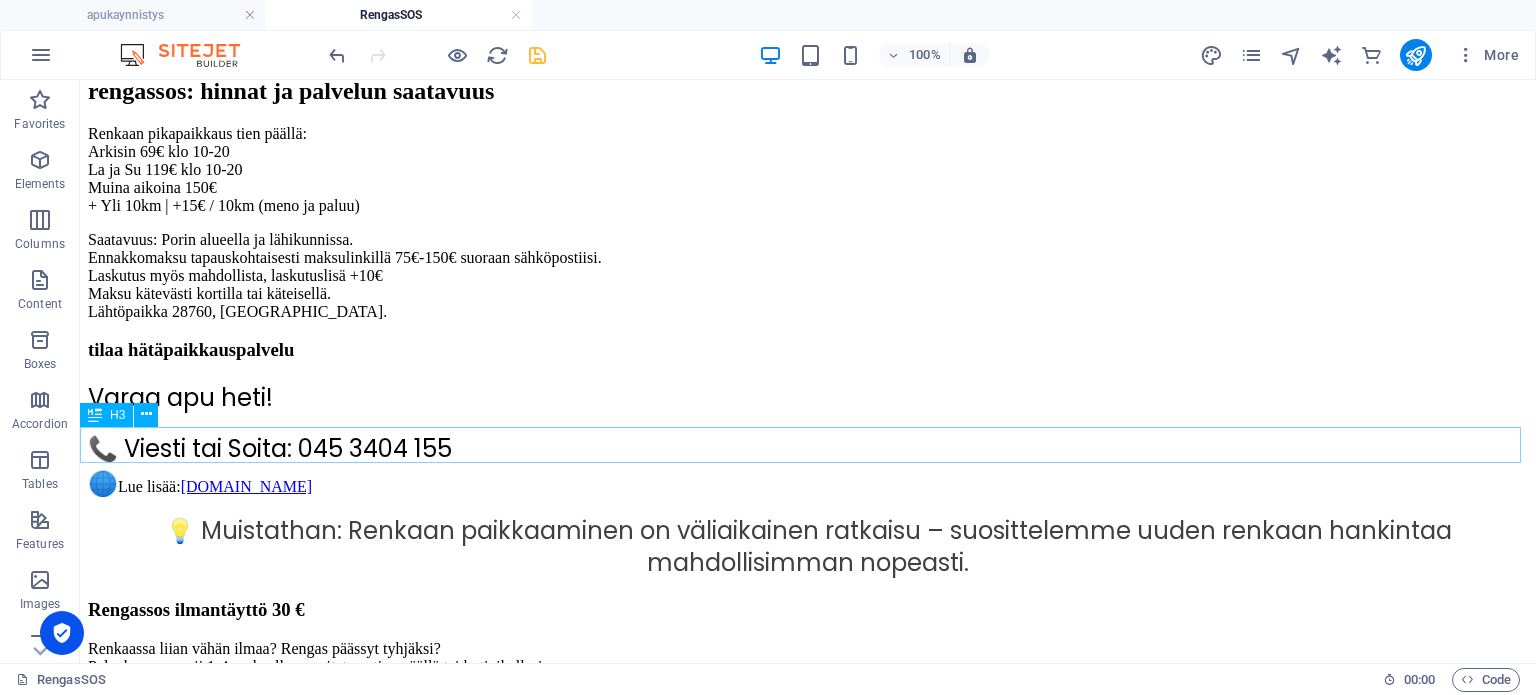 click on "Rengassos ilmantäyttö 30 €" at bounding box center (808, 610) 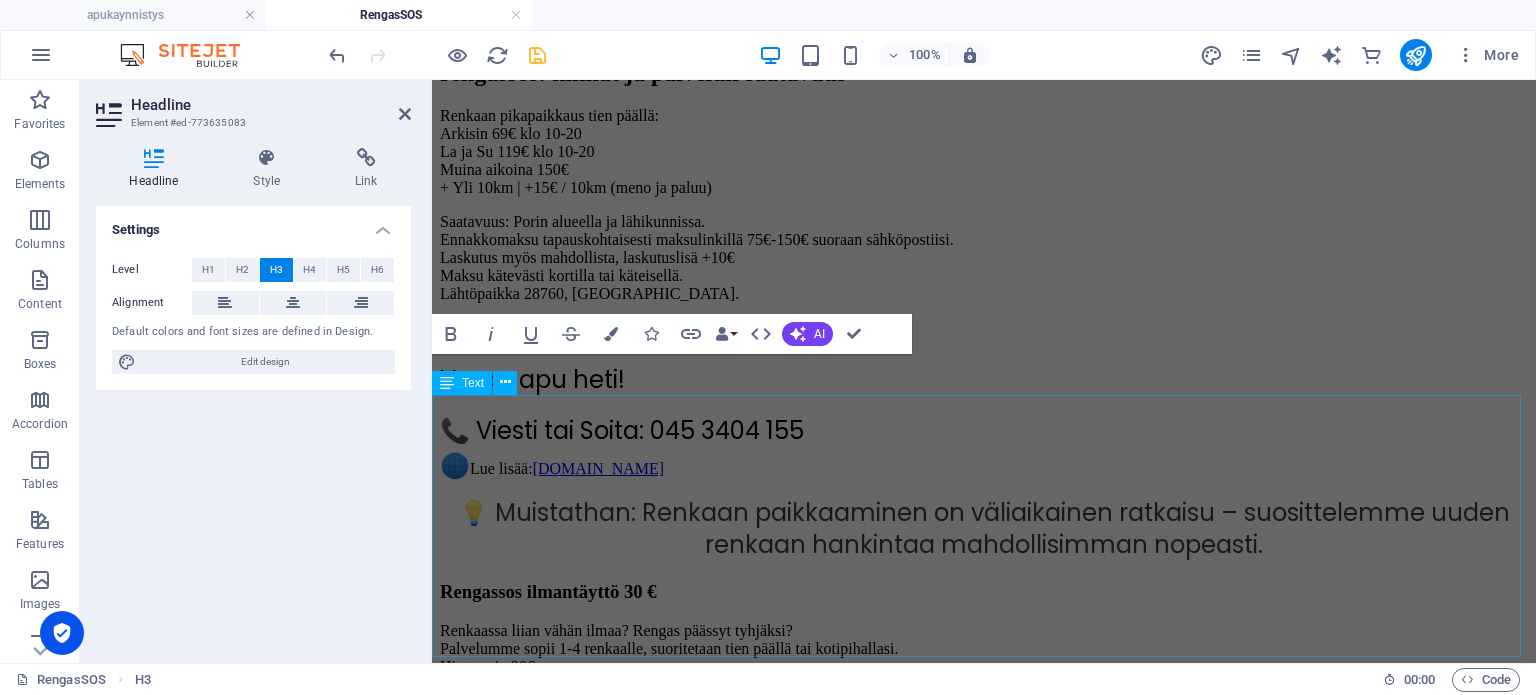 scroll, scrollTop: 4612, scrollLeft: 0, axis: vertical 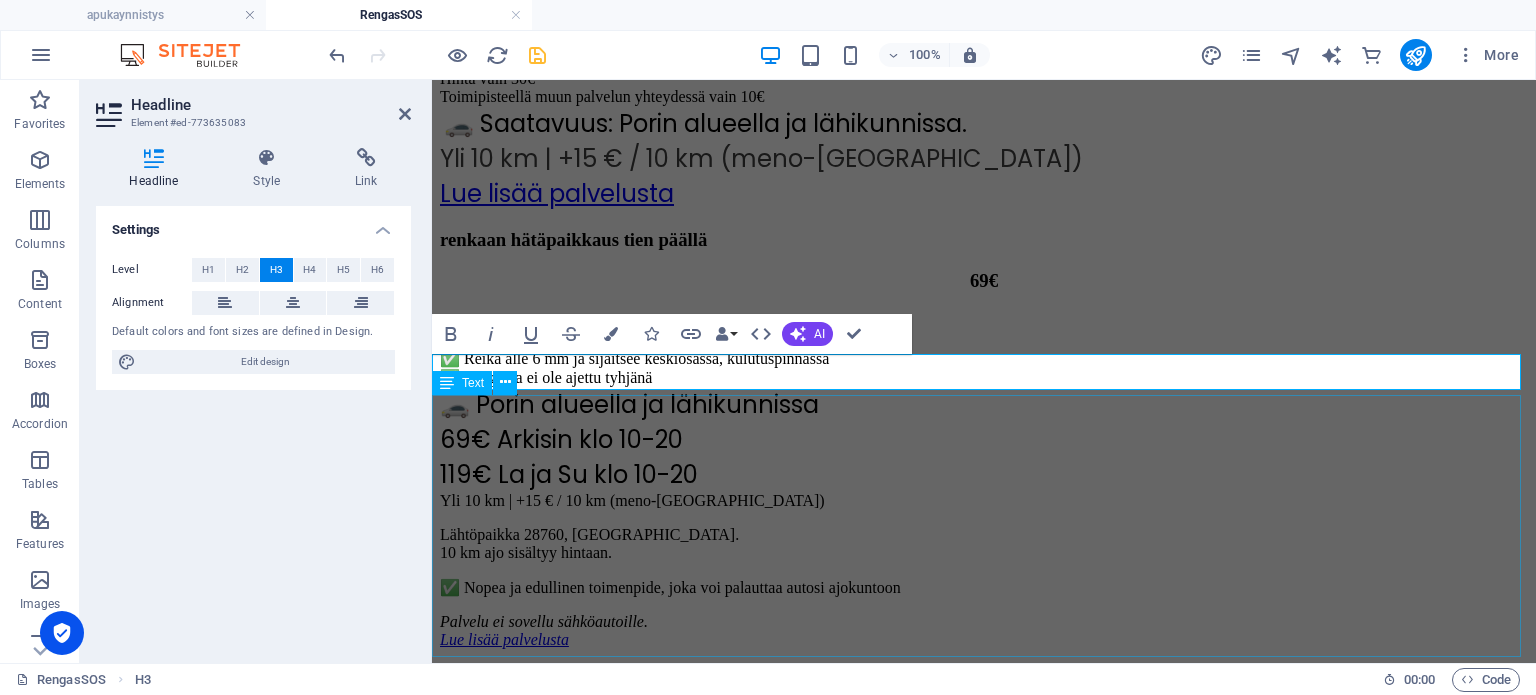 click on "Renkaassa liian vähän ilmaa? Rengas päässyt tyhjäksi? Palvelumme sopii 1-4 renkaalle, suoritetaan tien päällä tai kotipihallasi. Hinta vain 30€ Toimipisteellä muun palvelun yhteydessä vain 10€   🚗 Saatavuus: Porin alueella ja lähikunnissa. [GEOGRAPHIC_DATA] 10 km | +15 € / 10 km (meno-[GEOGRAPHIC_DATA]) Lue lisää palvelusta" at bounding box center [984, 122] 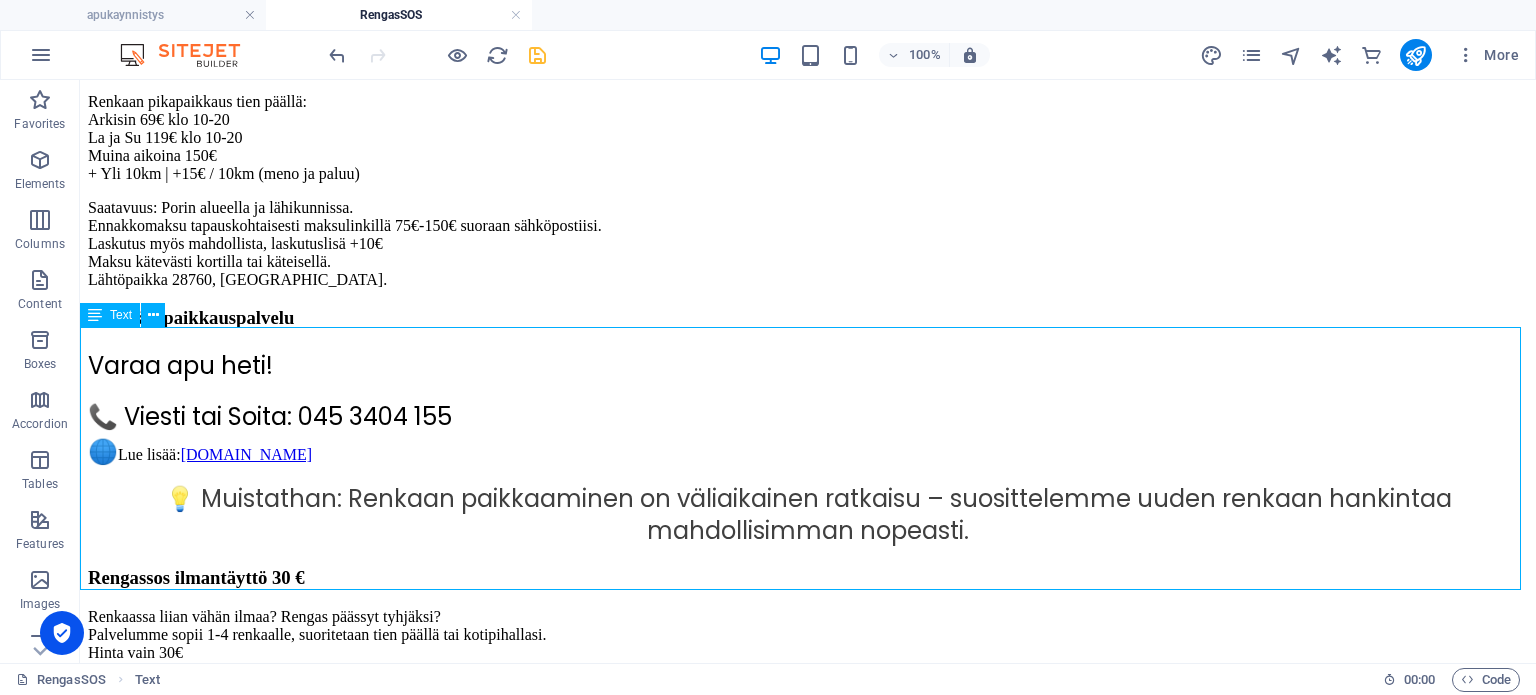 scroll, scrollTop: 3910, scrollLeft: 0, axis: vertical 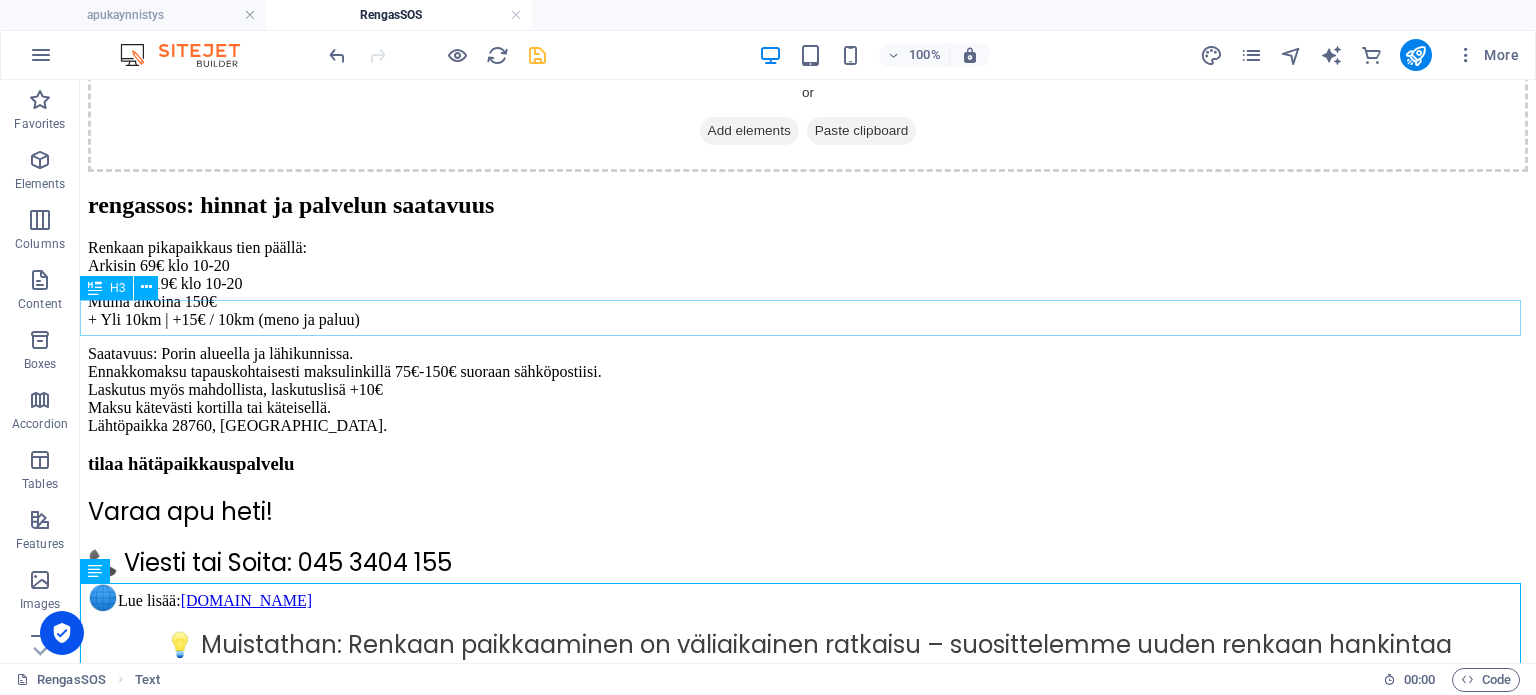 click on "tilaa hätäpaikkauspalvelu" at bounding box center (808, 464) 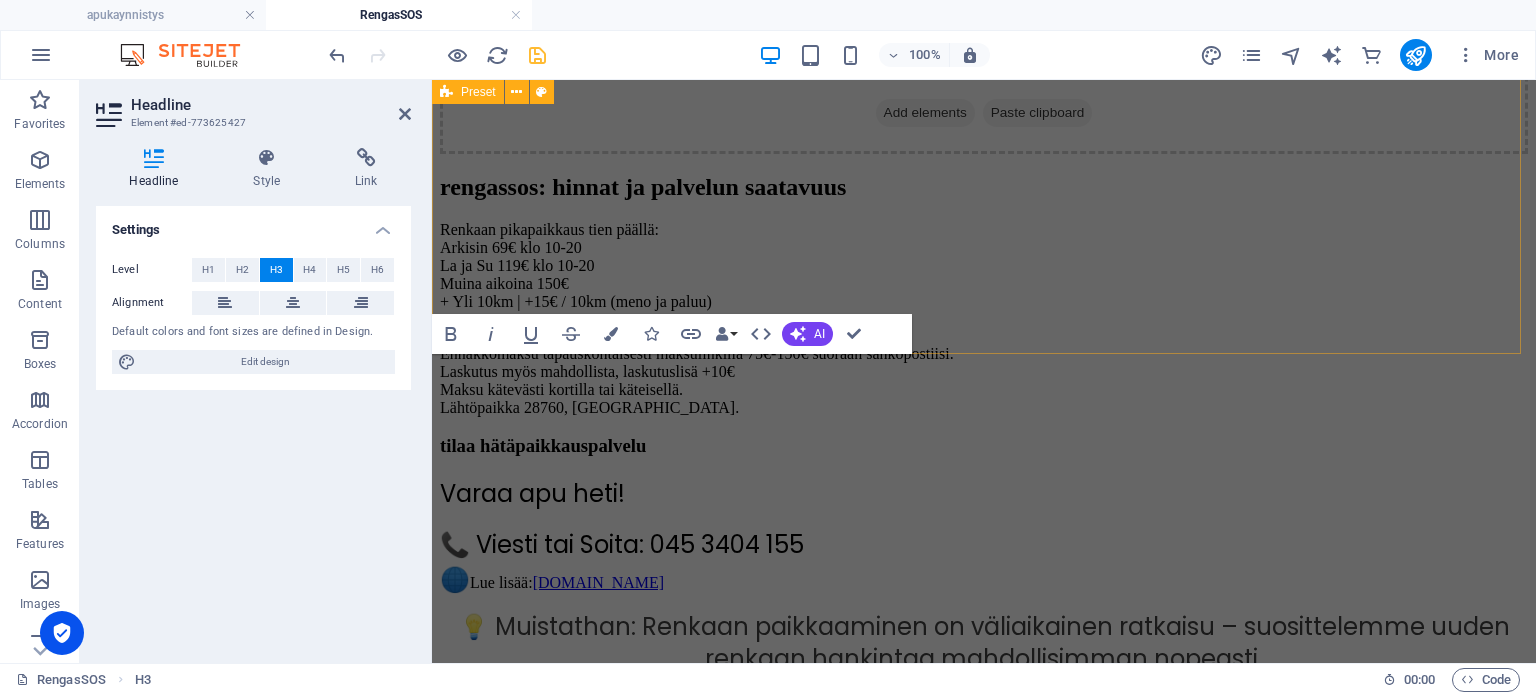 scroll, scrollTop: 4371, scrollLeft: 0, axis: vertical 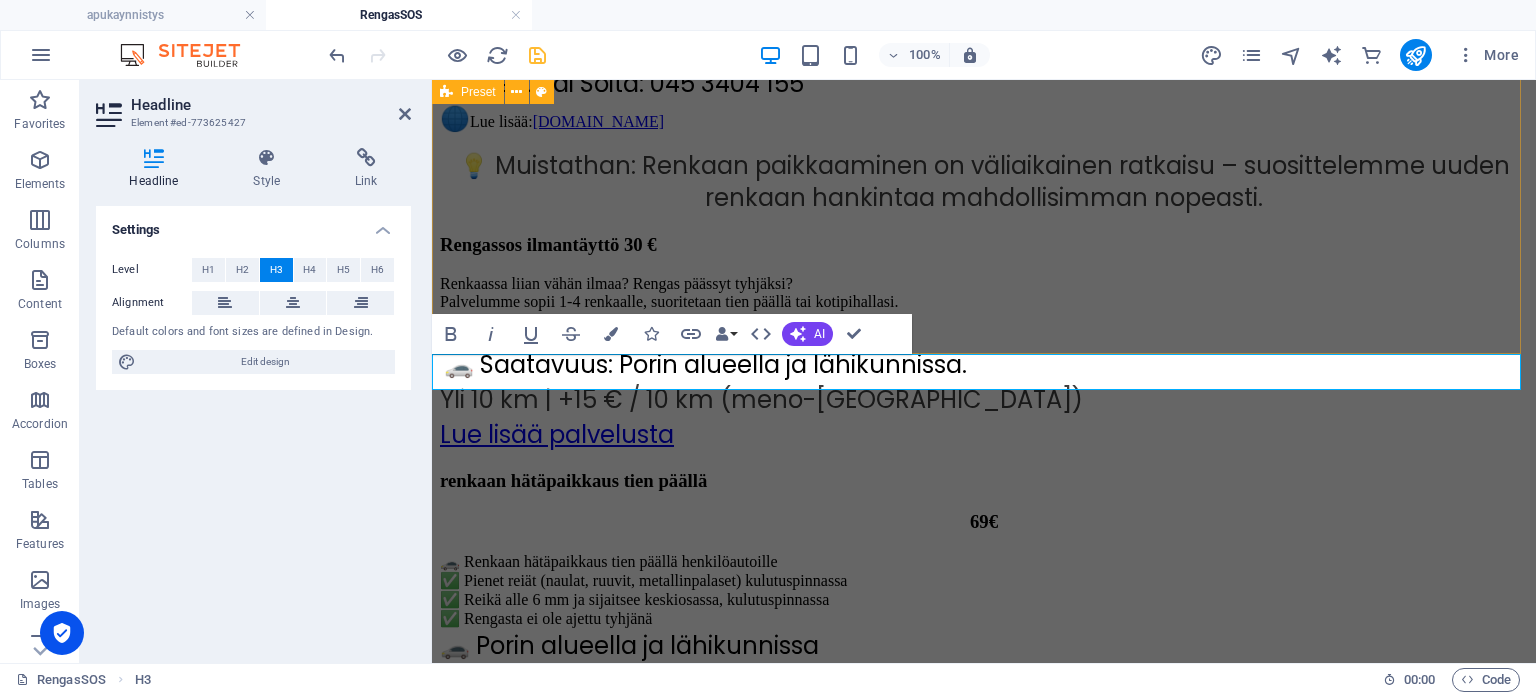 click on "Drop content here or  Add elements  Paste clipboard rengassos: hinnat ja palvelun saatavuus Renkaan pikapaikkaus tien päällä: Arkisin 69€ klo 10-20 La ja Su 119€ klo 10-20 Muina aikoina 150€ + Y li 10km | +15€ / 10km (meno ja paluu) Saatavuus: Porin alueella ja lähikunnissa. Ennakkomaksu tapauskohtaisesti maksulinkillä 75€-150€ suoraan sähköpostiisi. Laskutus myös mahdollista, laskutuslisä +10€ Maksu kätevästi kortilla tai käteisellä. Lähtöpaikka 28760, [GEOGRAPHIC_DATA]." at bounding box center [984, -663] 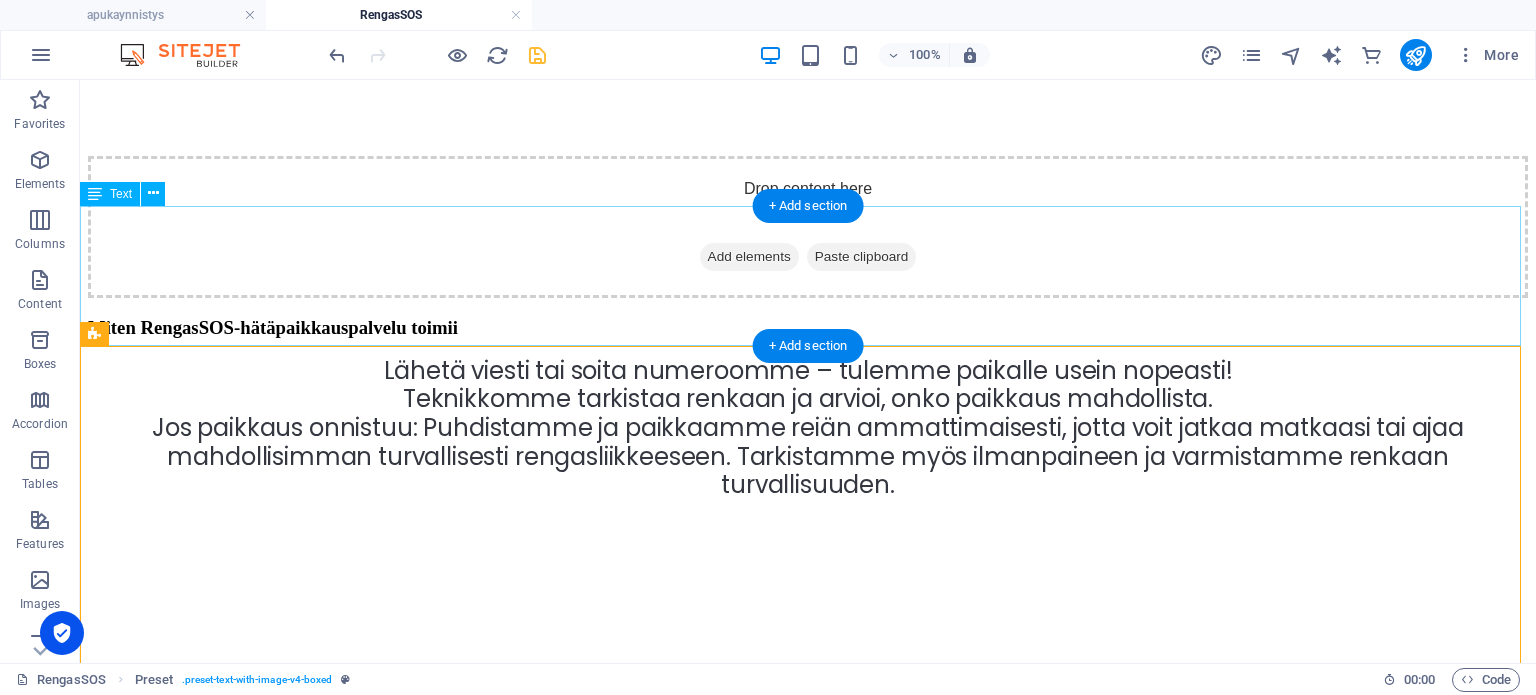 scroll, scrollTop: 2698, scrollLeft: 0, axis: vertical 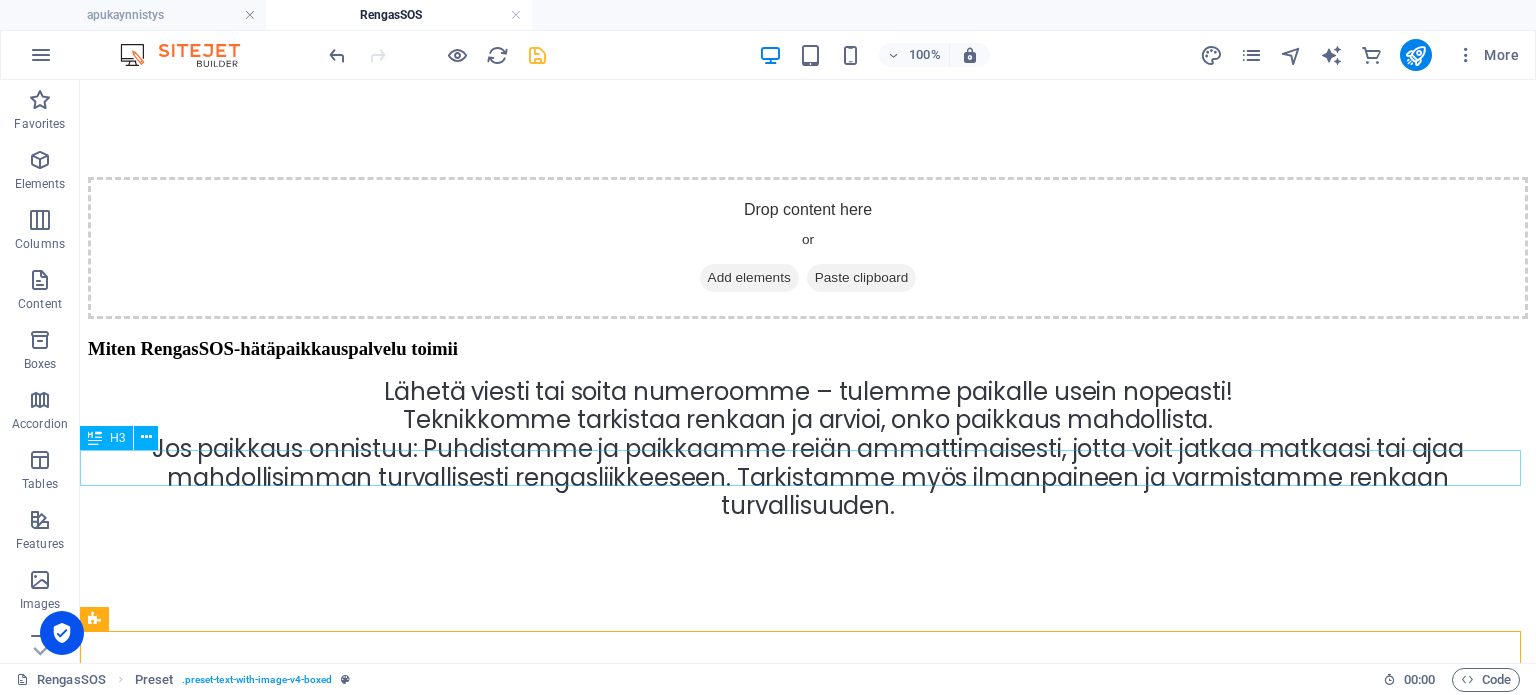 click on "Miten RengasSOS-hätäpaikkauspalvelu toimii" at bounding box center (808, 349) 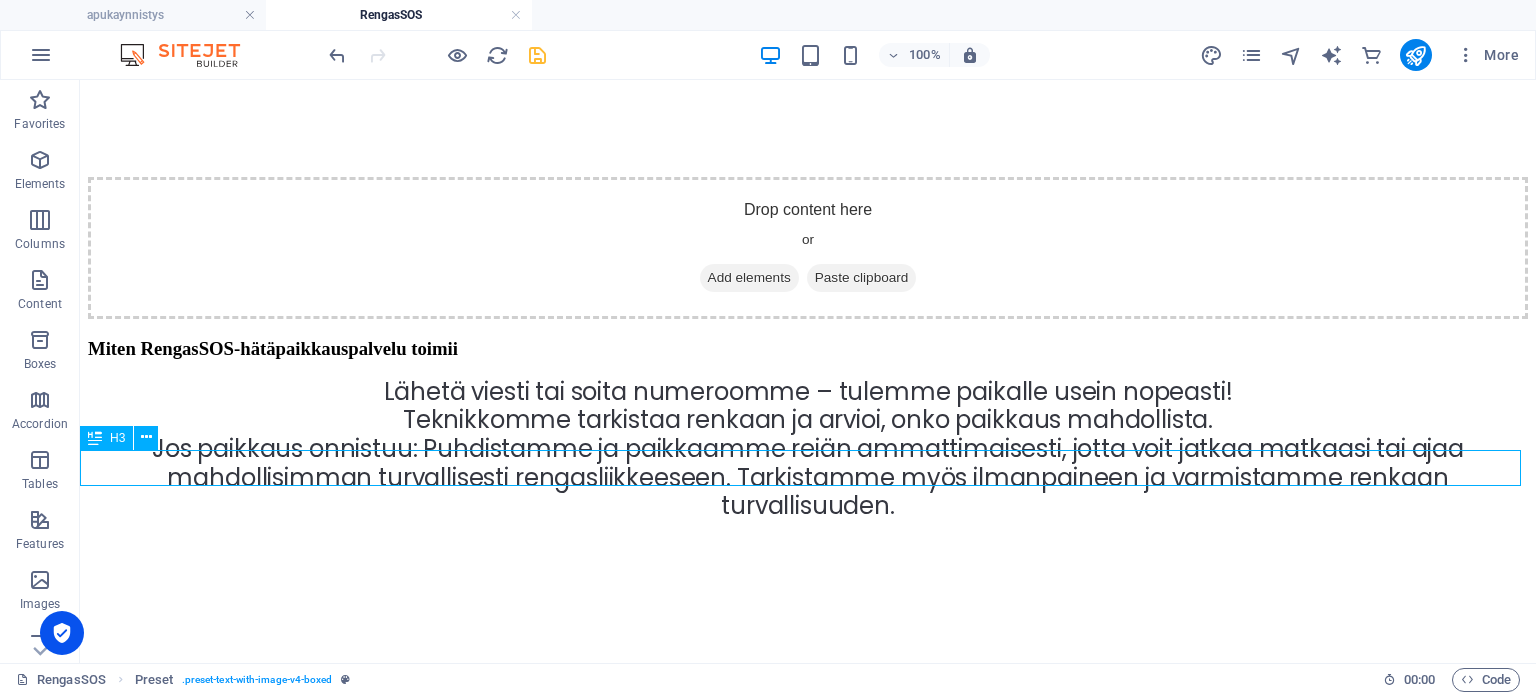click on "Miten RengasSOS-hätäpaikkauspalvelu toimii" at bounding box center (808, 349) 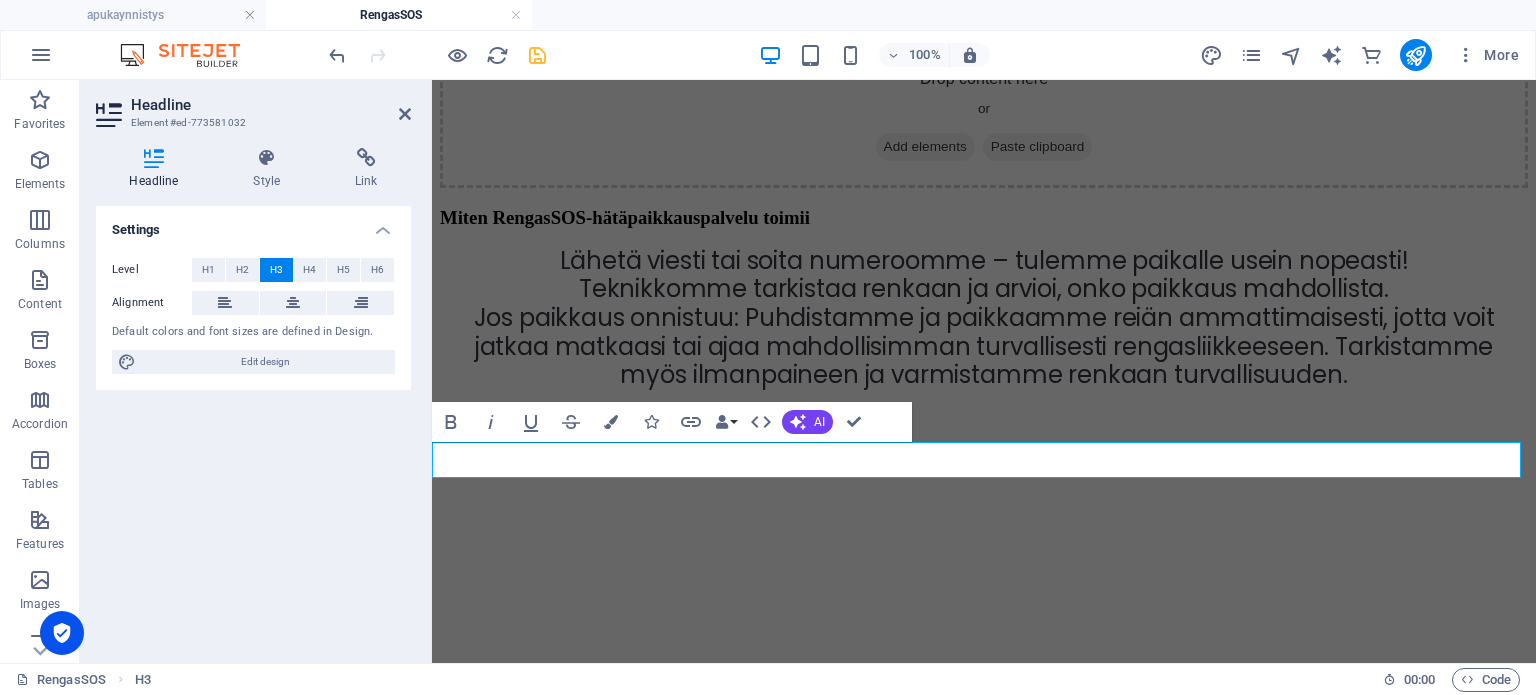 scroll, scrollTop: 3108, scrollLeft: 0, axis: vertical 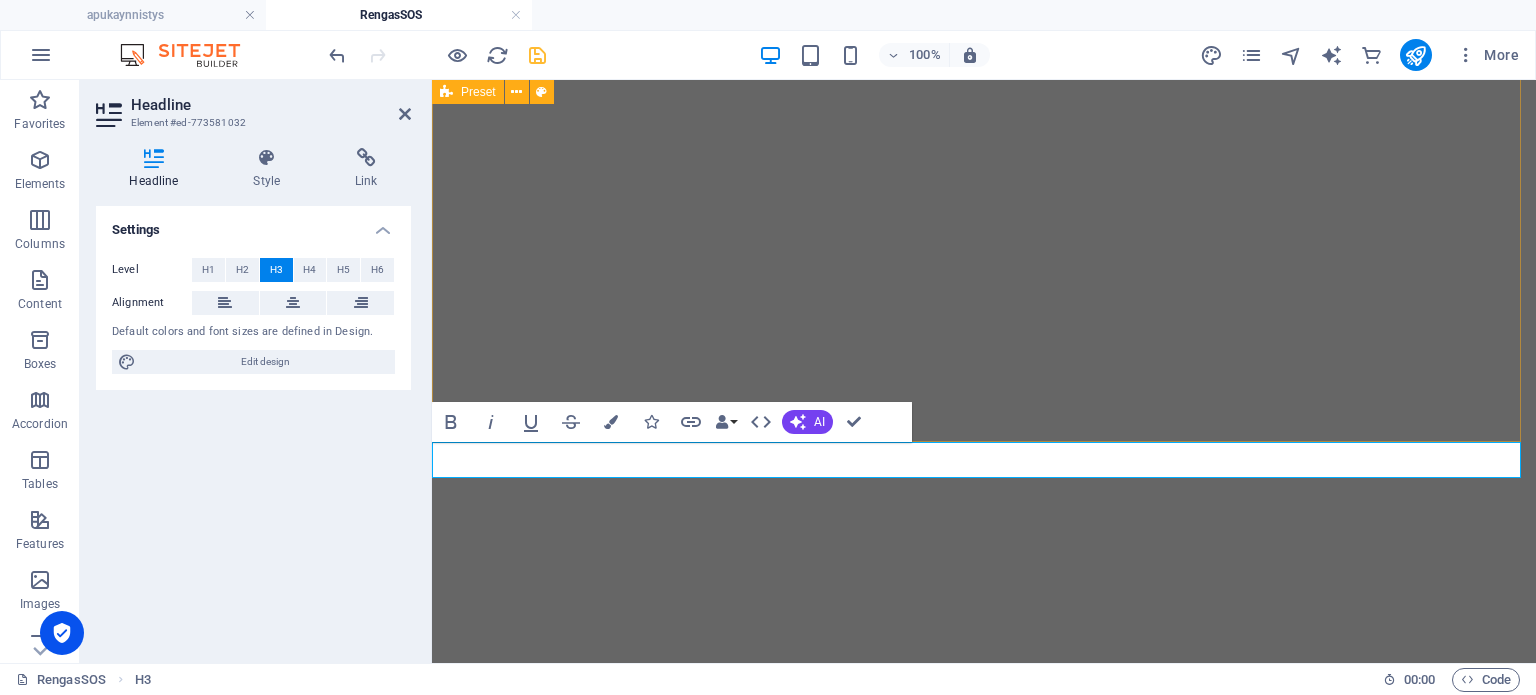 click on "milloin auton rengas voidaan paikata? ✅ Pienet reiät (naulat, ruuvit, metallinpalaset) kulutuspinnassa ✅ Reikä alle 6 mm ja sijaitsee keskiosassa, eli kulutuspinnassa ✅ Rengasta ei ole ajettu tyhjänä (ei sisävaurioita) Drop content here or  Add elements  Paste clipboard" at bounding box center [984, -424] 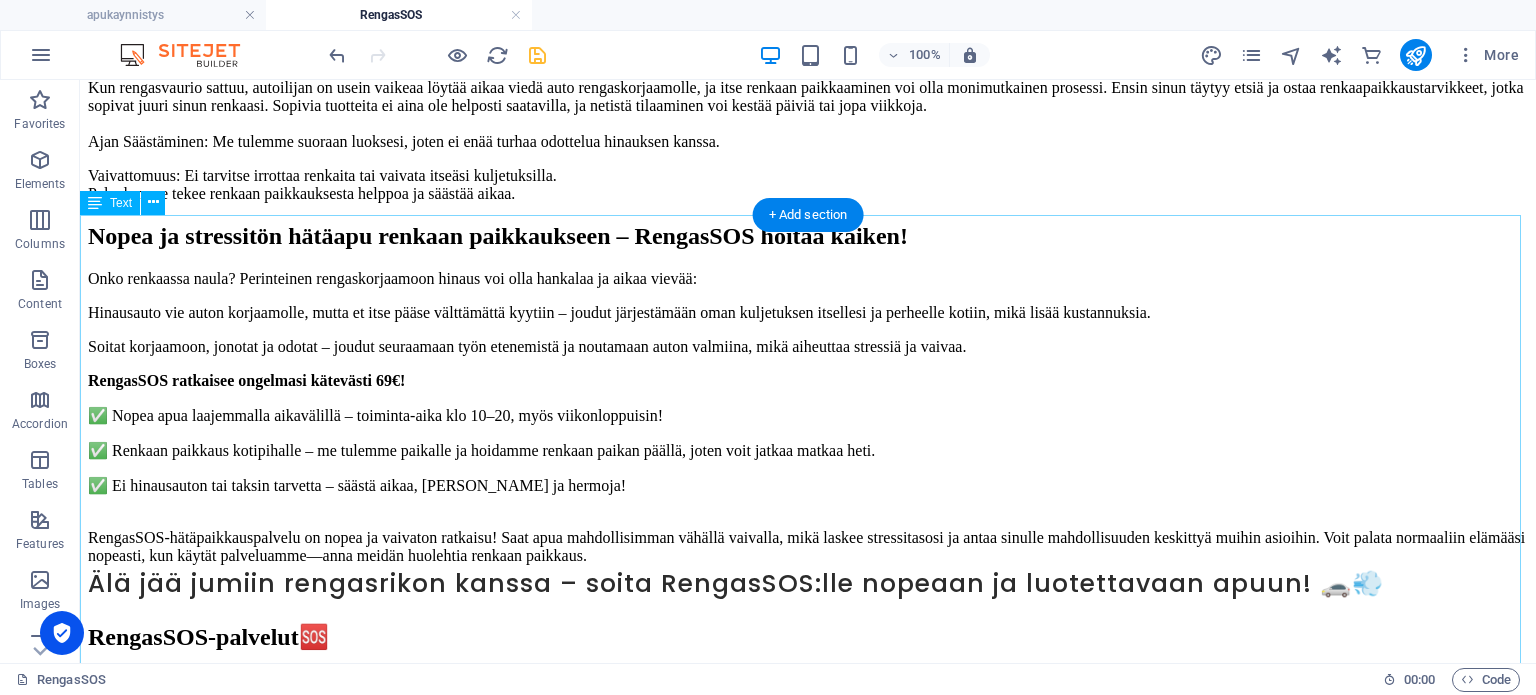scroll, scrollTop: 734, scrollLeft: 0, axis: vertical 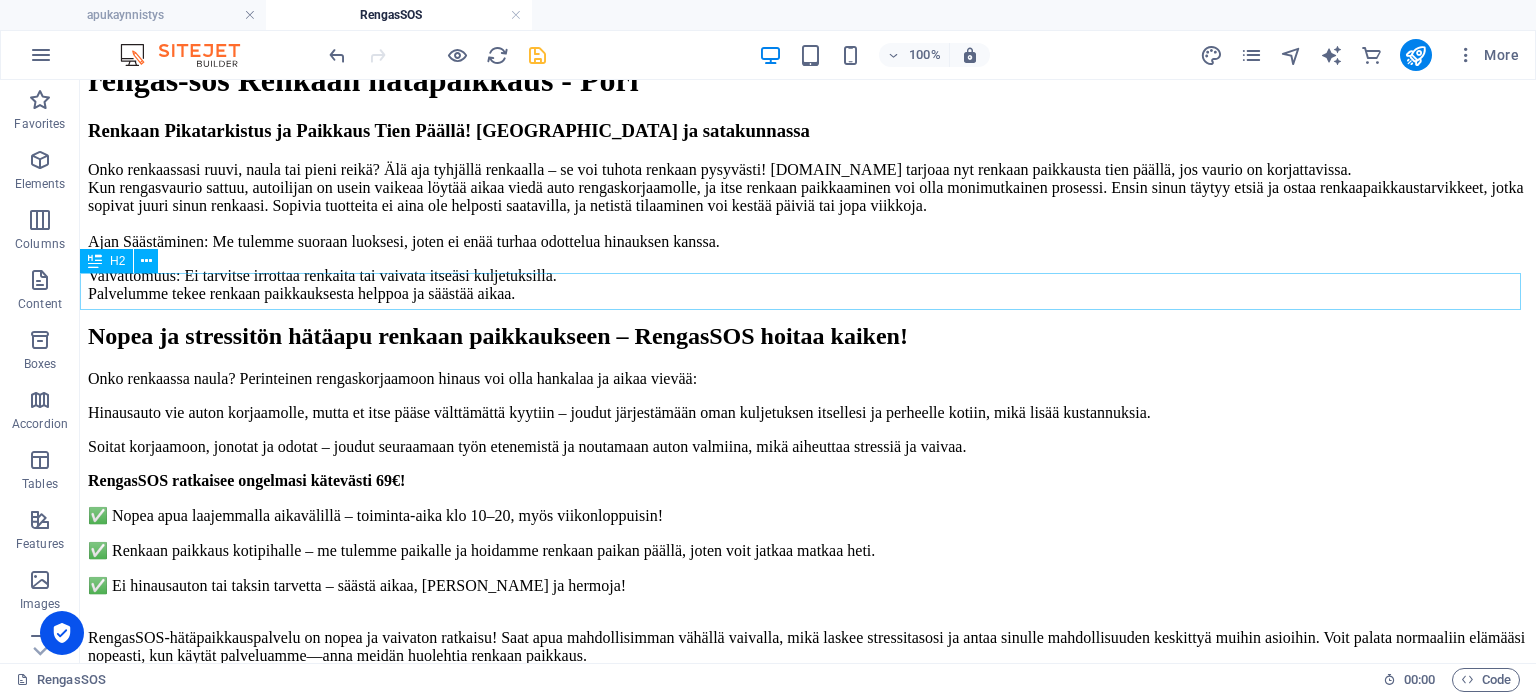 click on "Nopea ja stressitön hätäapu renkaan paikkaukseen – RengasSOS hoitaa kaiken!" at bounding box center [808, 336] 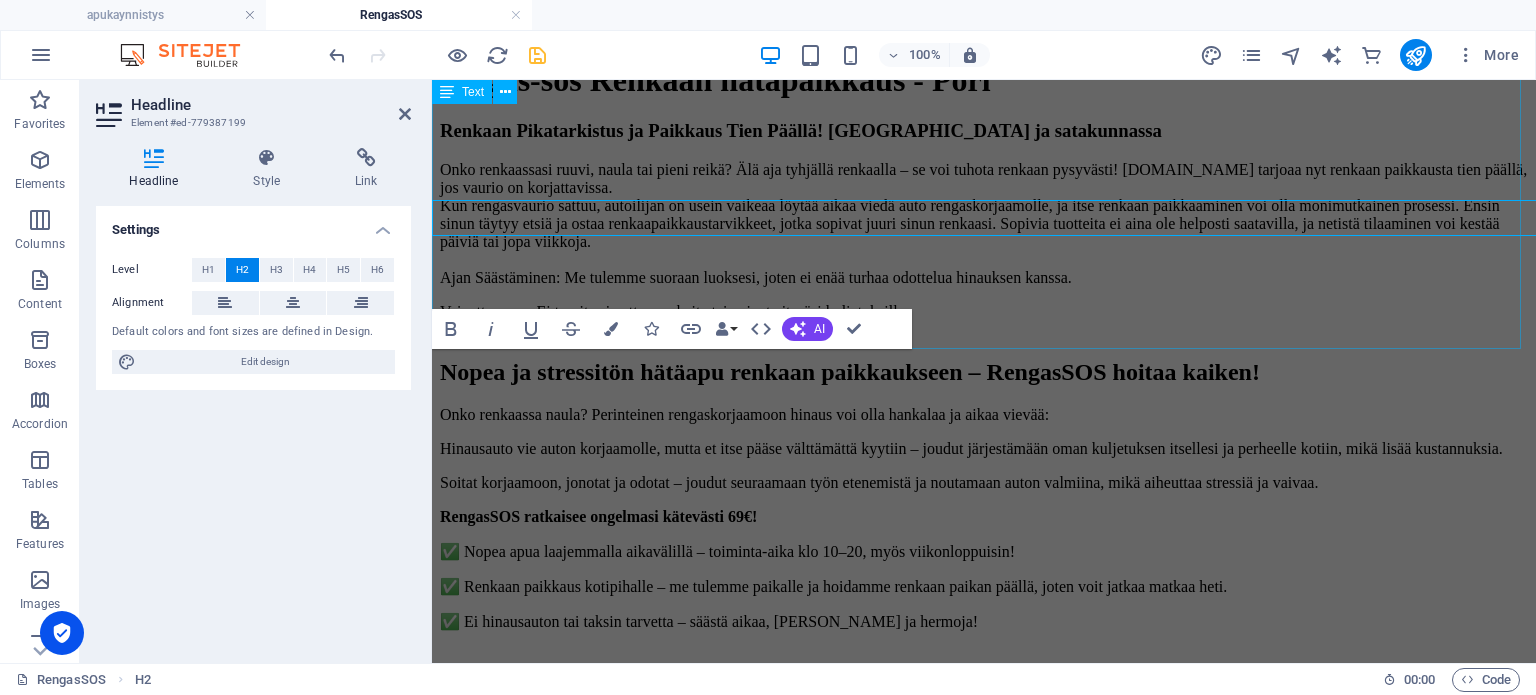 scroll, scrollTop: 808, scrollLeft: 0, axis: vertical 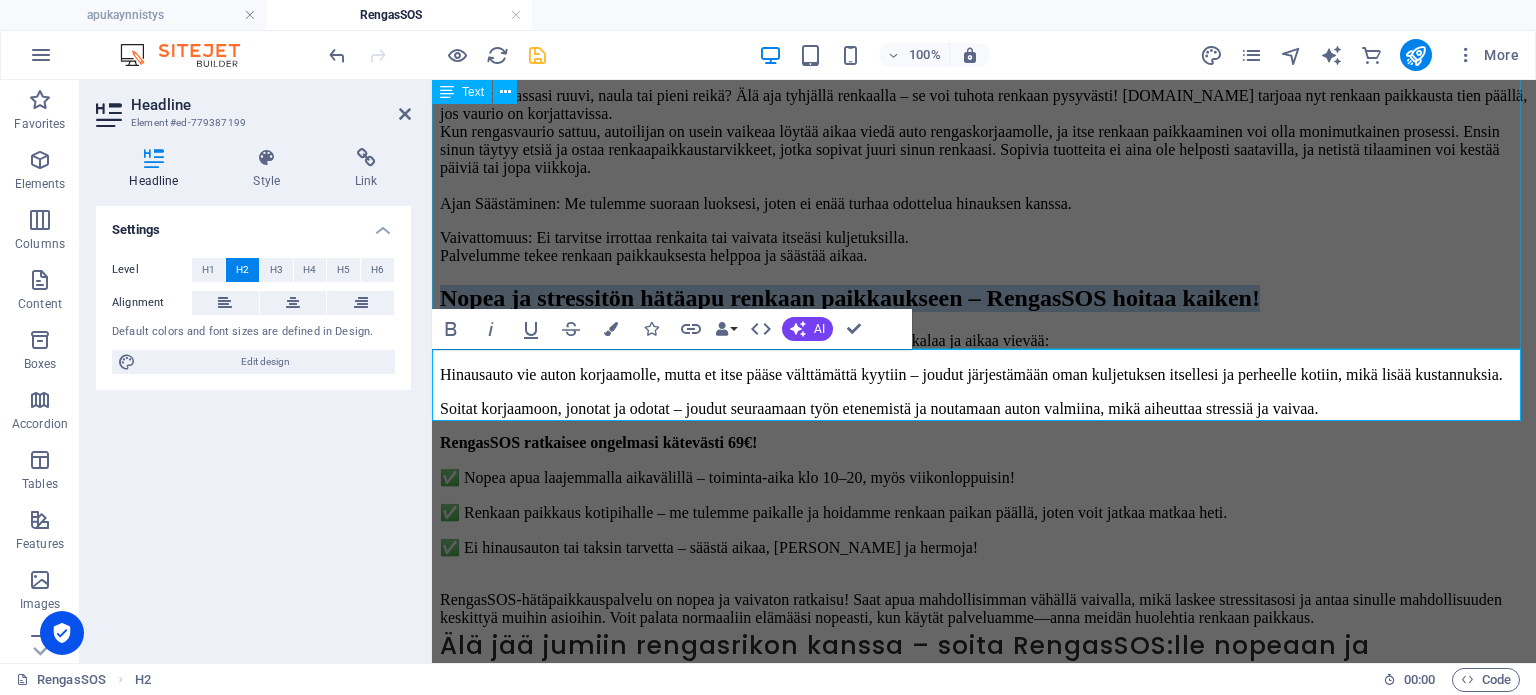 click on "Renkaan Pikatarkistus ja Paikkaus Tien Päällä! Porissa ja satakunnassa Onko renkaassasi ruuvi, naula tai pieni reikä? Älä aja tyhjällä renkaalla – se voi tuhota renkaan pysyvästi! [DOMAIN_NAME] tarjoaa nyt renkaan paikkausta tien päällä, jos vaurio on korjattavissa. Kun rengasvaurio sattuu, autoilijan on usein vaikeaa löytää aikaa viedä auto rengaskorjaamolle, ja itse renkaan paikkaaminen voi olla monimutkainen prosessi. Ensin sinun täytyy etsiä ja ostaa renkaapaikkaustarvikkeet, jotka sopivat juuri sinun renkaasi. Sopivia tuotteita ei aina ole helposti saatavilla, ja netistä tilaaminen voi kestää päiviä tai jopa viikkoja. Ajan Säästäminen: Me tulemme suoraan luoksesi, joten ei enää turhaa odottelua hinauksen kanssa. Vaivattomuus: Ei tarvitse irrottaa renkaita tai vaivata itseäsi kuljetuksilla. Palvelumme tekee renkaan paikkauksesta helppoa ja säästää aikaa." at bounding box center [984, 155] 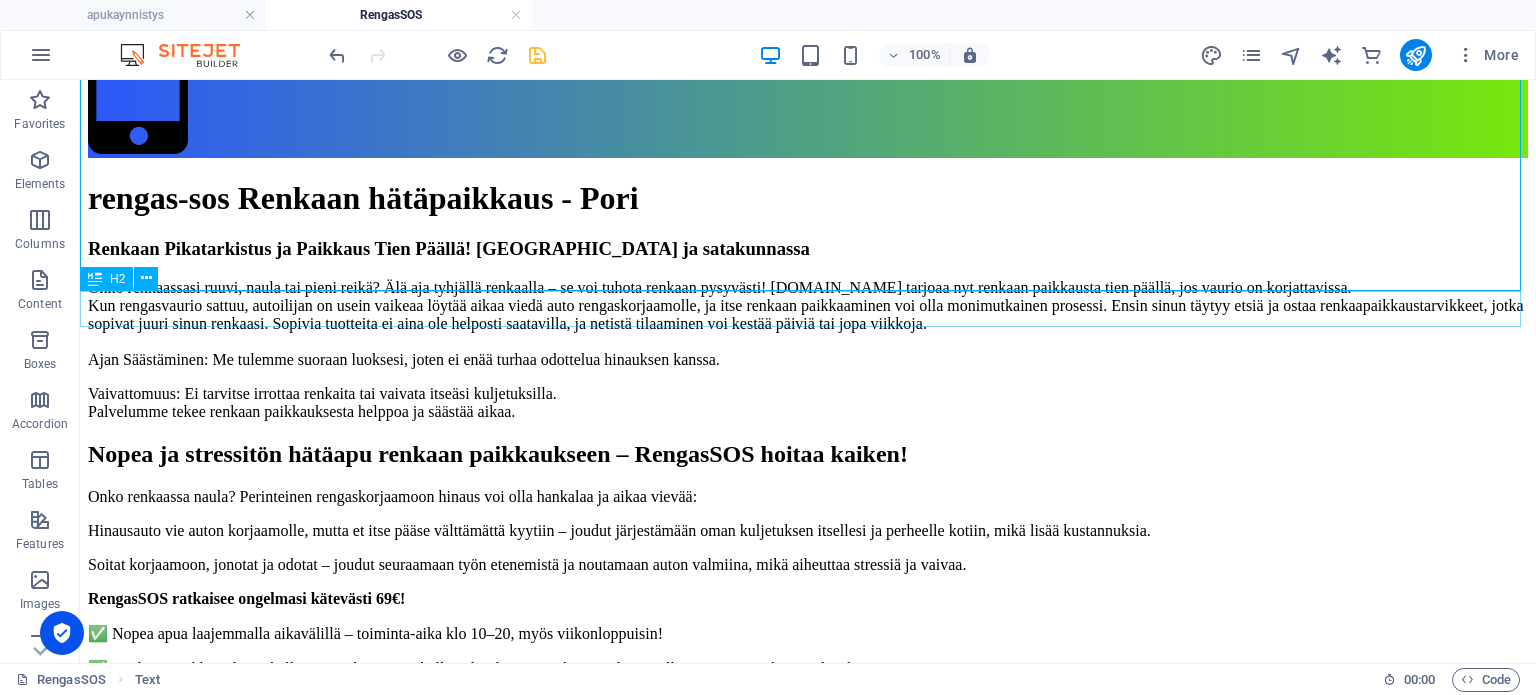scroll, scrollTop: 434, scrollLeft: 0, axis: vertical 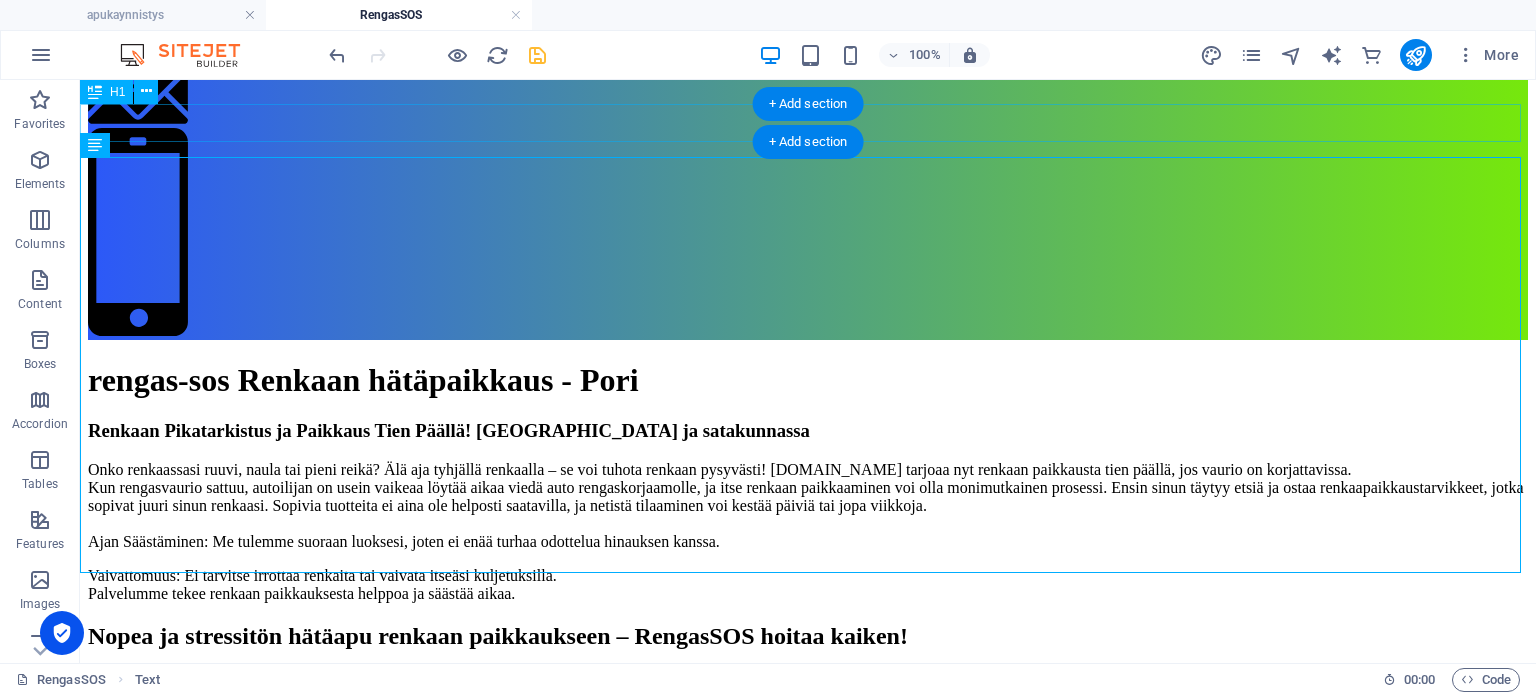 click on "rengas-sos Renkaan hätäpaikkaus - Pori" at bounding box center (808, 380) 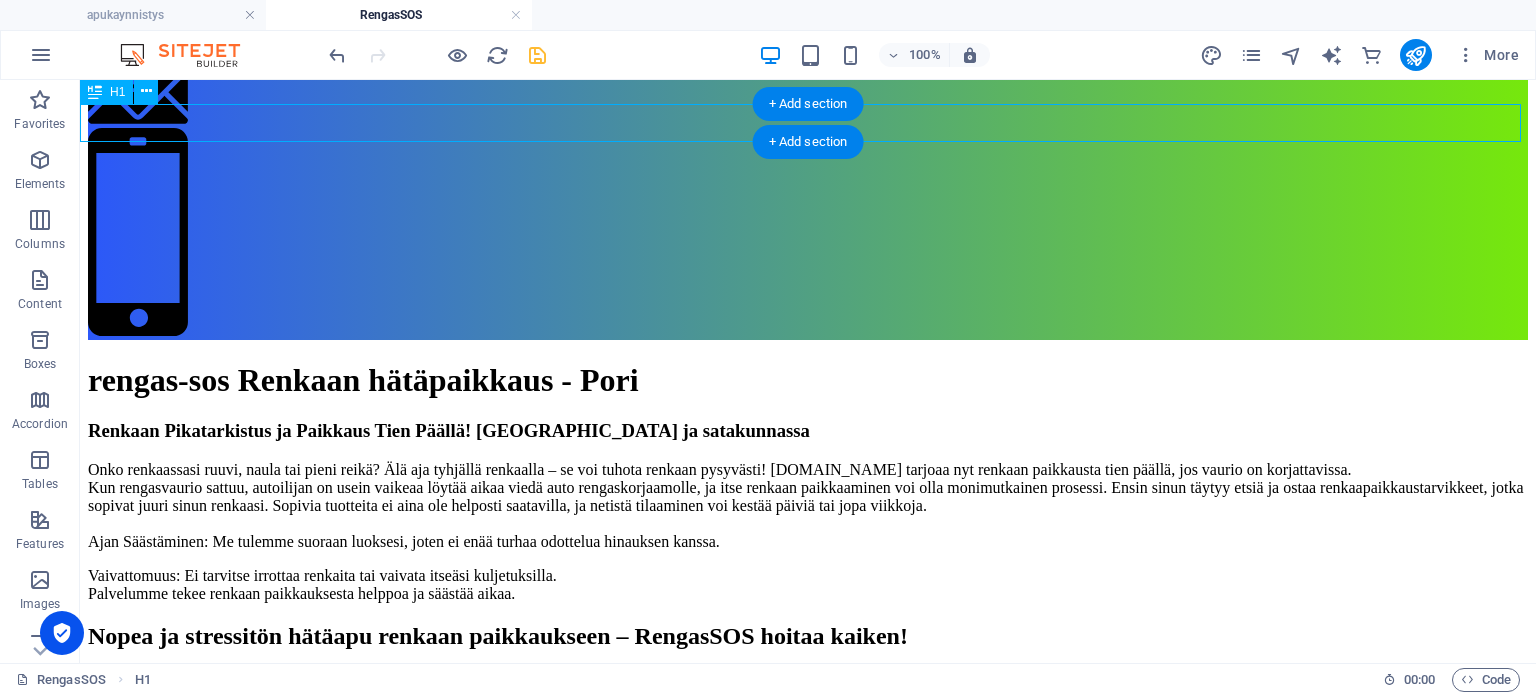click on "rengas-sos Renkaan hätäpaikkaus - Pori" at bounding box center (808, 380) 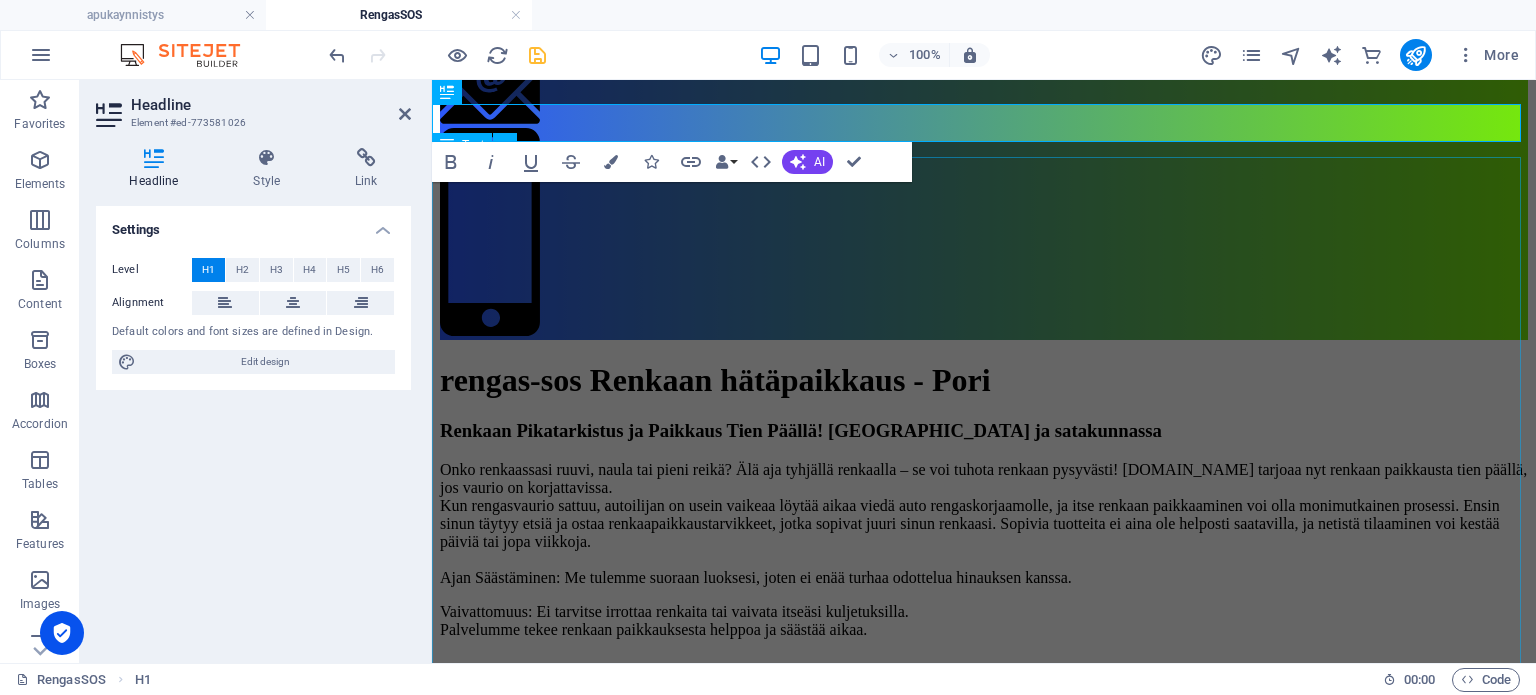 click on "Renkaan Pikatarkistus ja Paikkaus Tien Päällä! Porissa ja satakunnassa Onko renkaassasi ruuvi, naula tai pieni reikä? Älä aja tyhjällä renkaalla – se voi tuhota renkaan pysyvästi! [DOMAIN_NAME] tarjoaa nyt renkaan paikkausta tien päällä, jos vaurio on korjattavissa. Kun rengasvaurio sattuu, autoilijan on usein vaikeaa löytää aikaa viedä auto rengaskorjaamolle, ja itse renkaan paikkaaminen voi olla monimutkainen prosessi. Ensin sinun täytyy etsiä ja ostaa renkaapaikkaustarvikkeet, jotka sopivat juuri sinun renkaasi. Sopivia tuotteita ei aina ole helposti saatavilla, ja netistä tilaaminen voi kestää päiviä tai jopa viikkoja. Ajan Säästäminen: Me tulemme suoraan luoksesi, joten ei enää turhaa odottelua hinauksen kanssa. Vaivattomuus: Ei tarvitse irrottaa renkaita tai vaivata itseäsi kuljetuksilla. Palvelumme tekee renkaan paikkauksesta helppoa ja säästää aikaa." at bounding box center [984, 529] 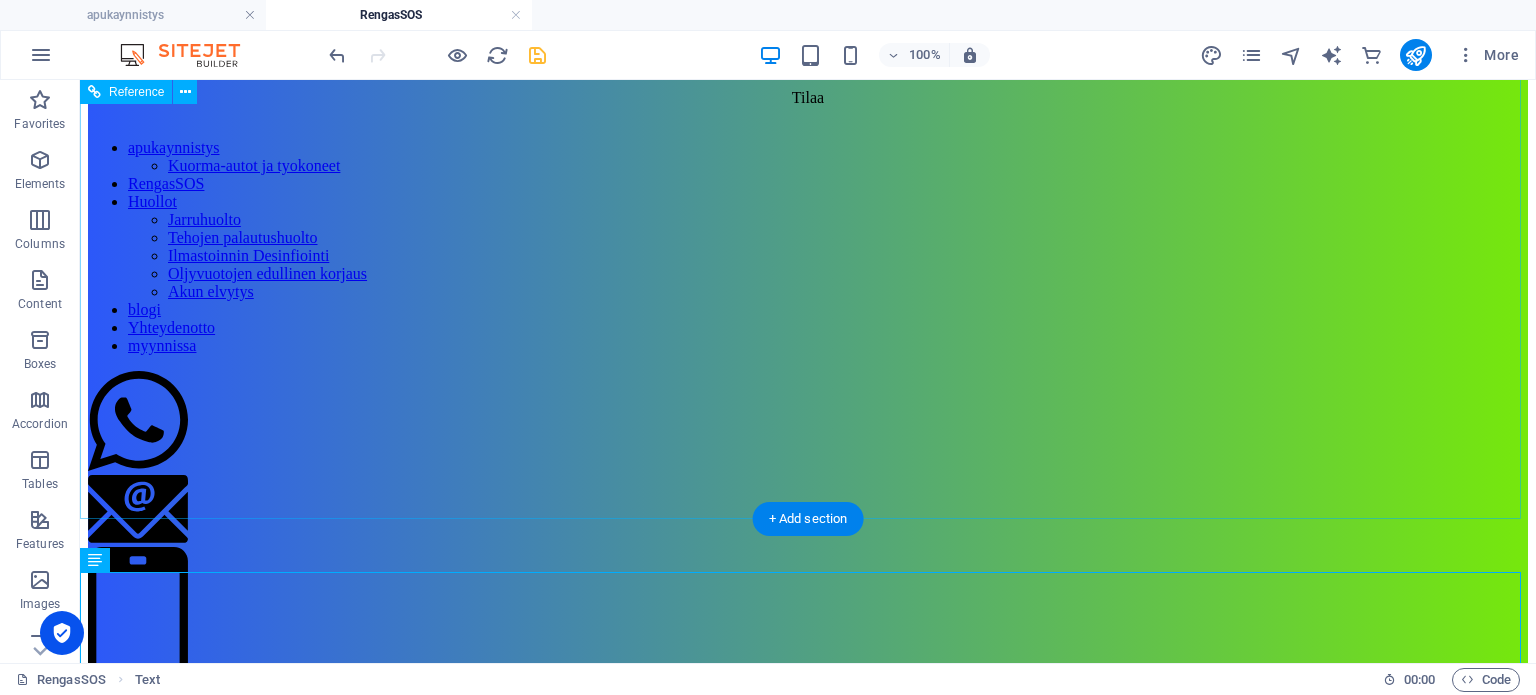scroll, scrollTop: 0, scrollLeft: 0, axis: both 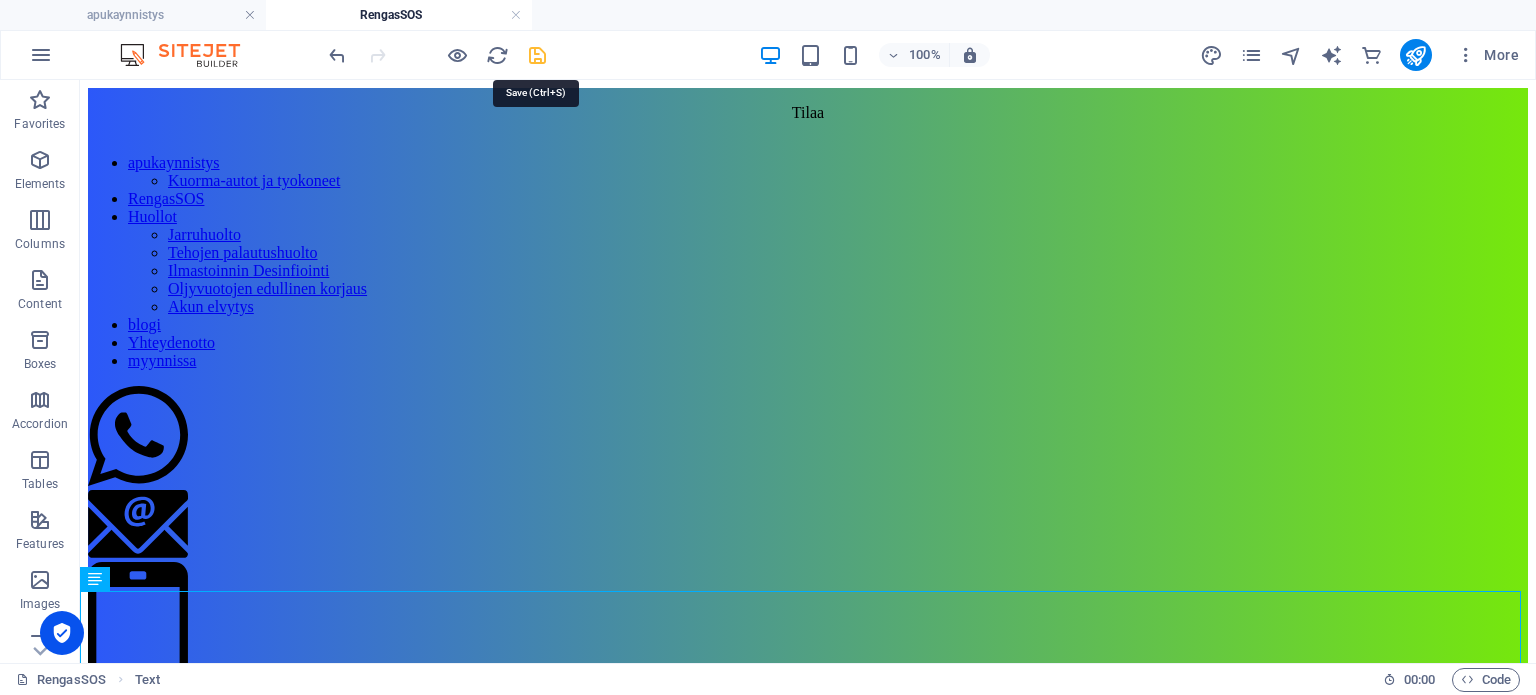 click at bounding box center (537, 55) 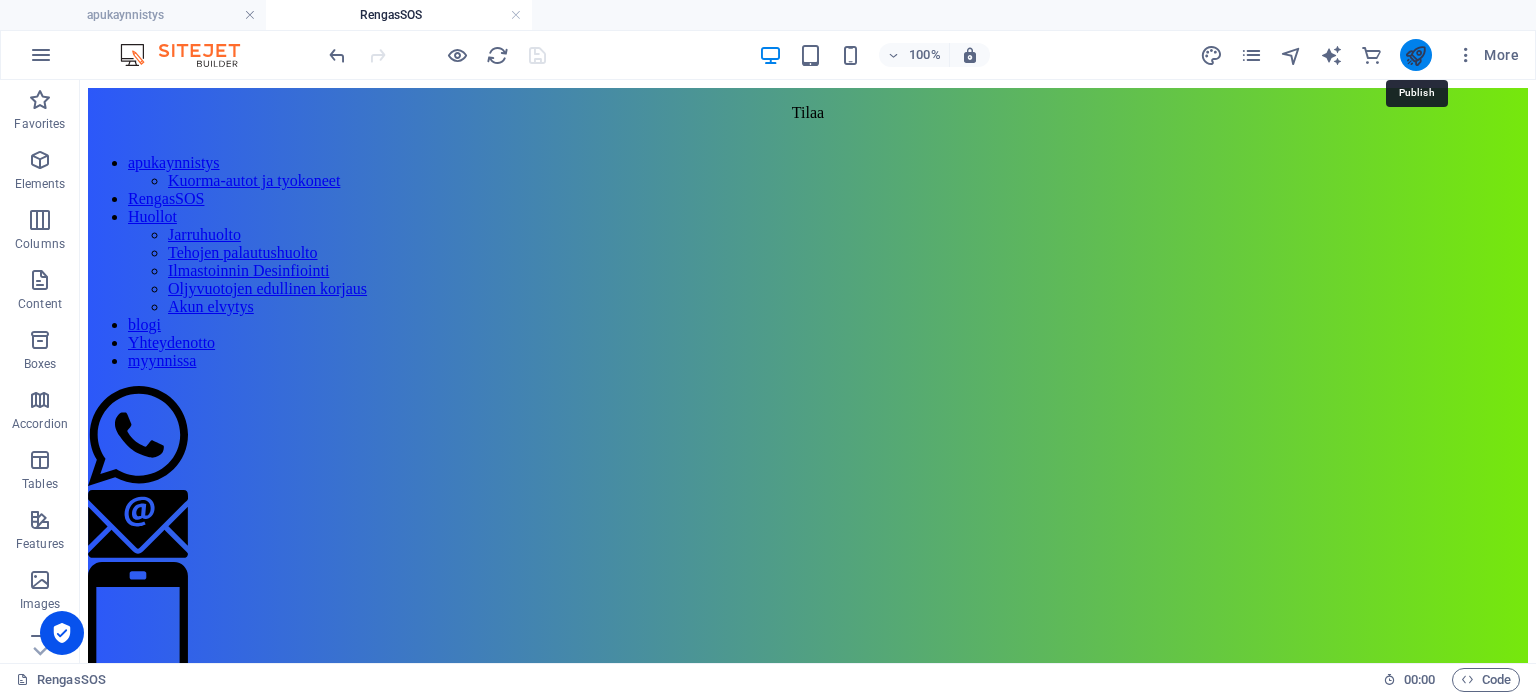 click at bounding box center [1415, 55] 